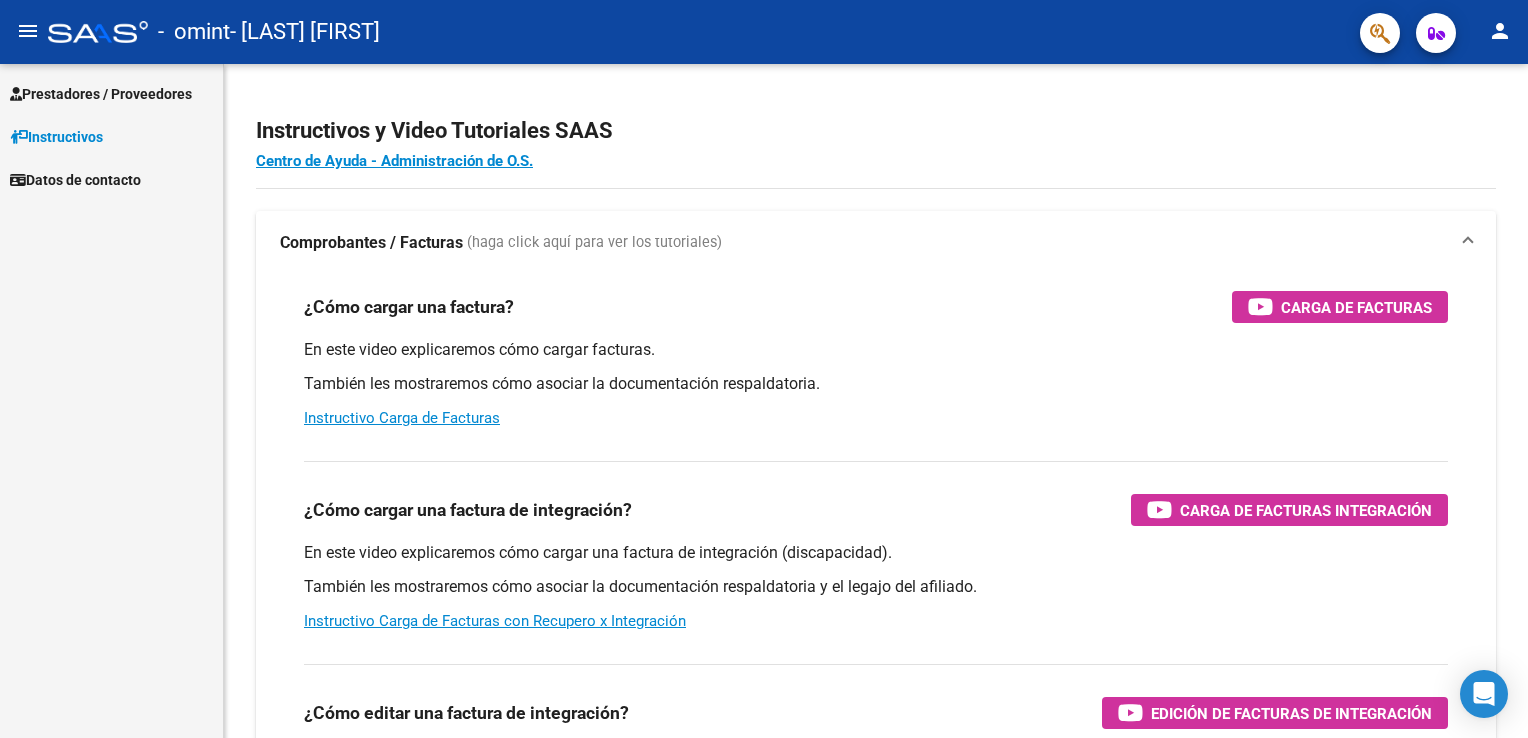 scroll, scrollTop: 0, scrollLeft: 0, axis: both 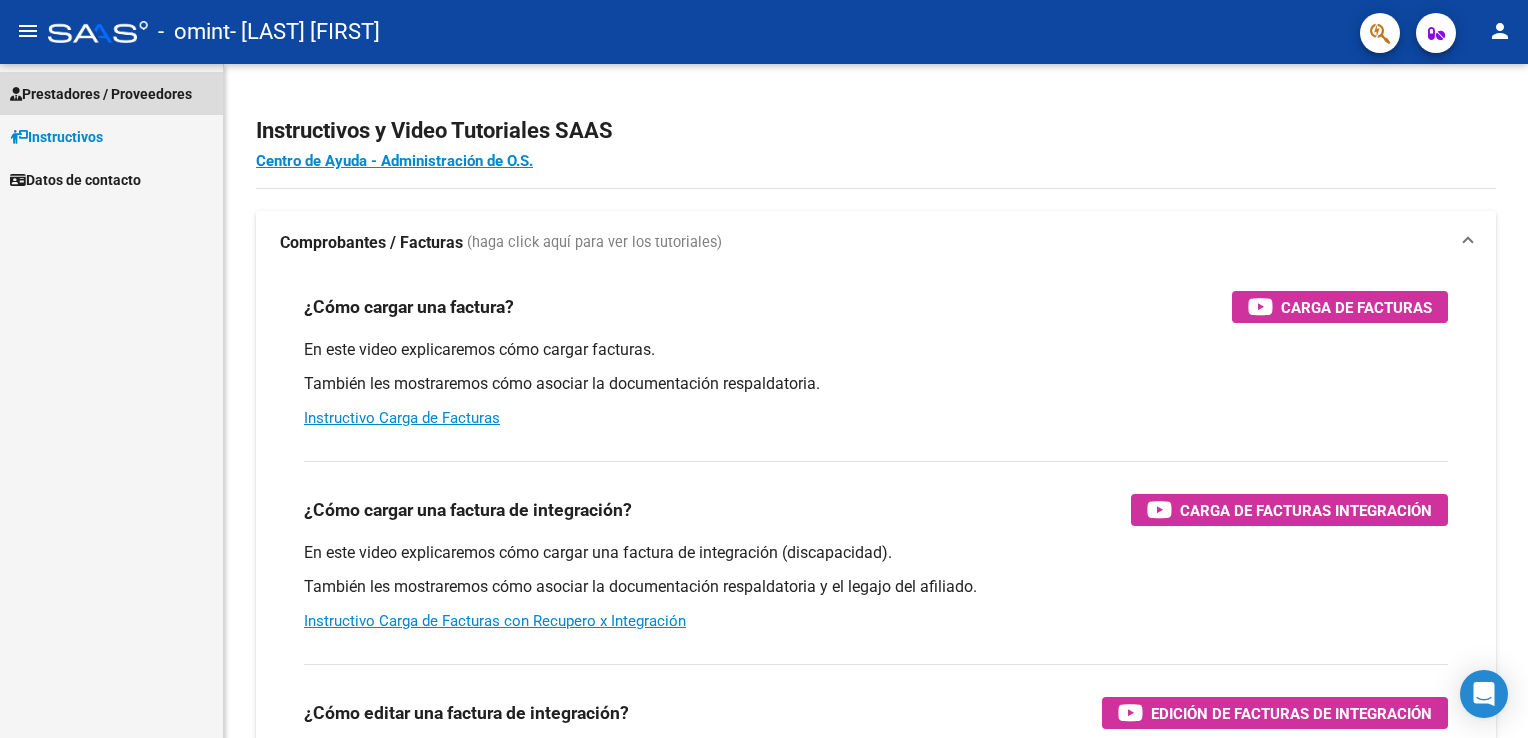 click on "Prestadores / Proveedores" at bounding box center [101, 94] 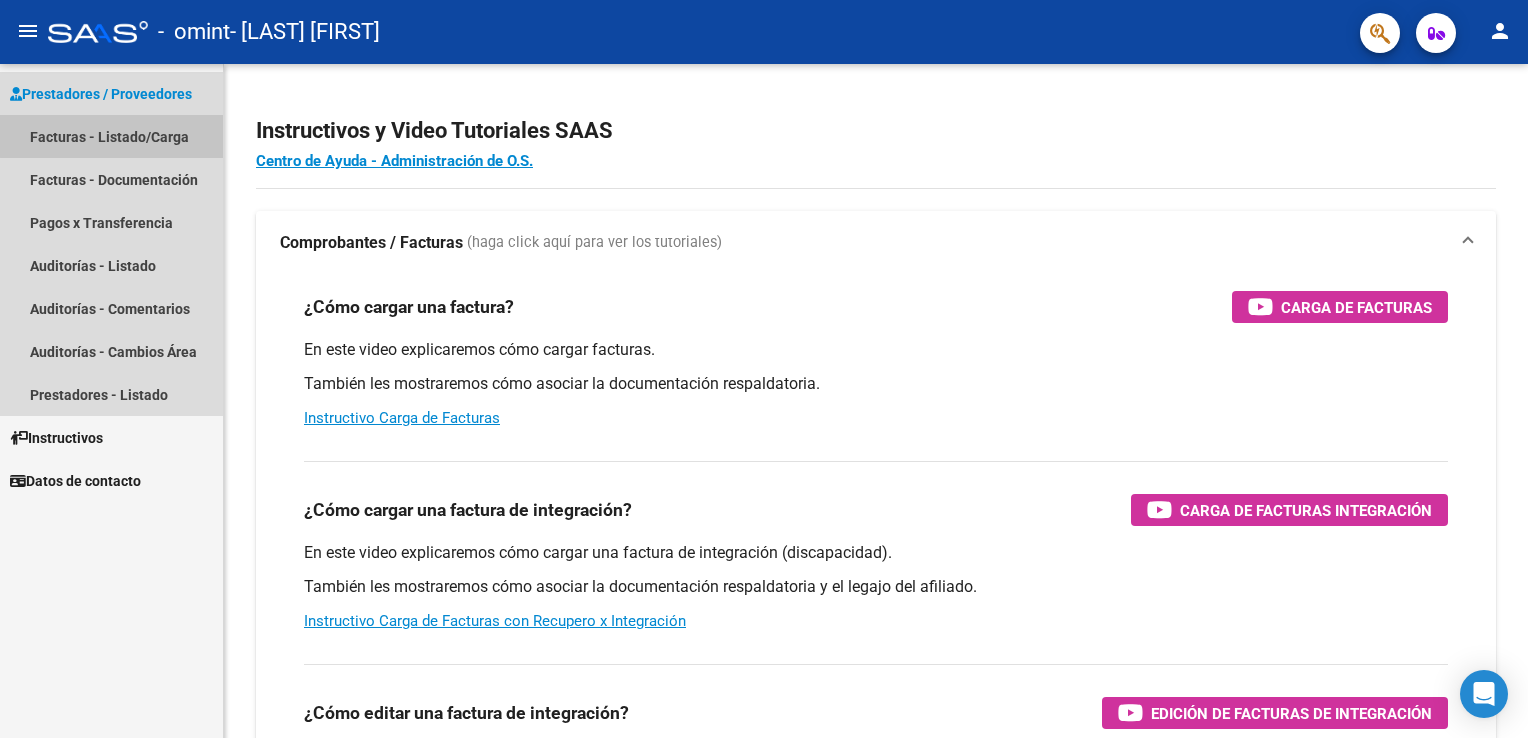 click on "Facturas - Listado/Carga" at bounding box center (111, 136) 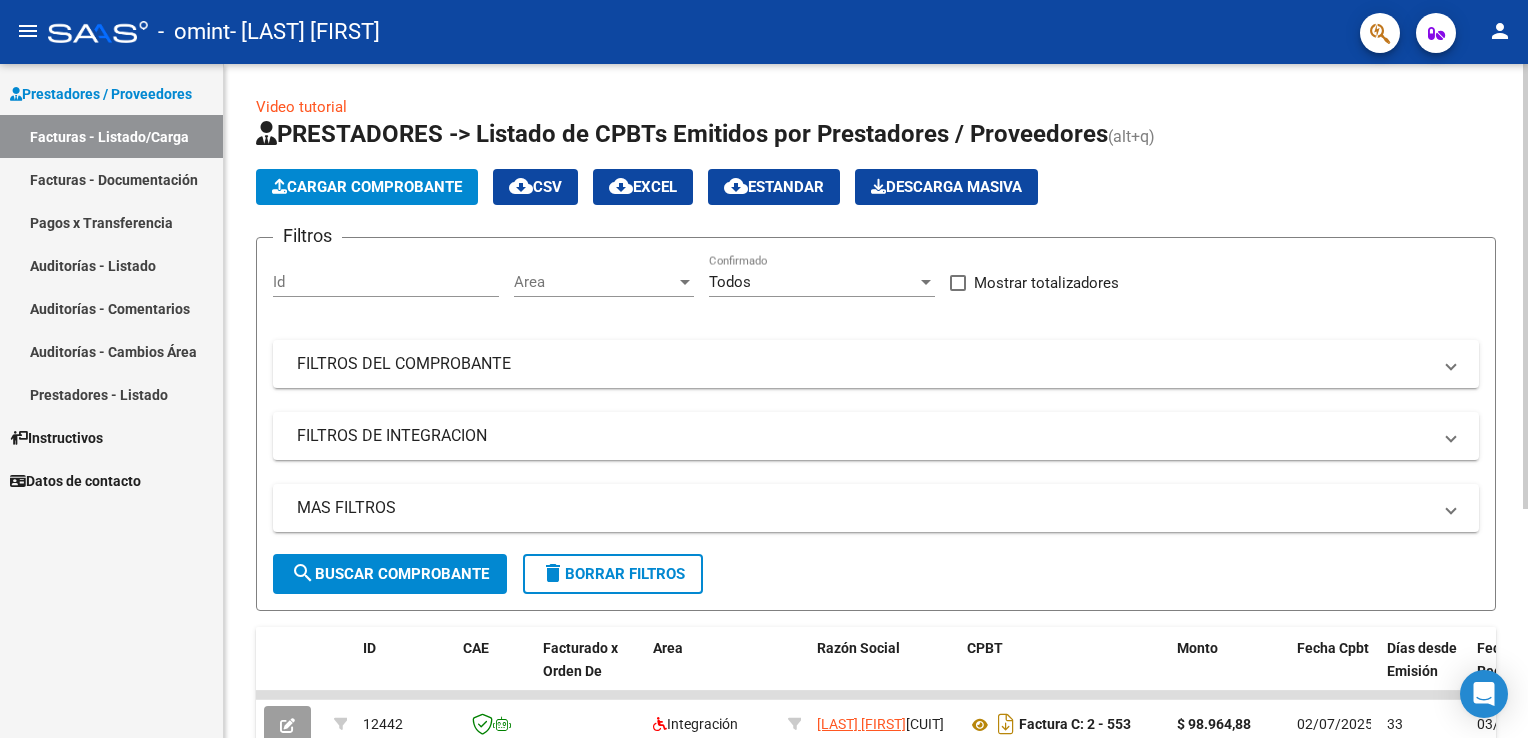 click on "Cargar Comprobante" 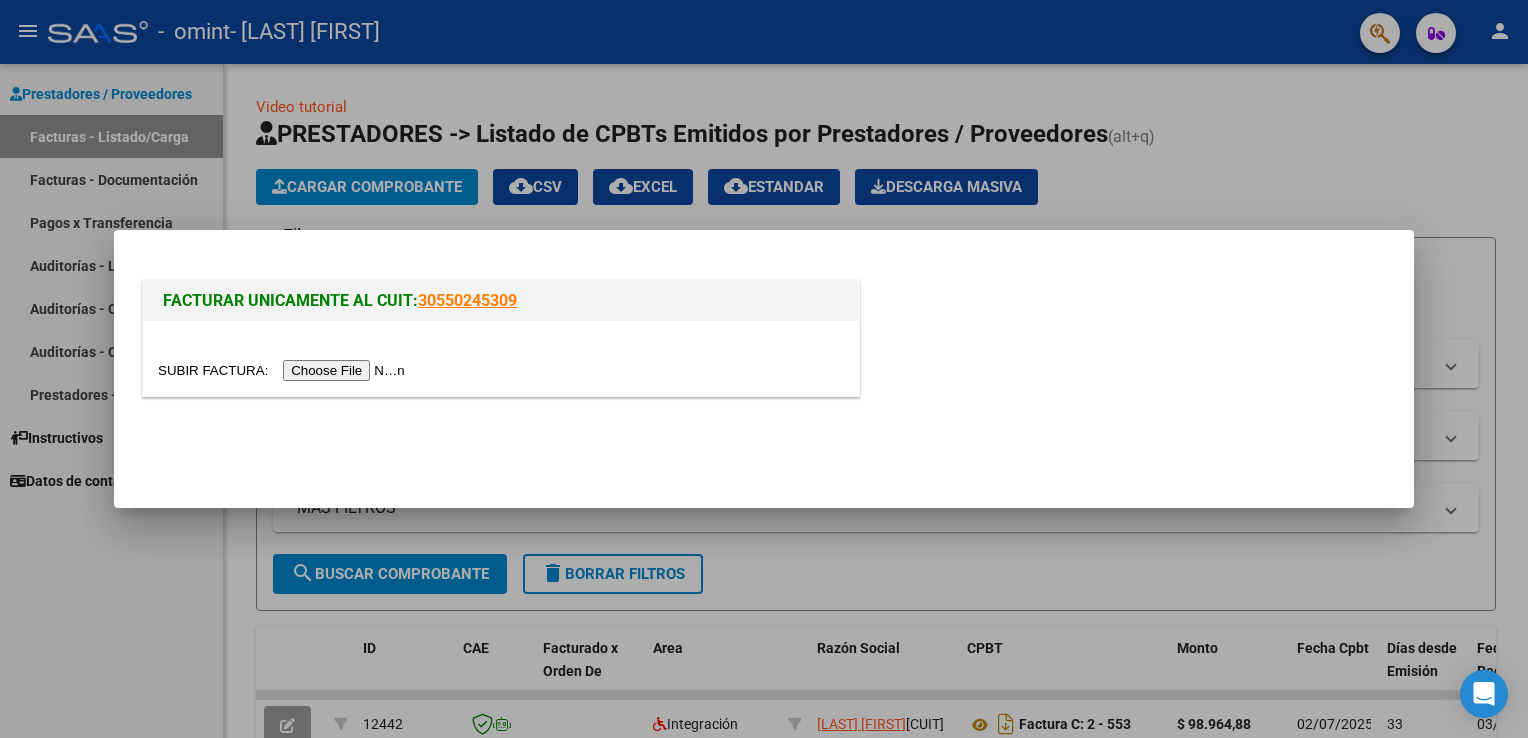 click at bounding box center (501, 358) 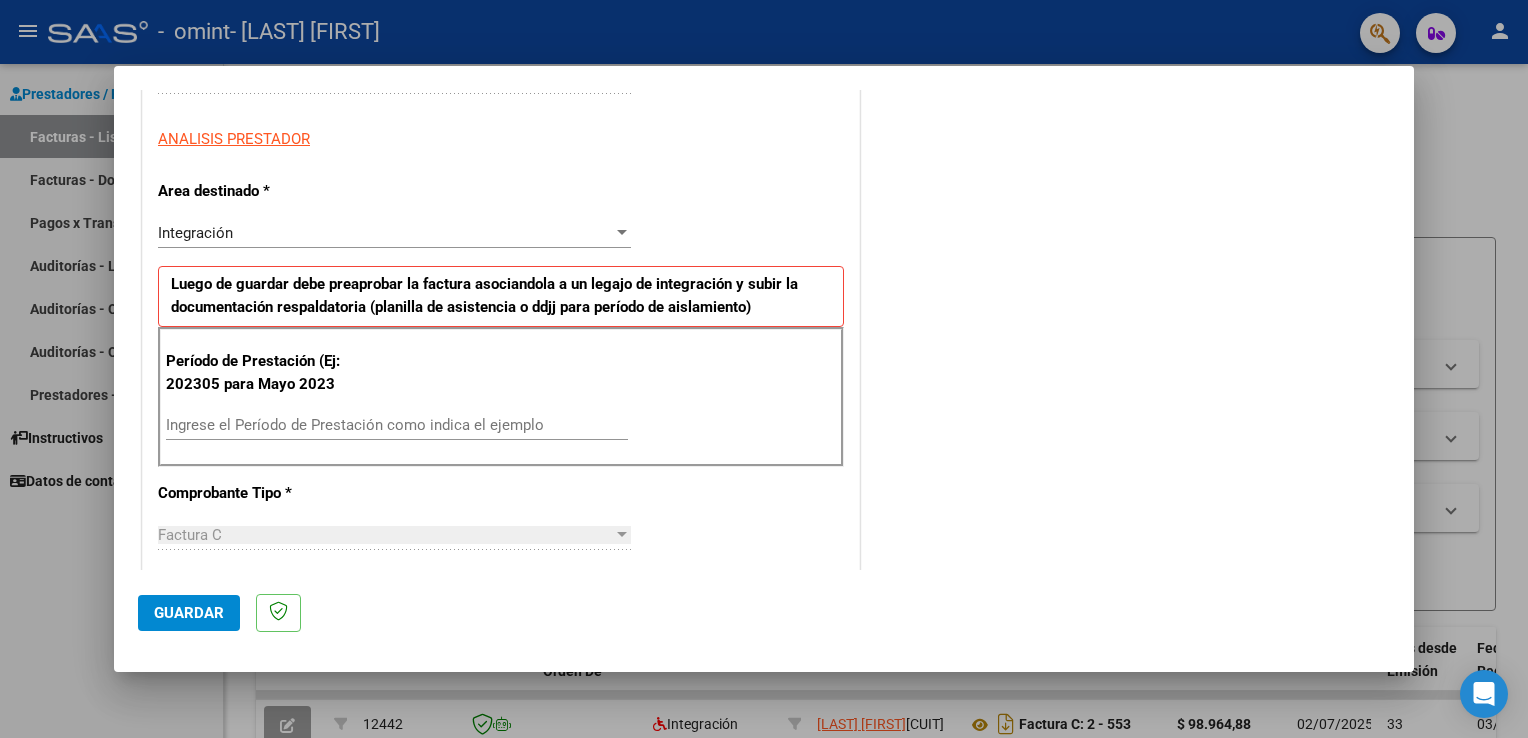 scroll, scrollTop: 400, scrollLeft: 0, axis: vertical 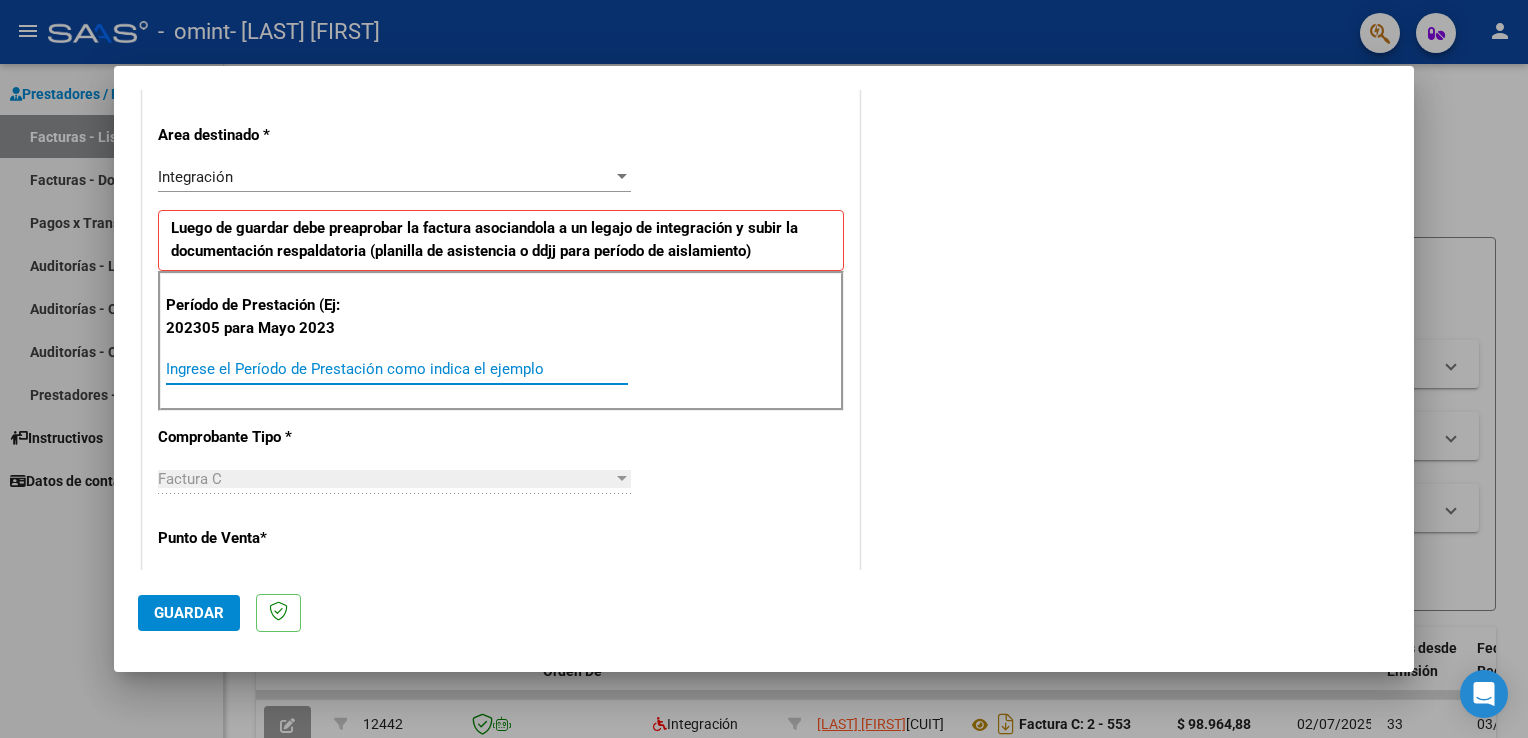 click on "Ingrese el Período de Prestación como indica el ejemplo" at bounding box center [397, 369] 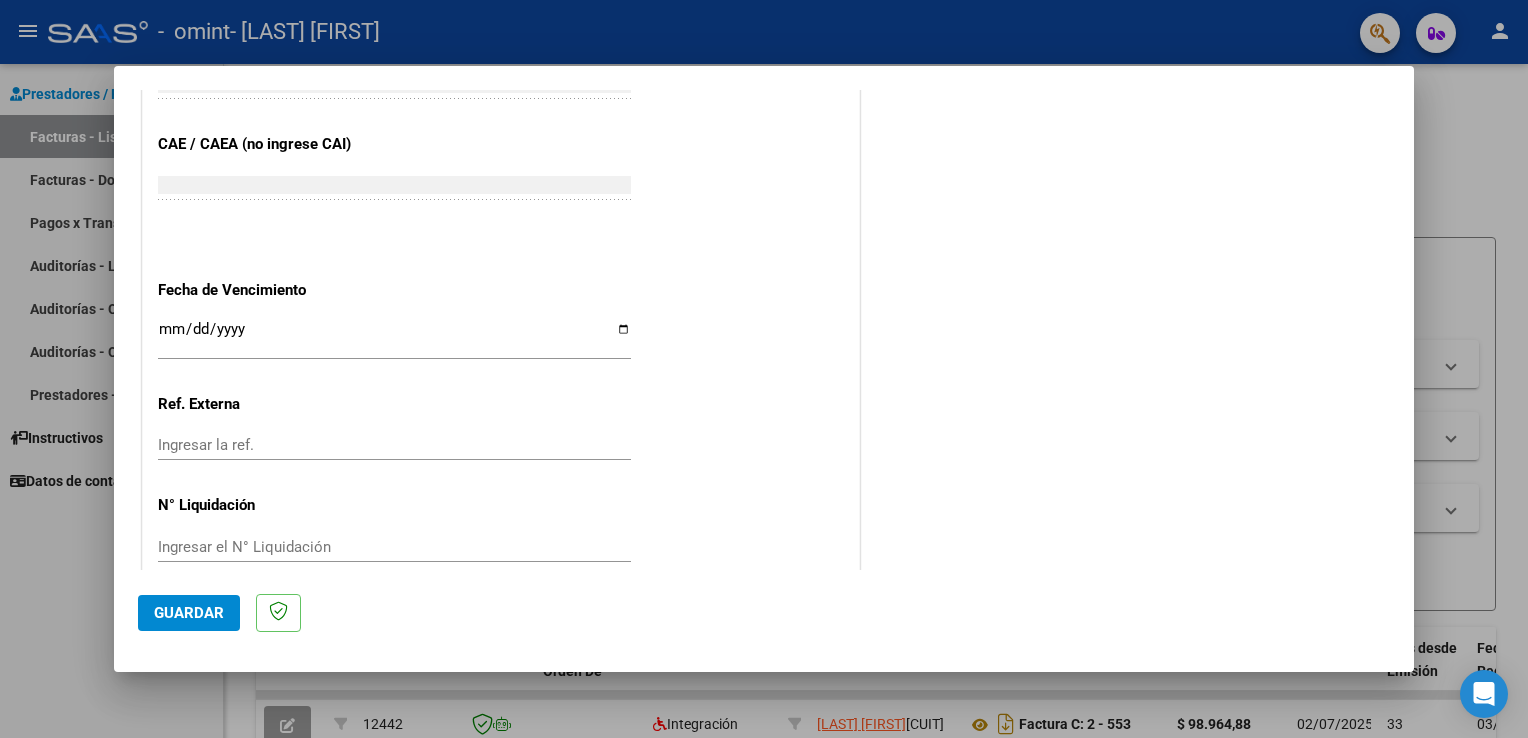 scroll, scrollTop: 1240, scrollLeft: 0, axis: vertical 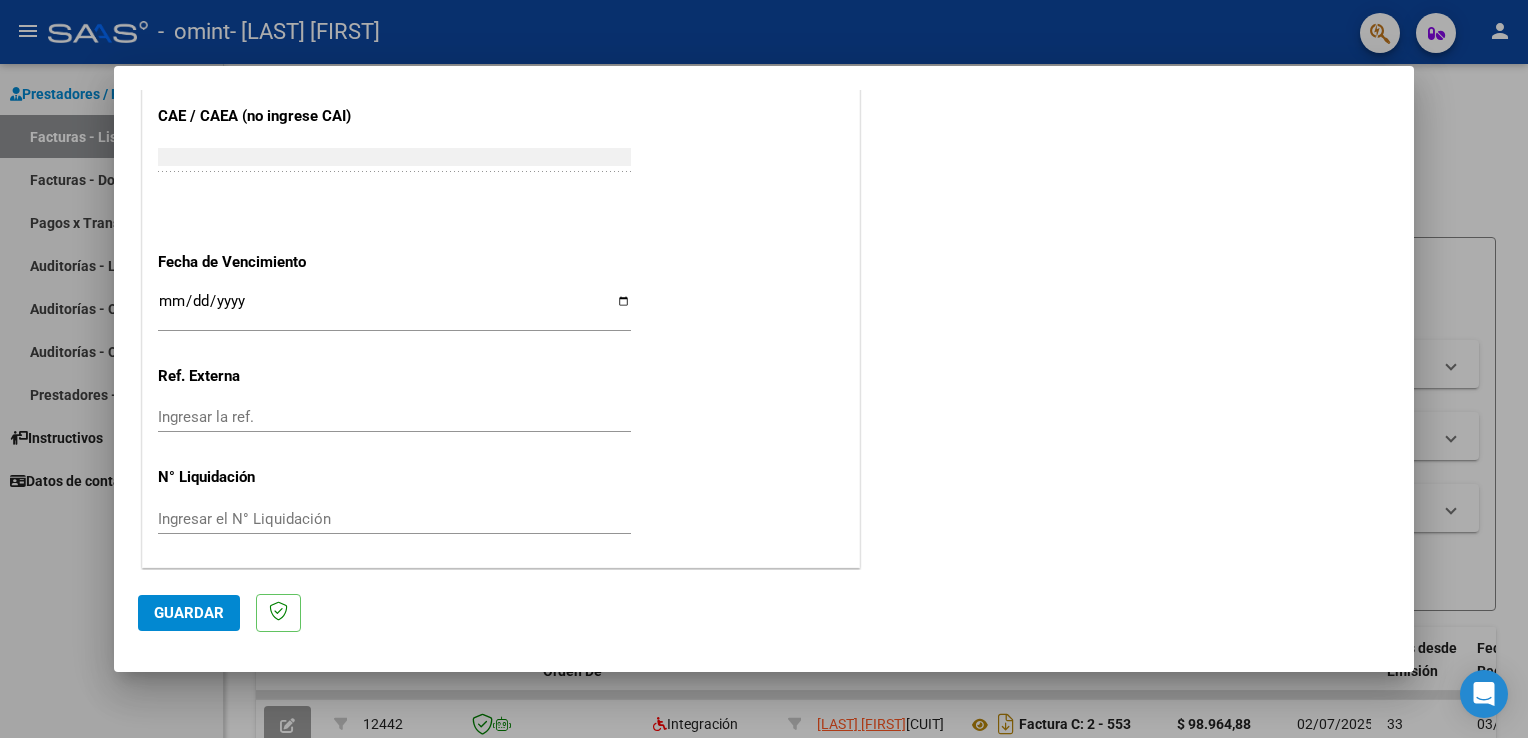 type on "202507" 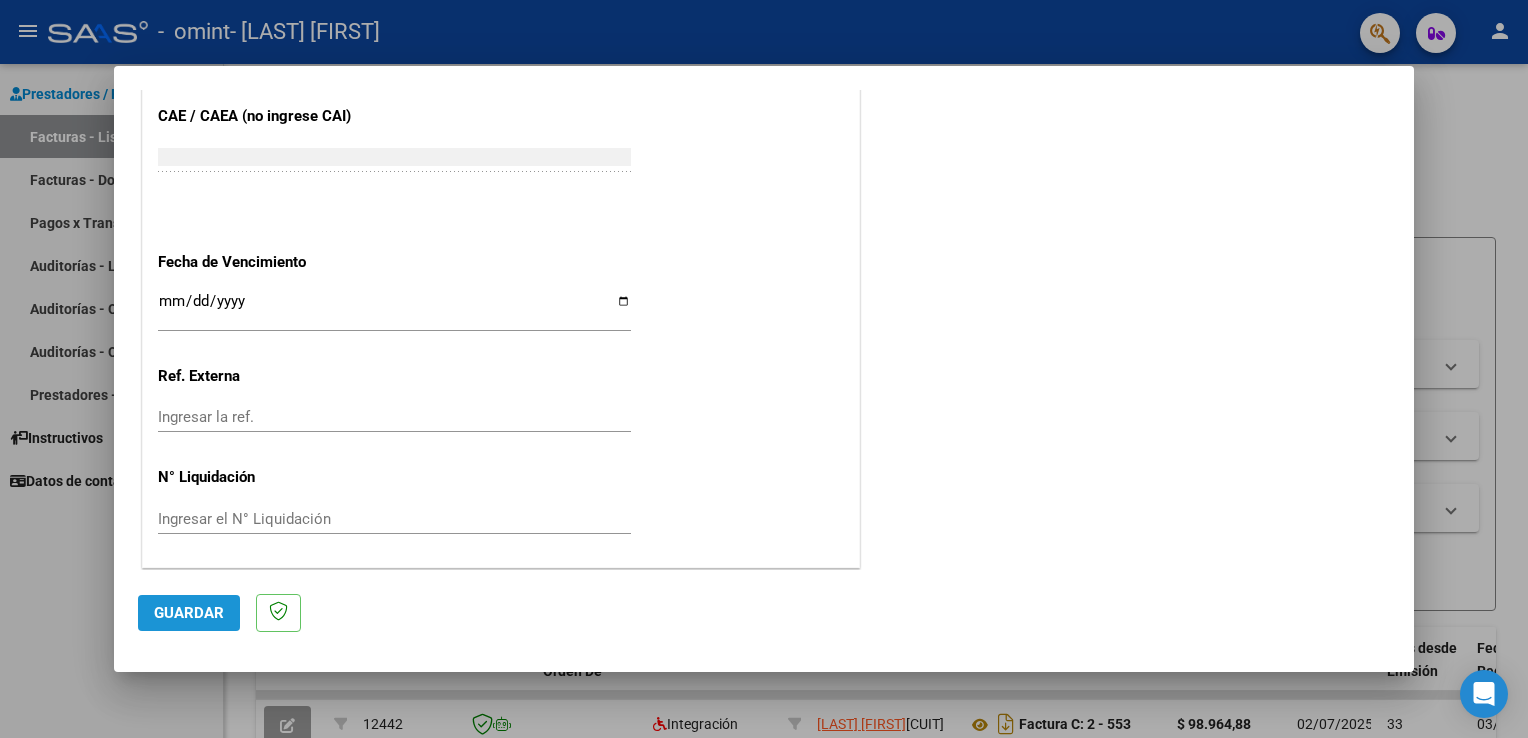 click on "Guardar" 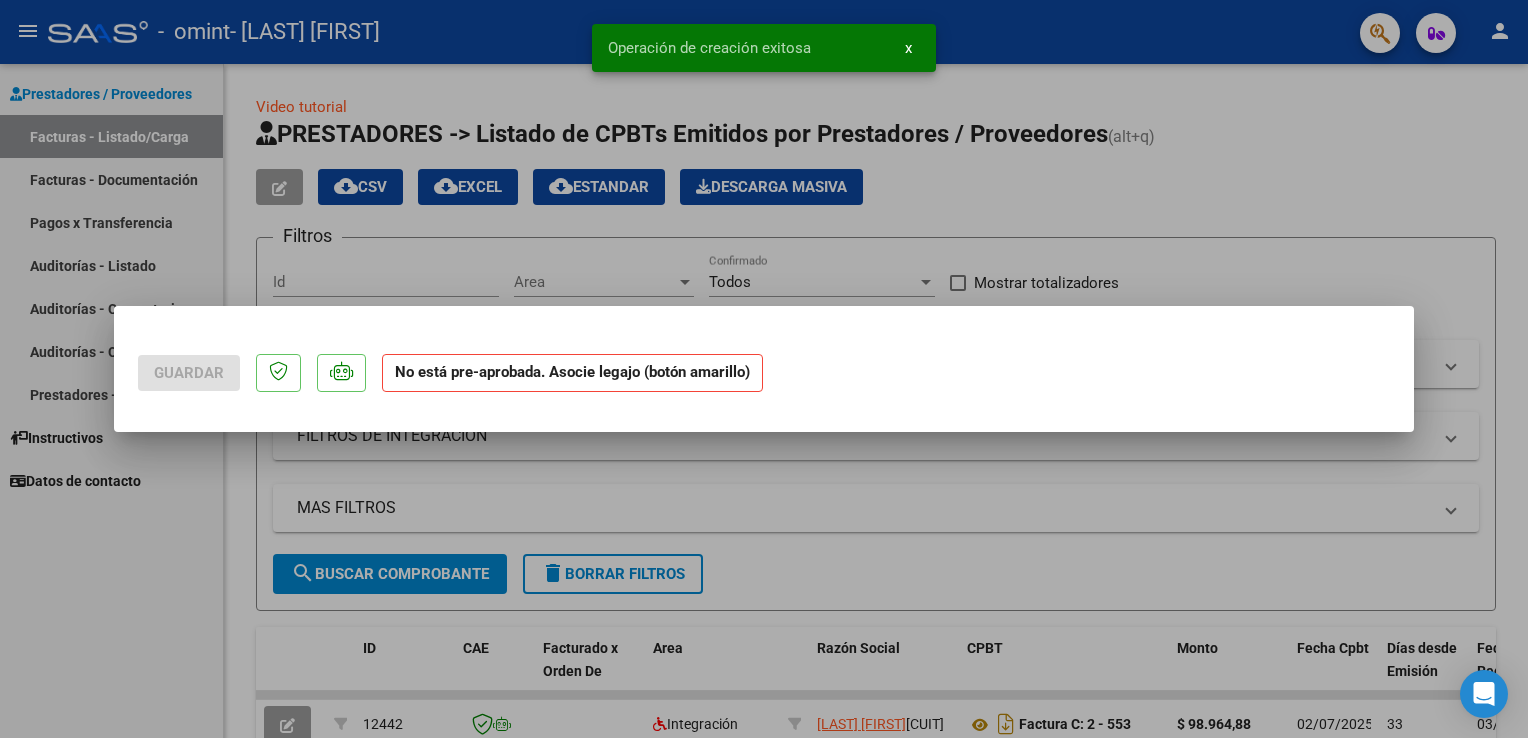 scroll, scrollTop: 0, scrollLeft: 0, axis: both 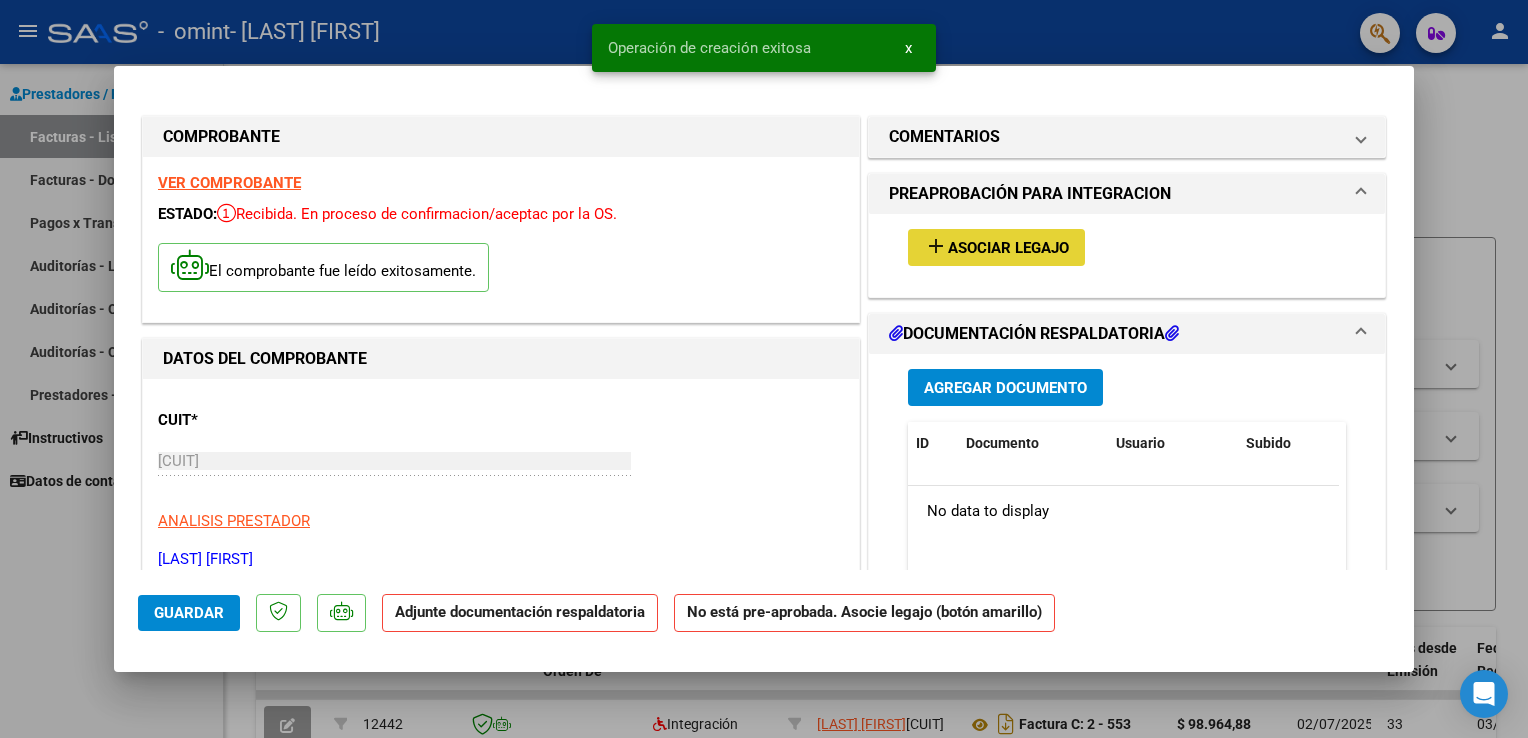 click on "Asociar Legajo" at bounding box center (1008, 248) 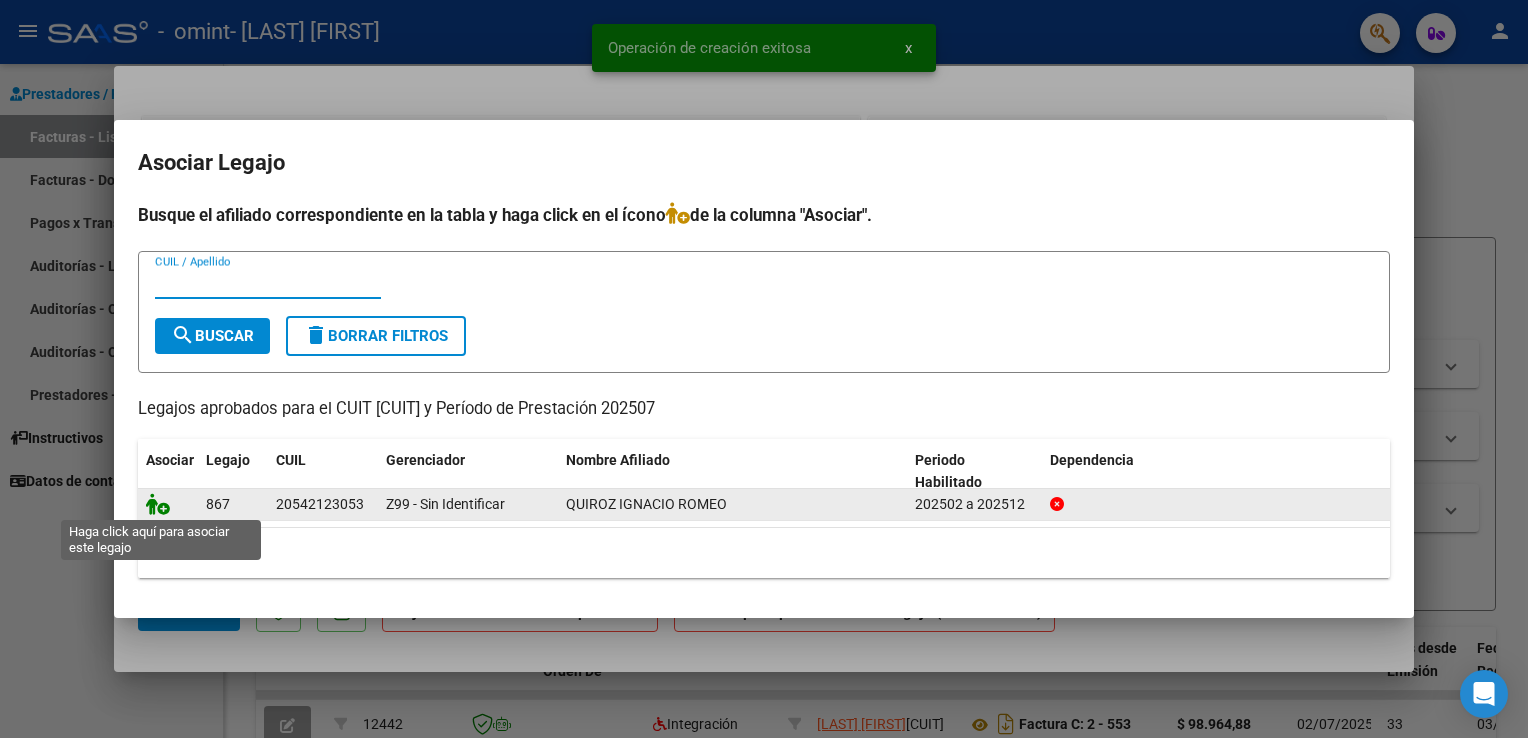 click 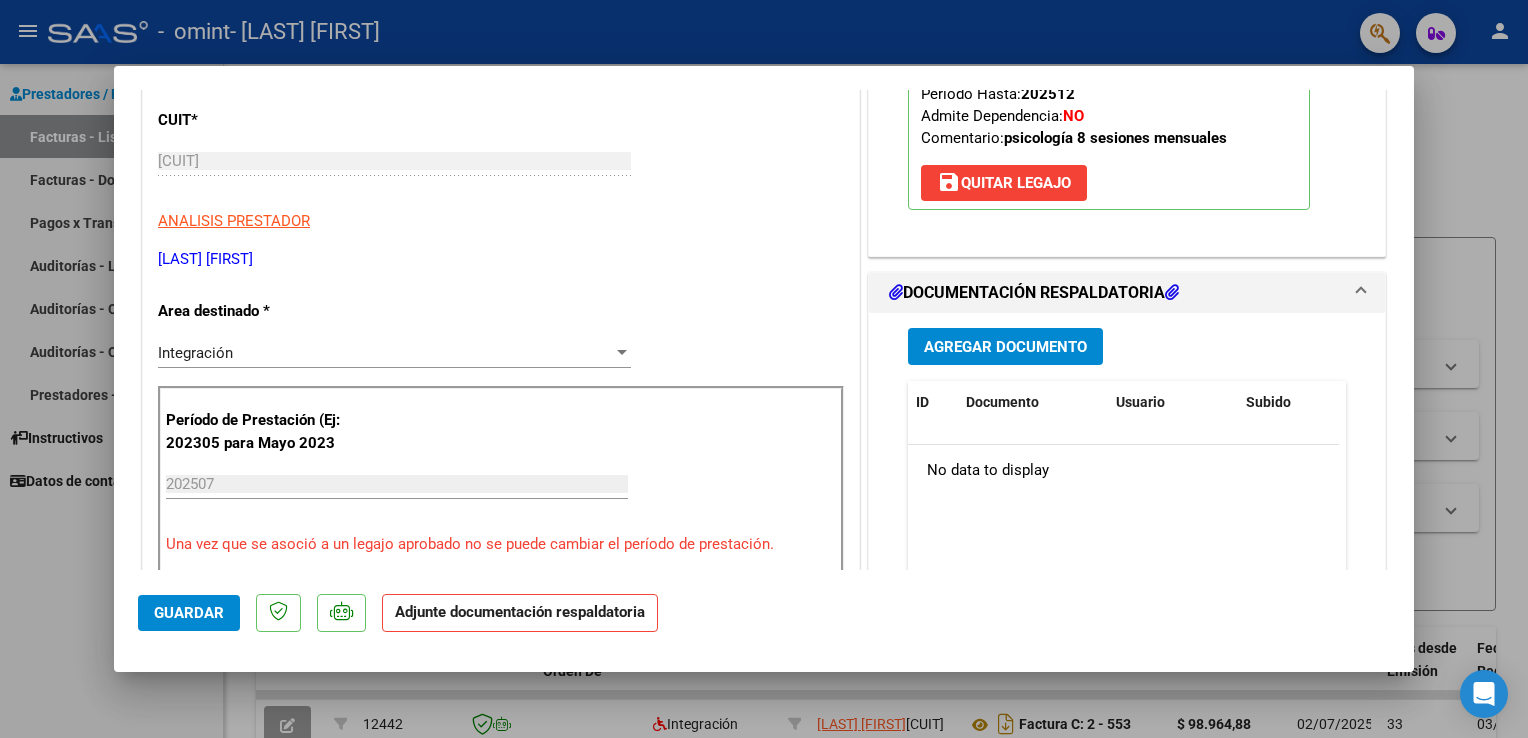 scroll, scrollTop: 300, scrollLeft: 0, axis: vertical 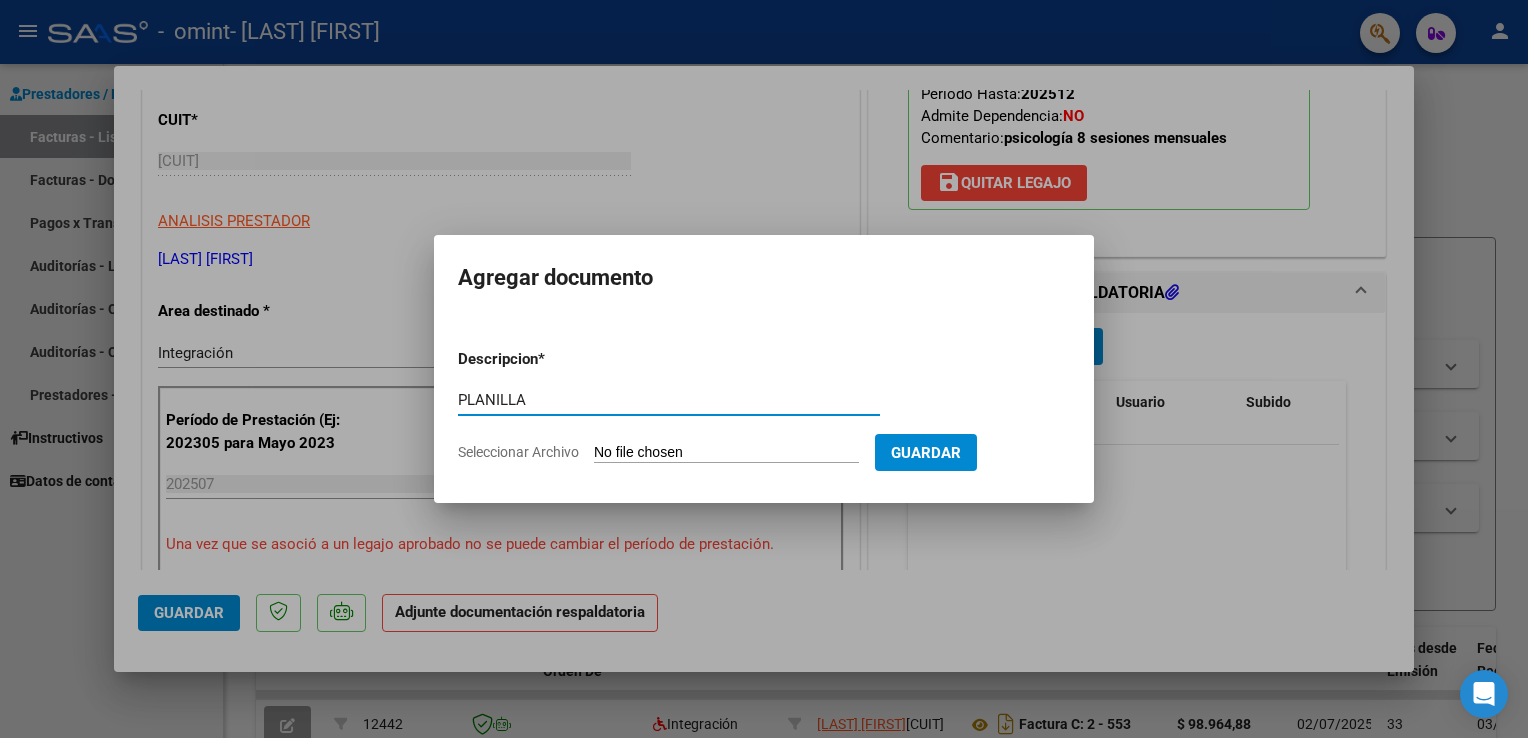 type on "PLANILLA DE ASISTENCIA" 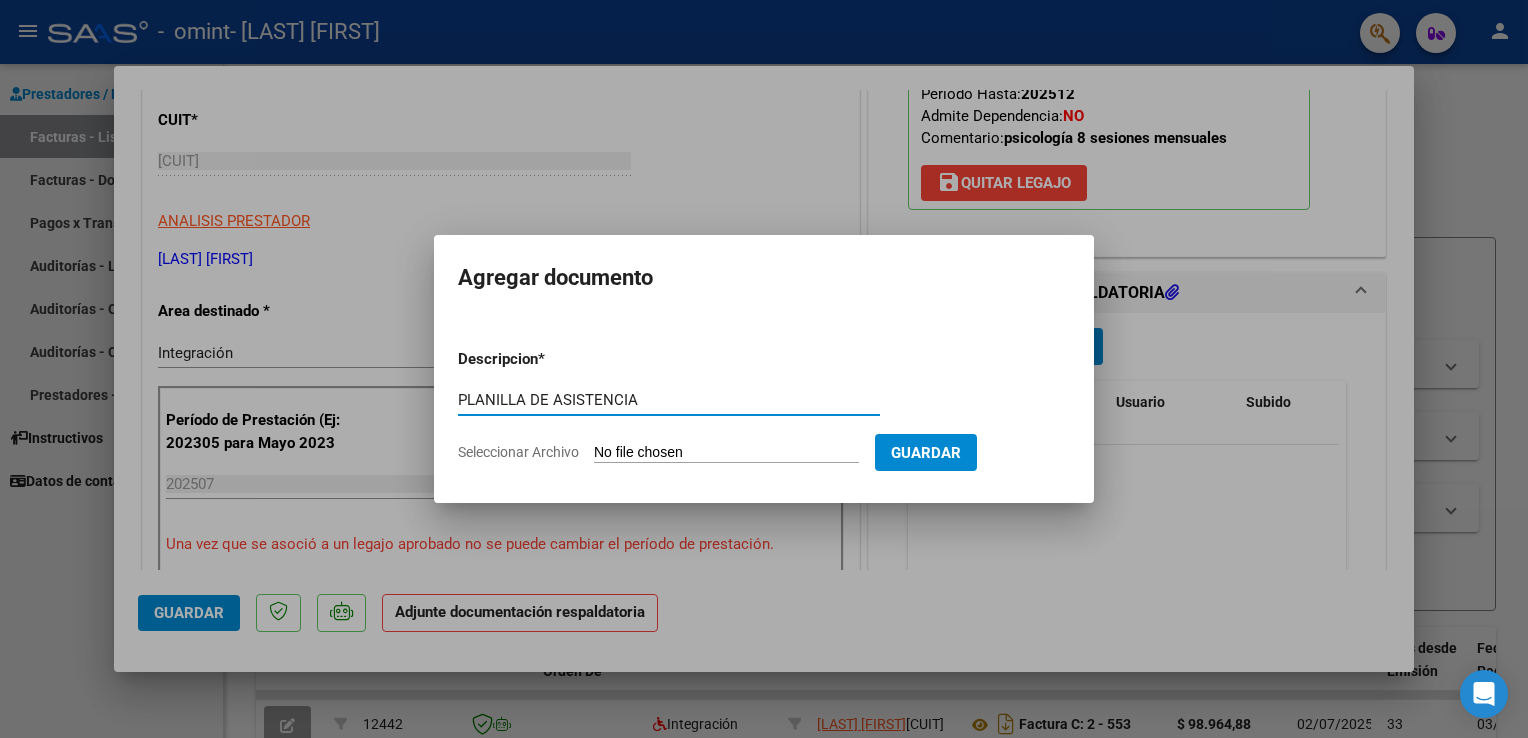 click on "Seleccionar Archivo" 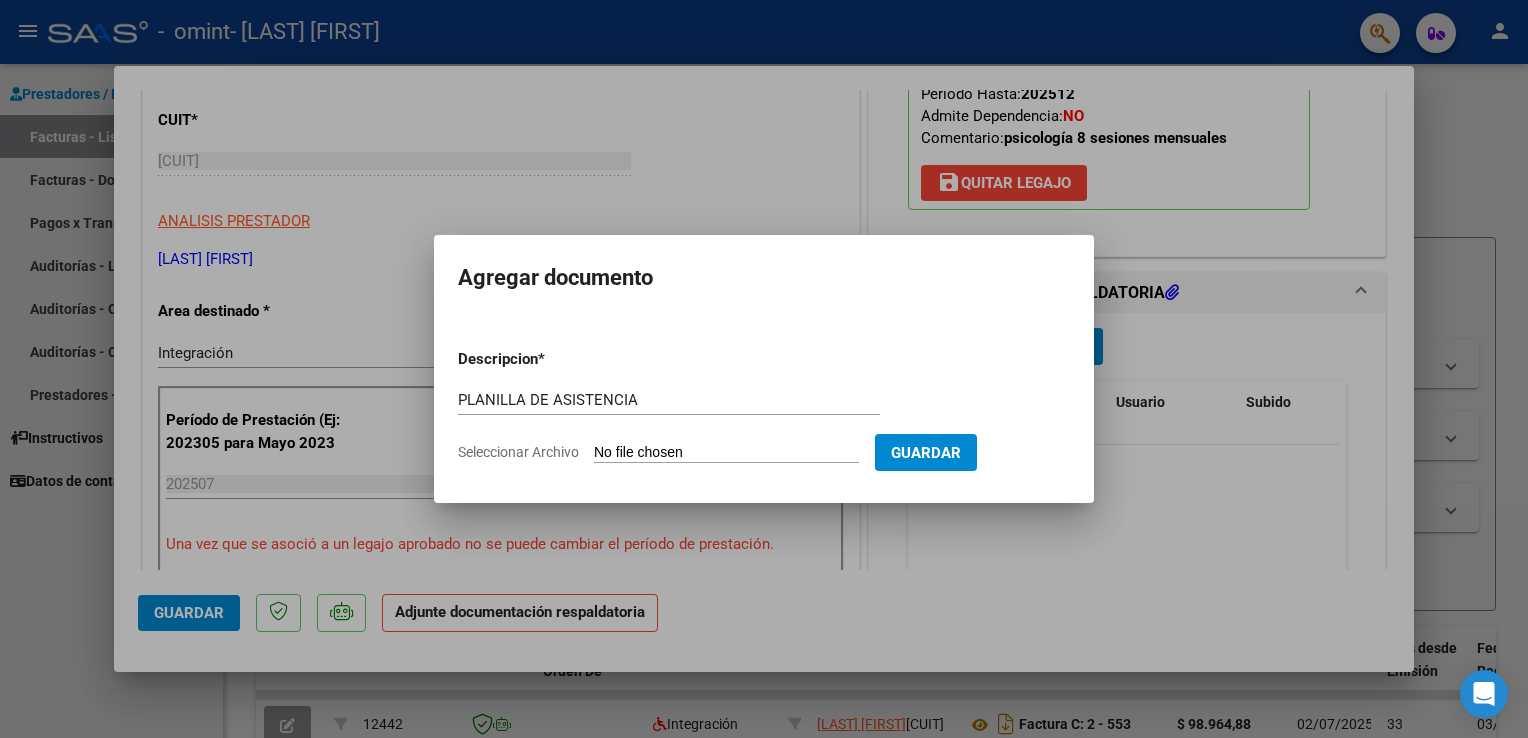 type on "C:\fakepath\[NAME].pdf" 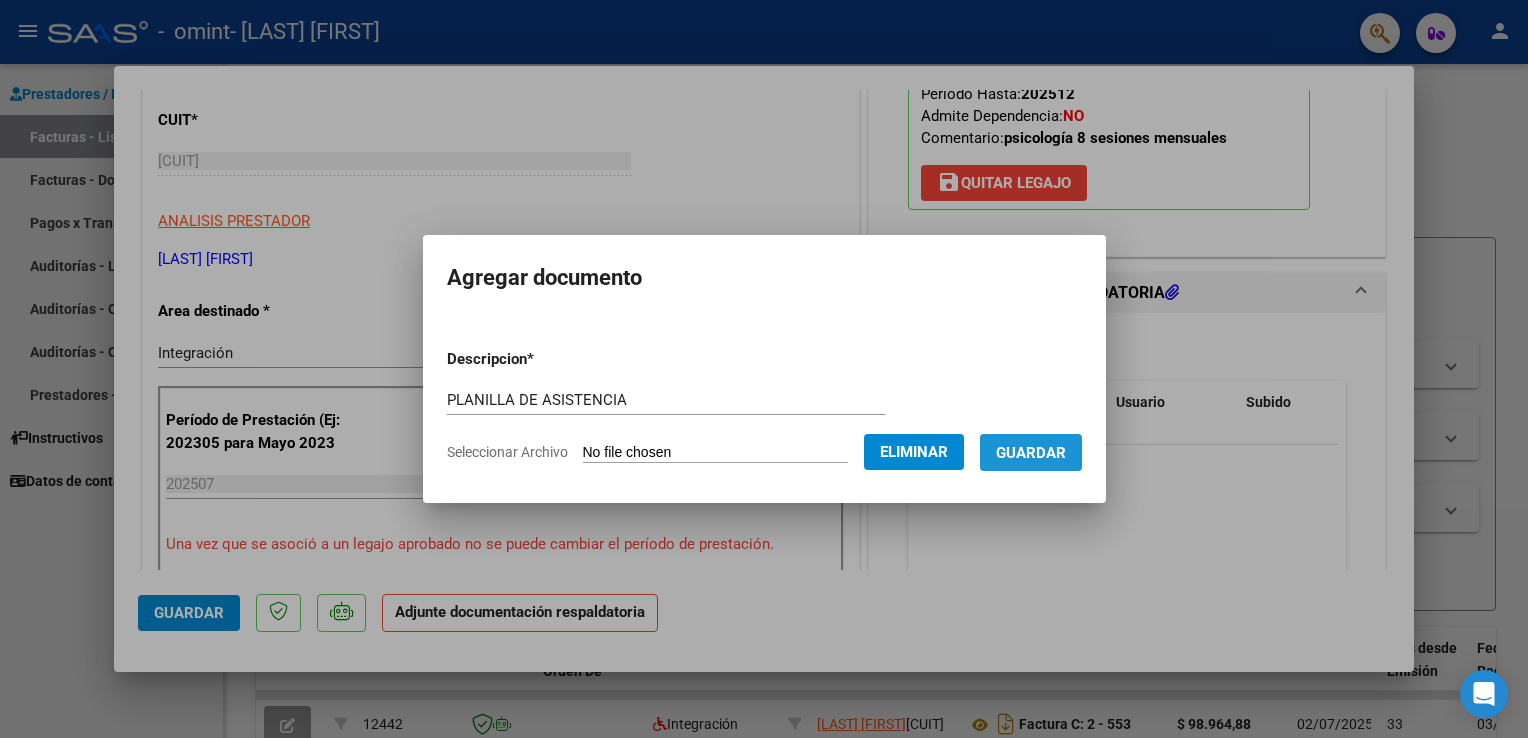 click on "Guardar" at bounding box center (1031, 453) 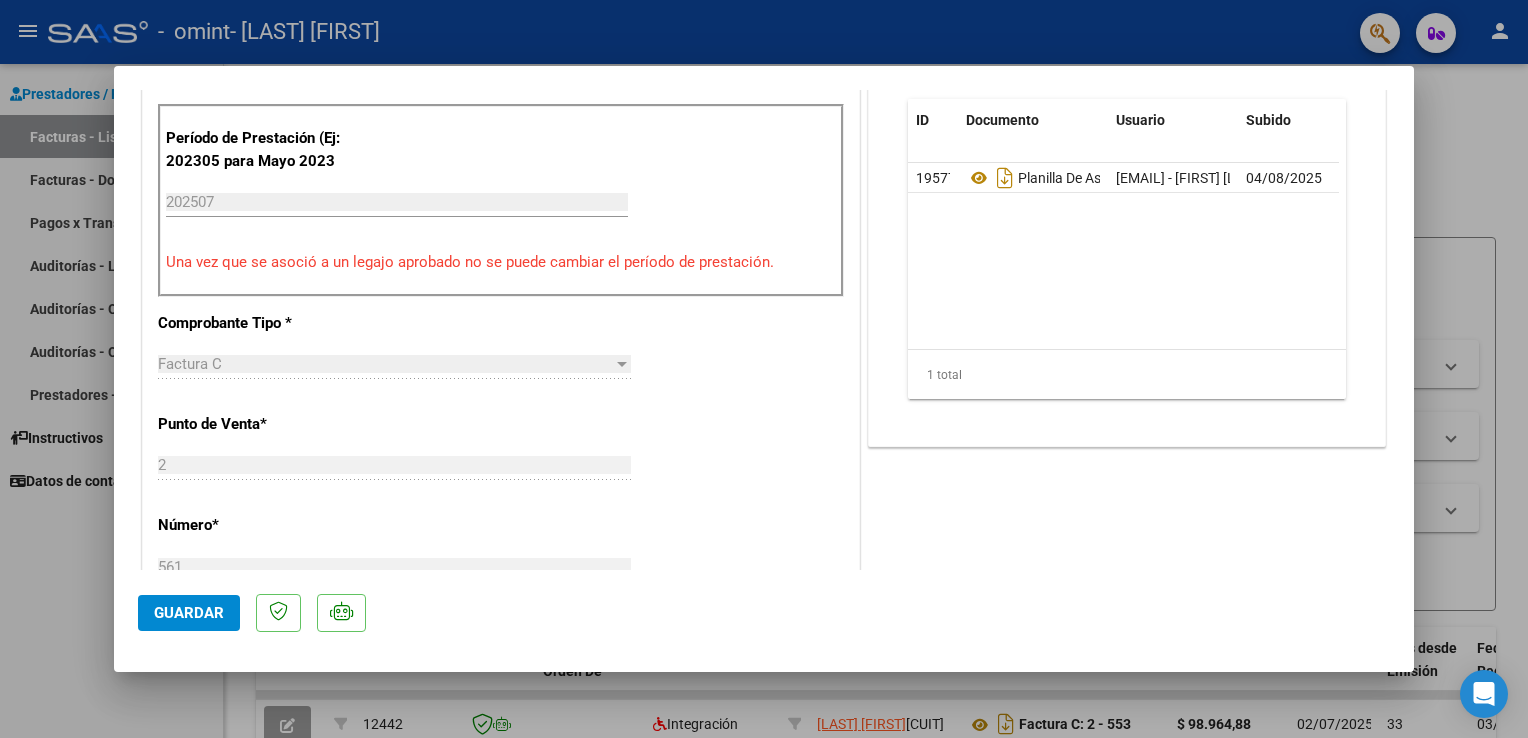 scroll, scrollTop: 800, scrollLeft: 0, axis: vertical 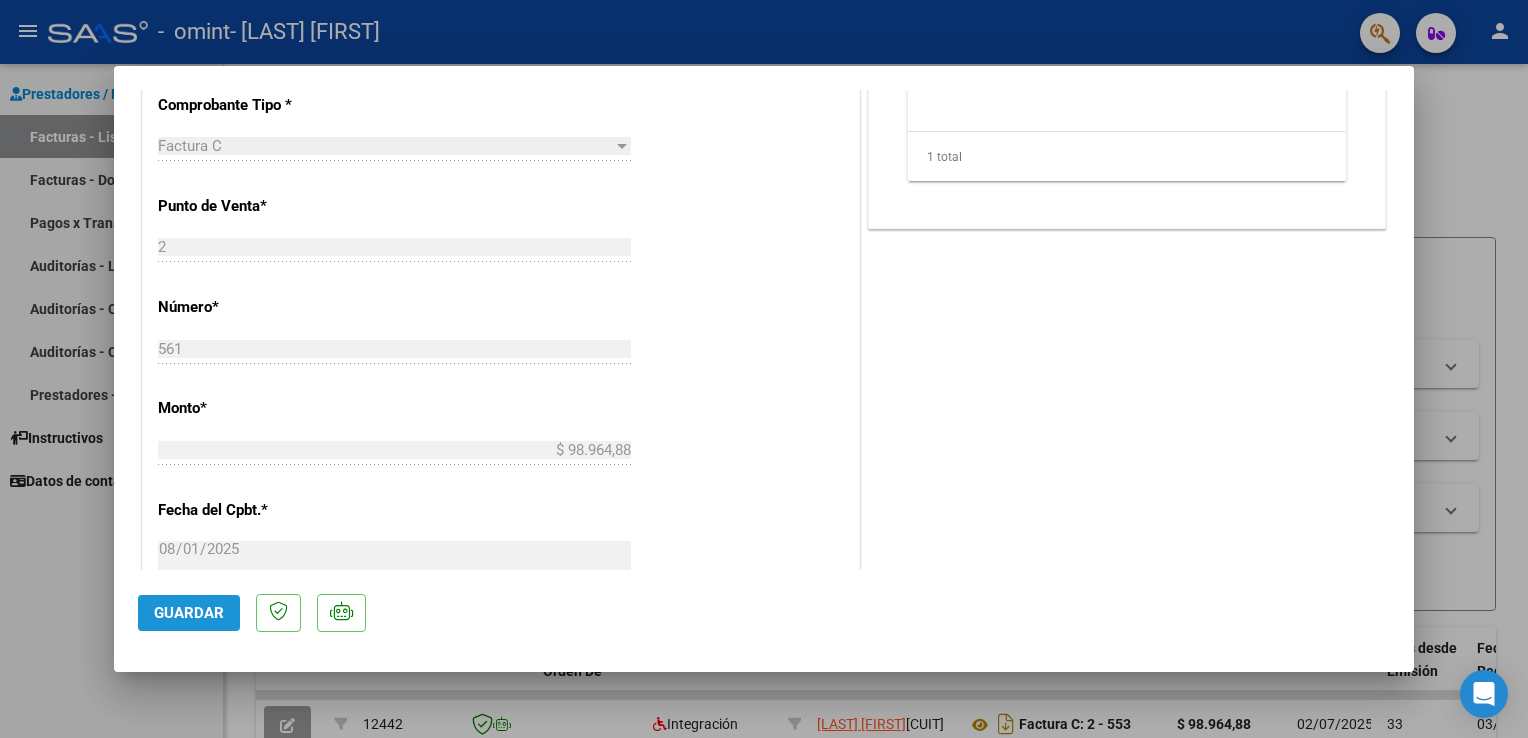 click on "Guardar" 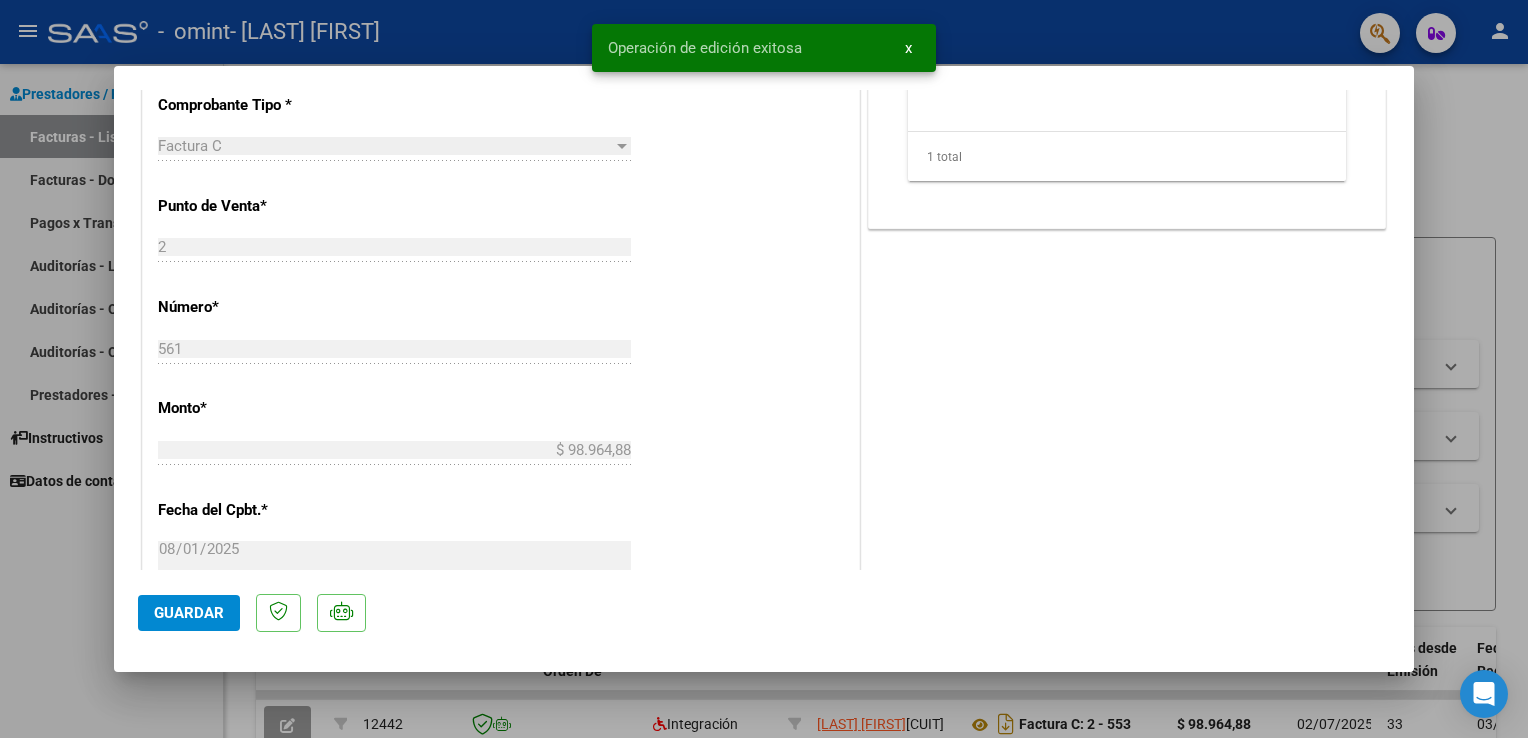 click at bounding box center (764, 369) 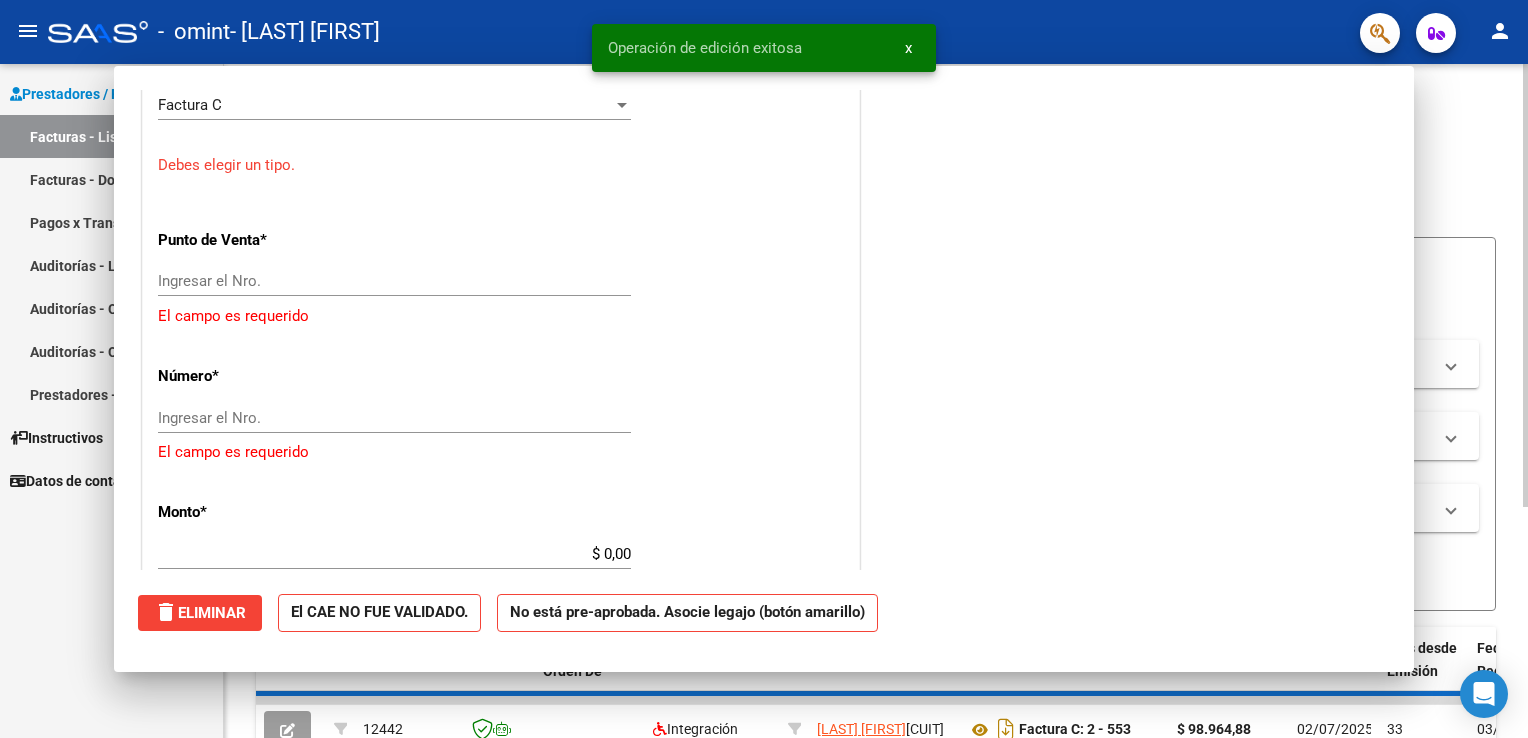 scroll, scrollTop: 759, scrollLeft: 0, axis: vertical 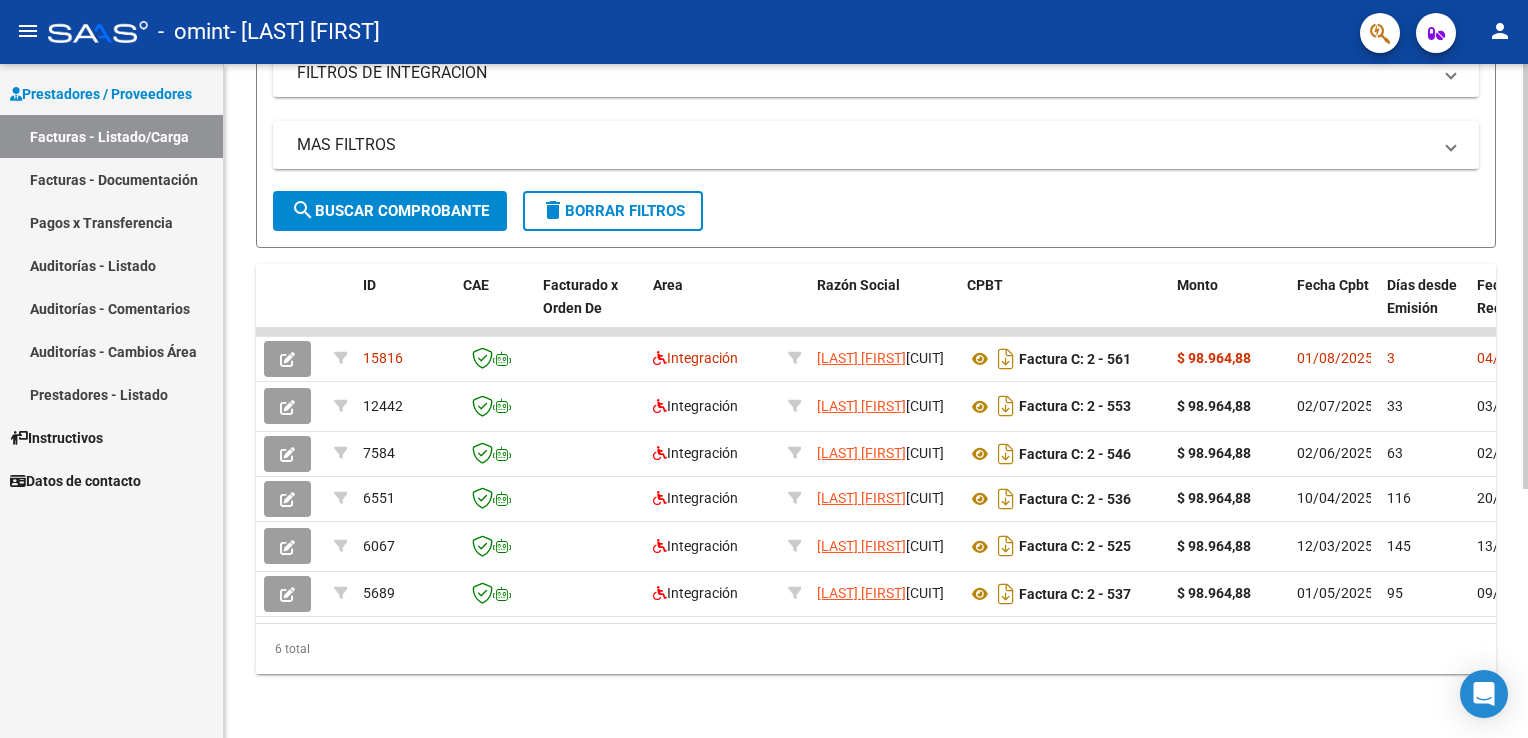 drag, startPoint x: 549, startPoint y: 605, endPoint x: 600, endPoint y: 636, distance: 59.682495 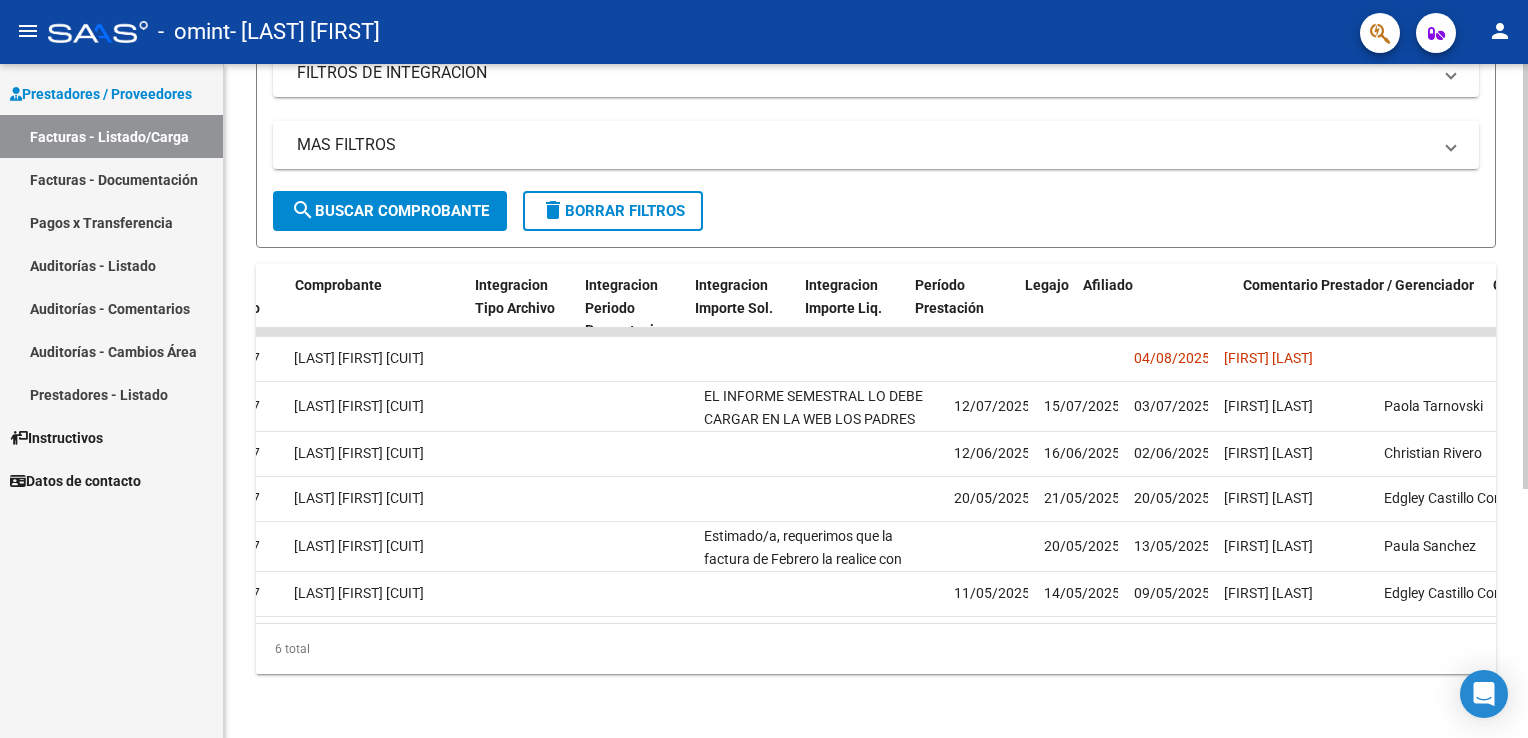 scroll, scrollTop: 0, scrollLeft: 0, axis: both 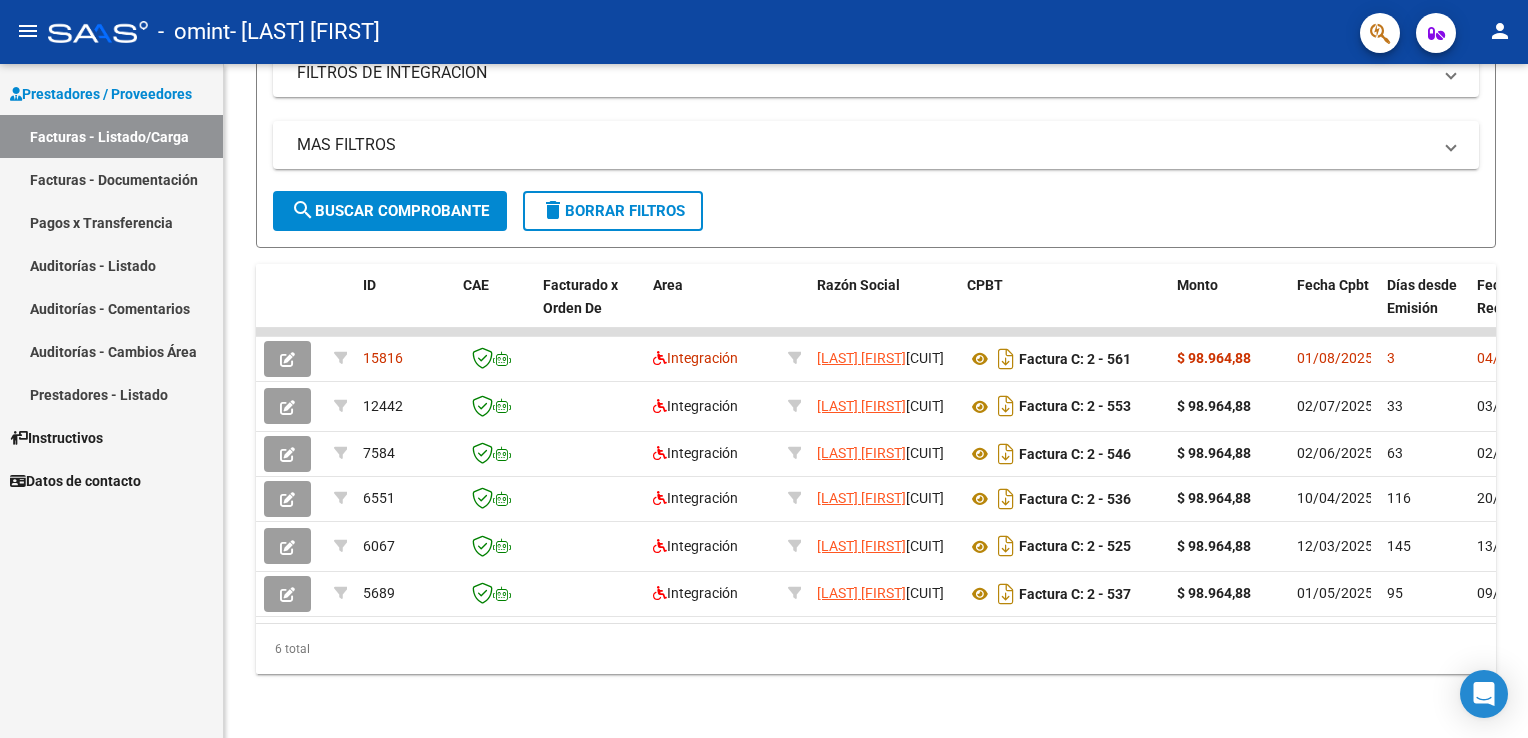 drag, startPoint x: 1485, startPoint y: 19, endPoint x: 1492, endPoint y: 32, distance: 14.764823 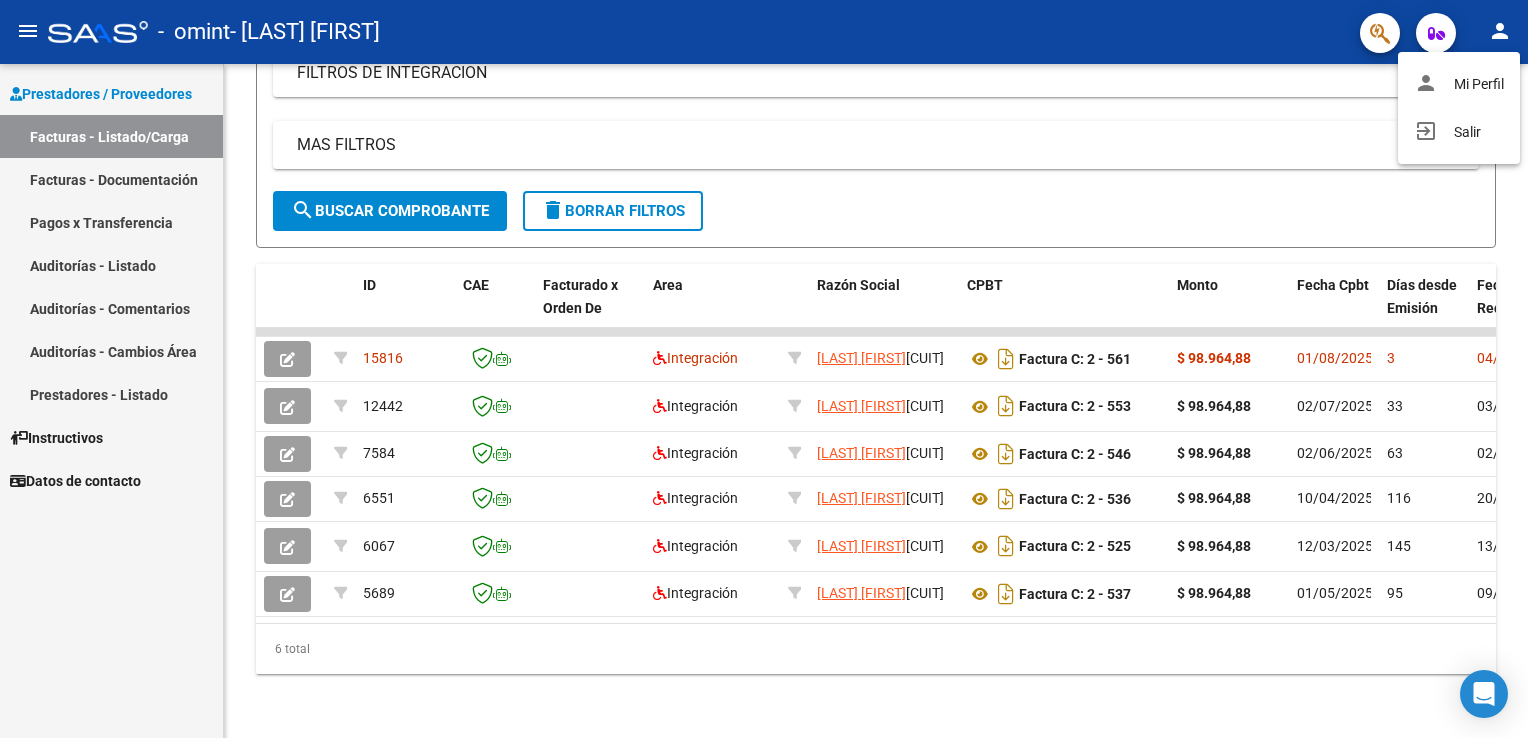 click at bounding box center [764, 369] 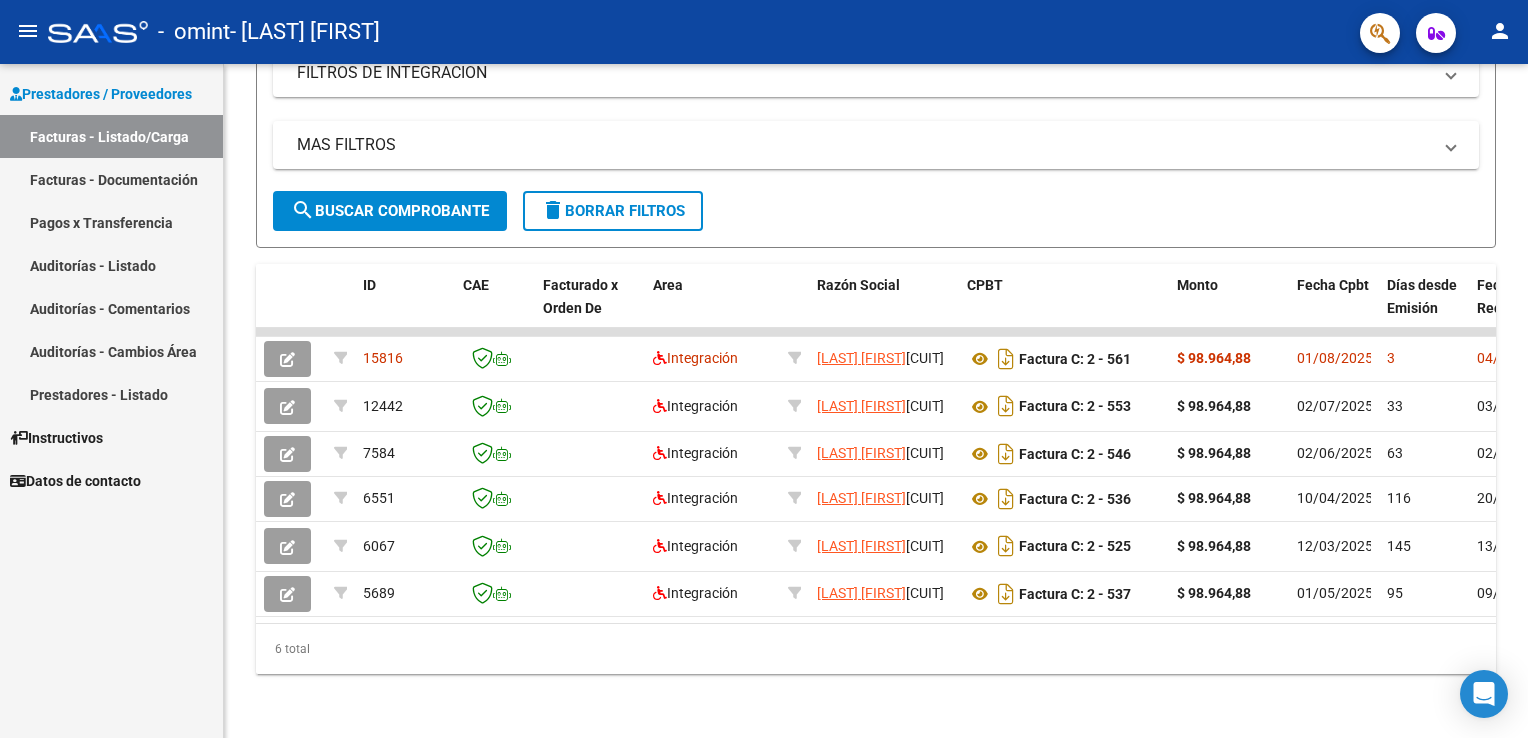 click on "person" 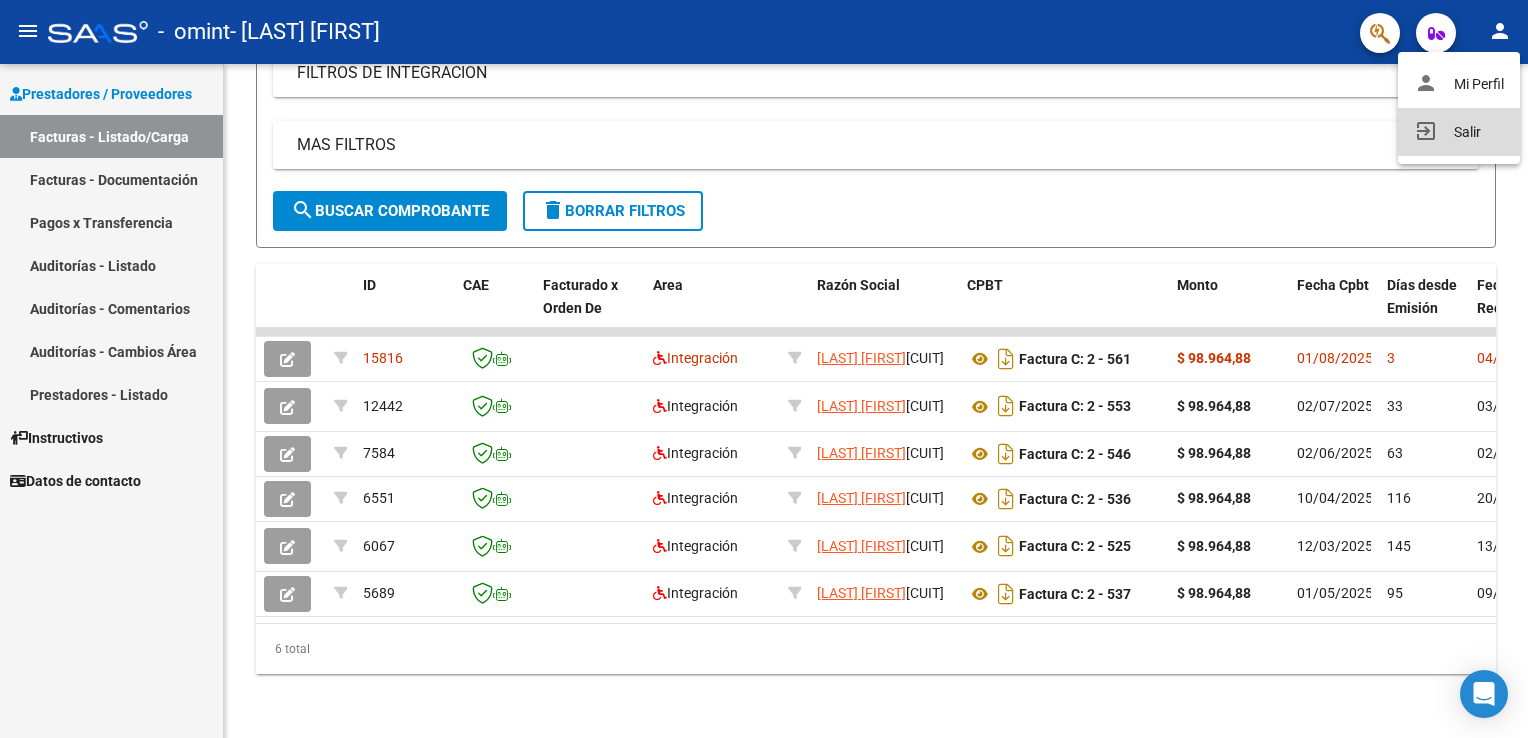 click on "exit_to_app  Salir" at bounding box center (1459, 132) 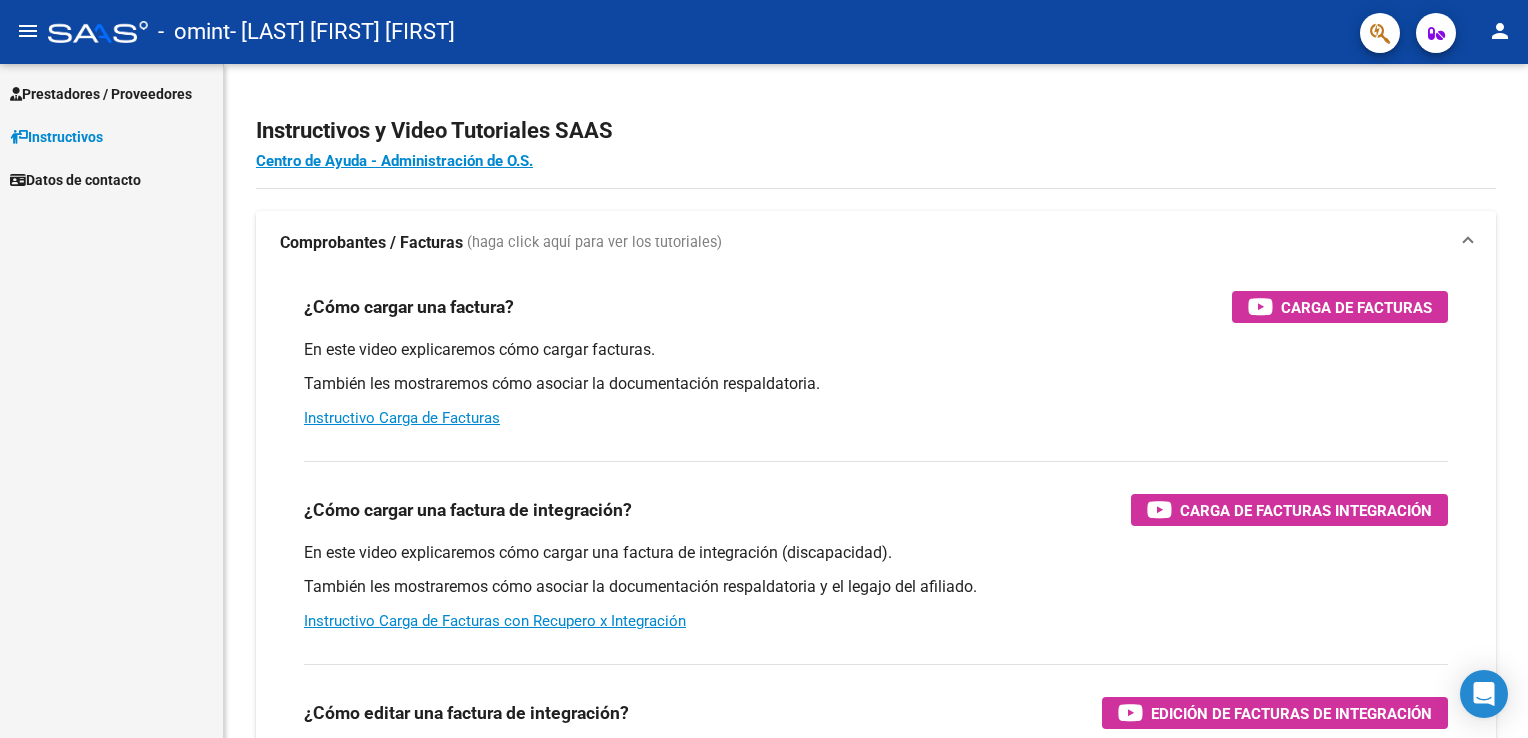 scroll, scrollTop: 0, scrollLeft: 0, axis: both 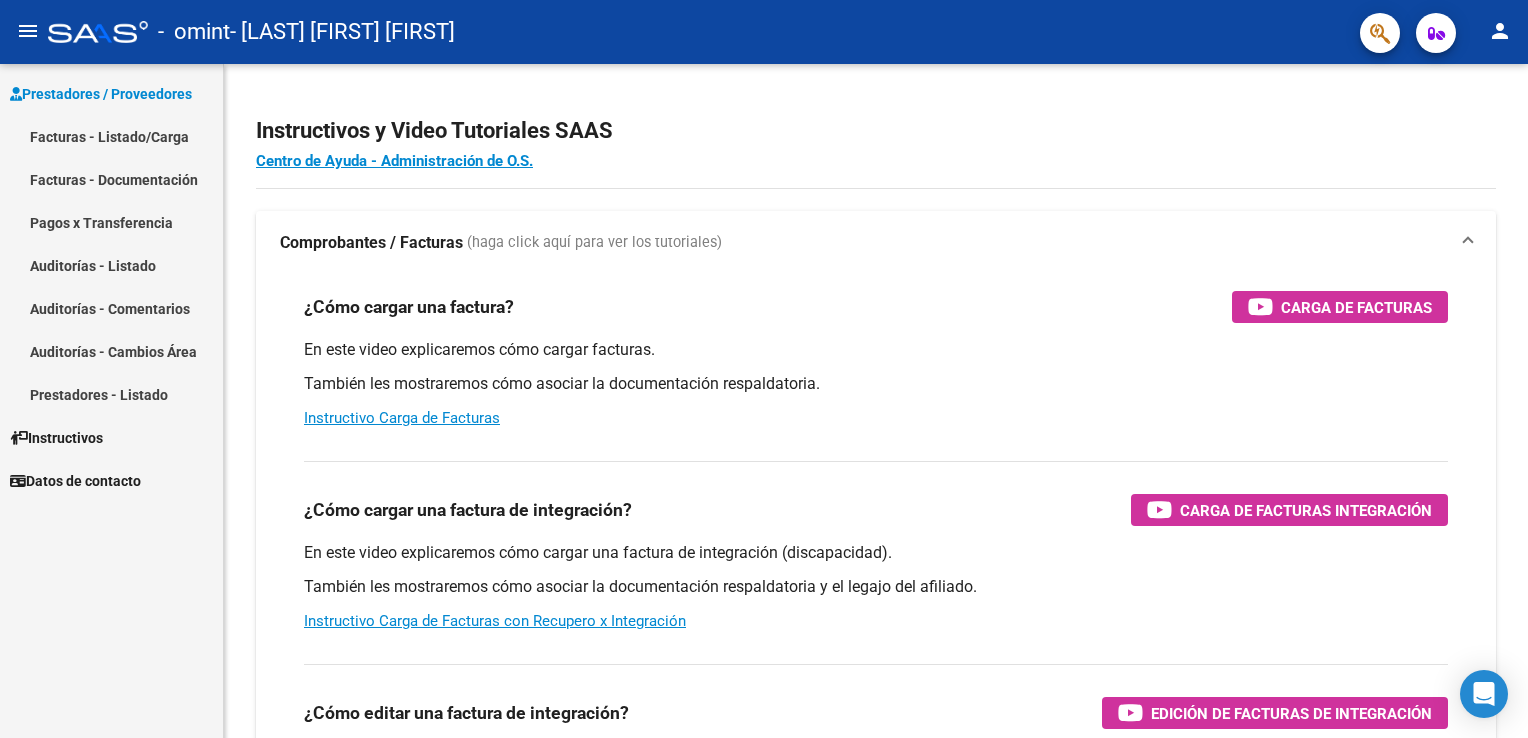 click on "Facturas - Listado/Carga" at bounding box center [111, 136] 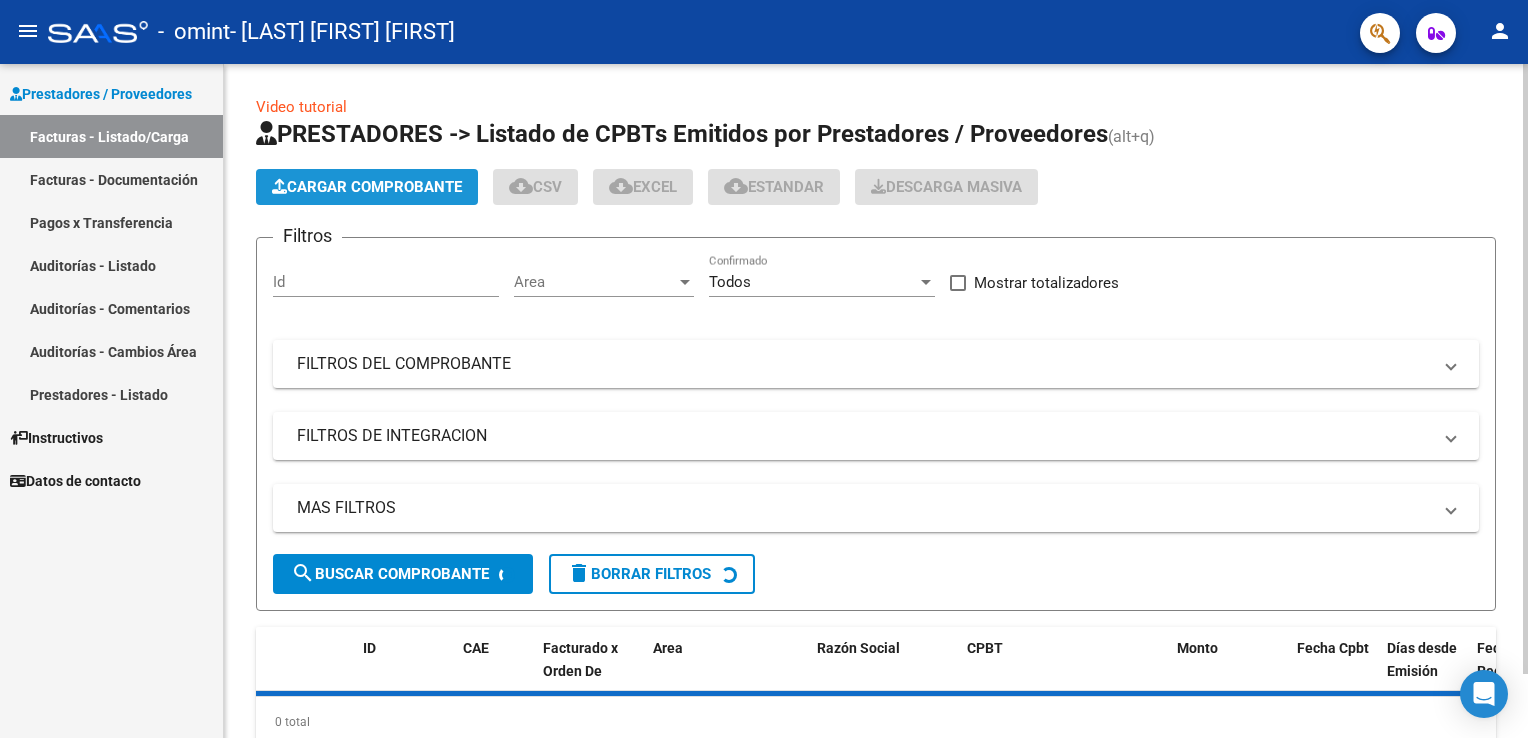 click on "Cargar Comprobante" 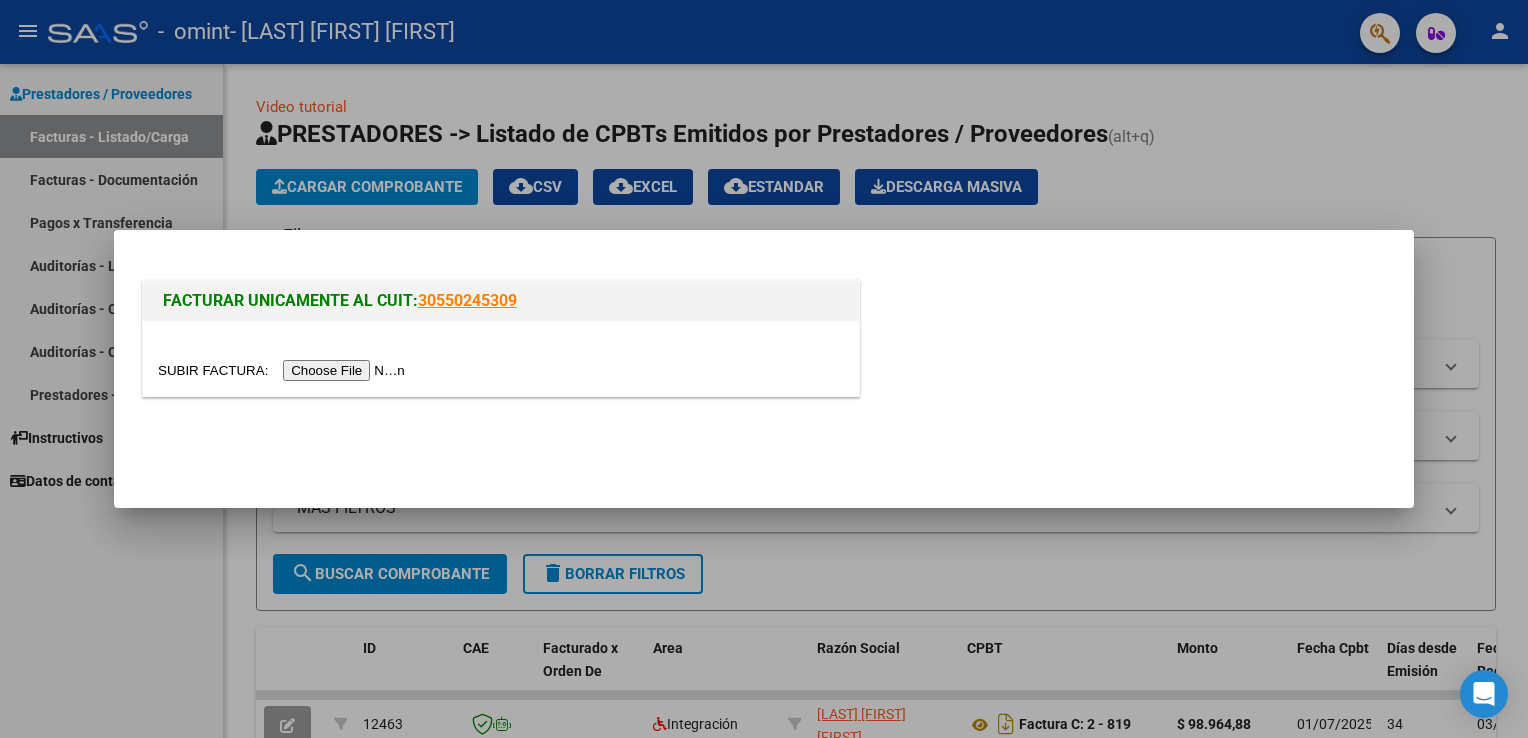 click at bounding box center [284, 370] 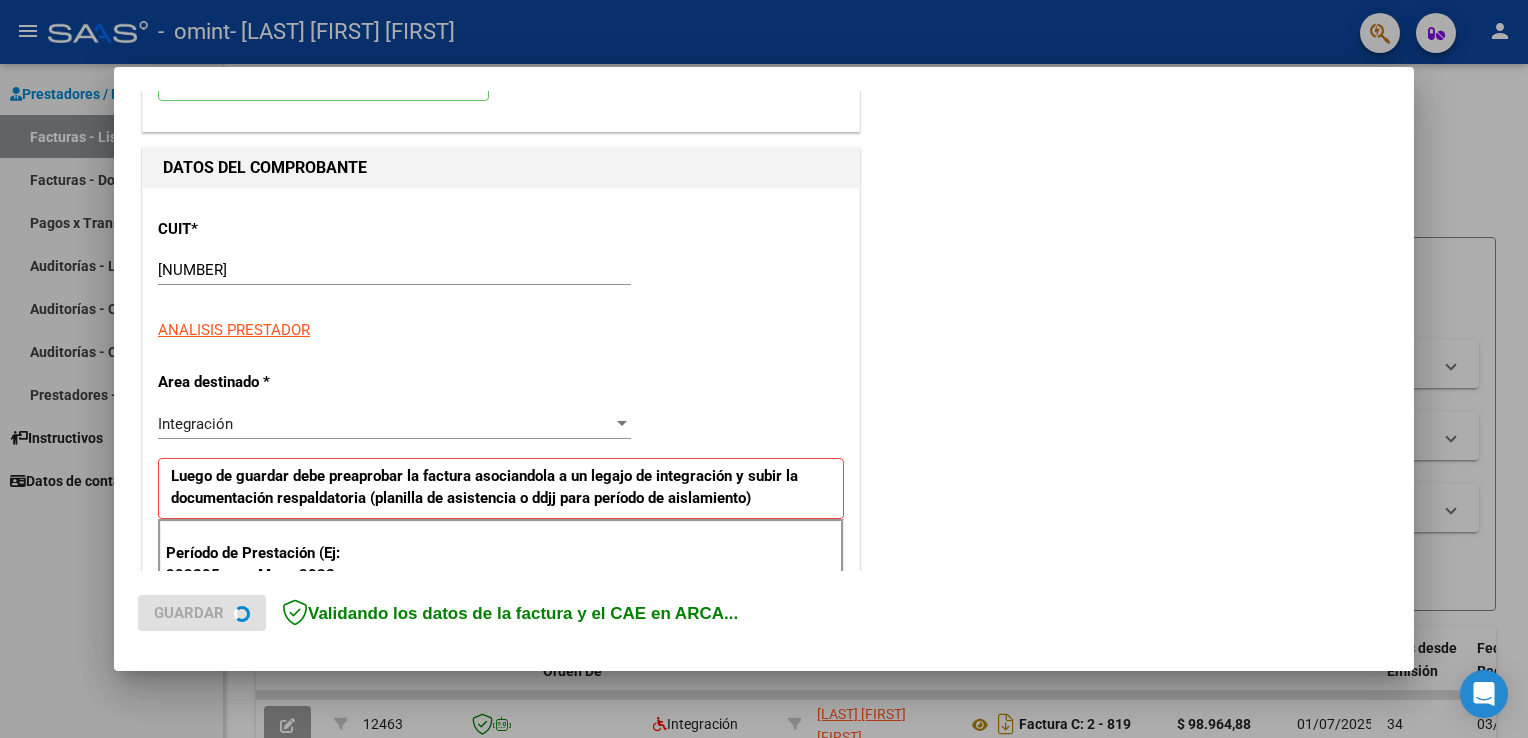 scroll, scrollTop: 300, scrollLeft: 0, axis: vertical 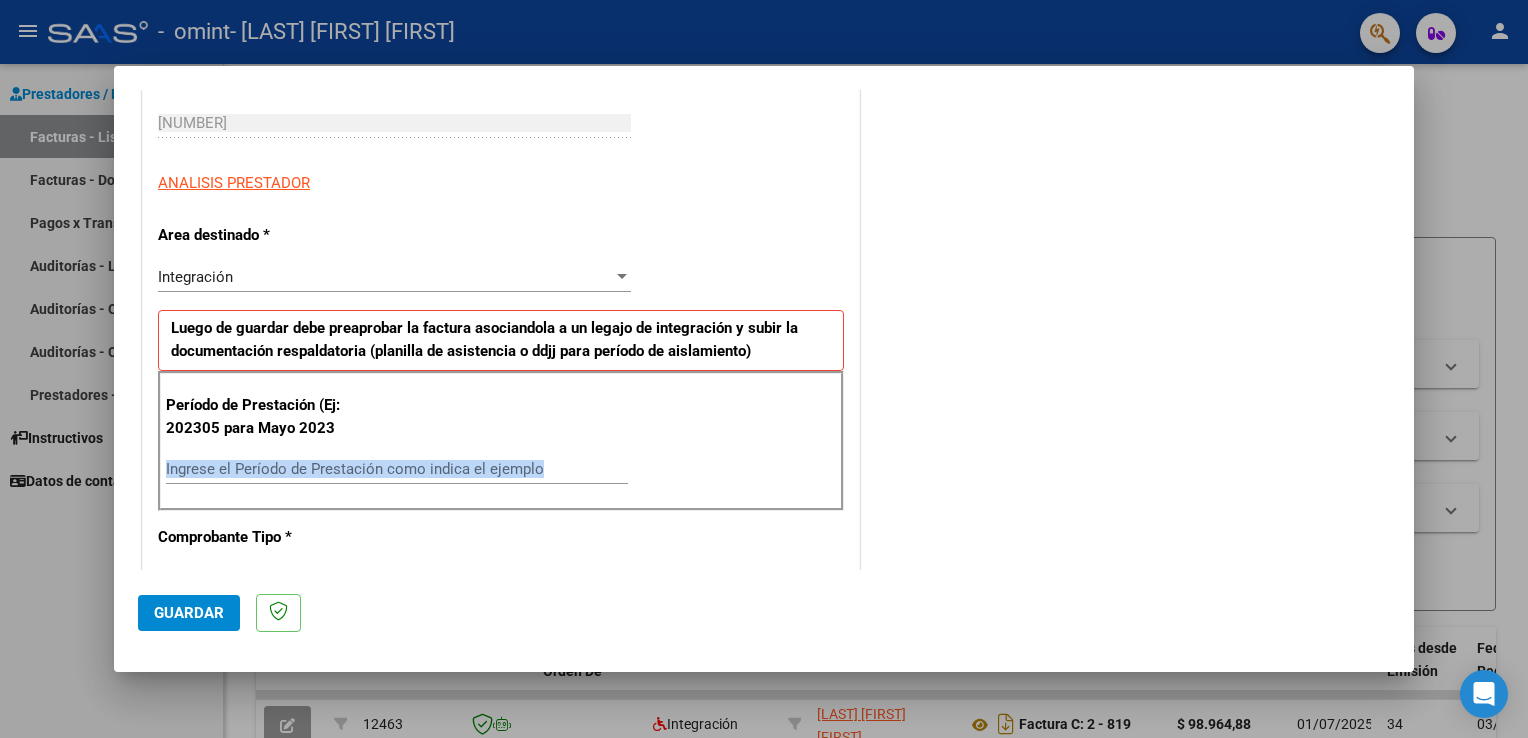 click on "Ingrese el Período de Prestación como indica el ejemplo" at bounding box center (397, 478) 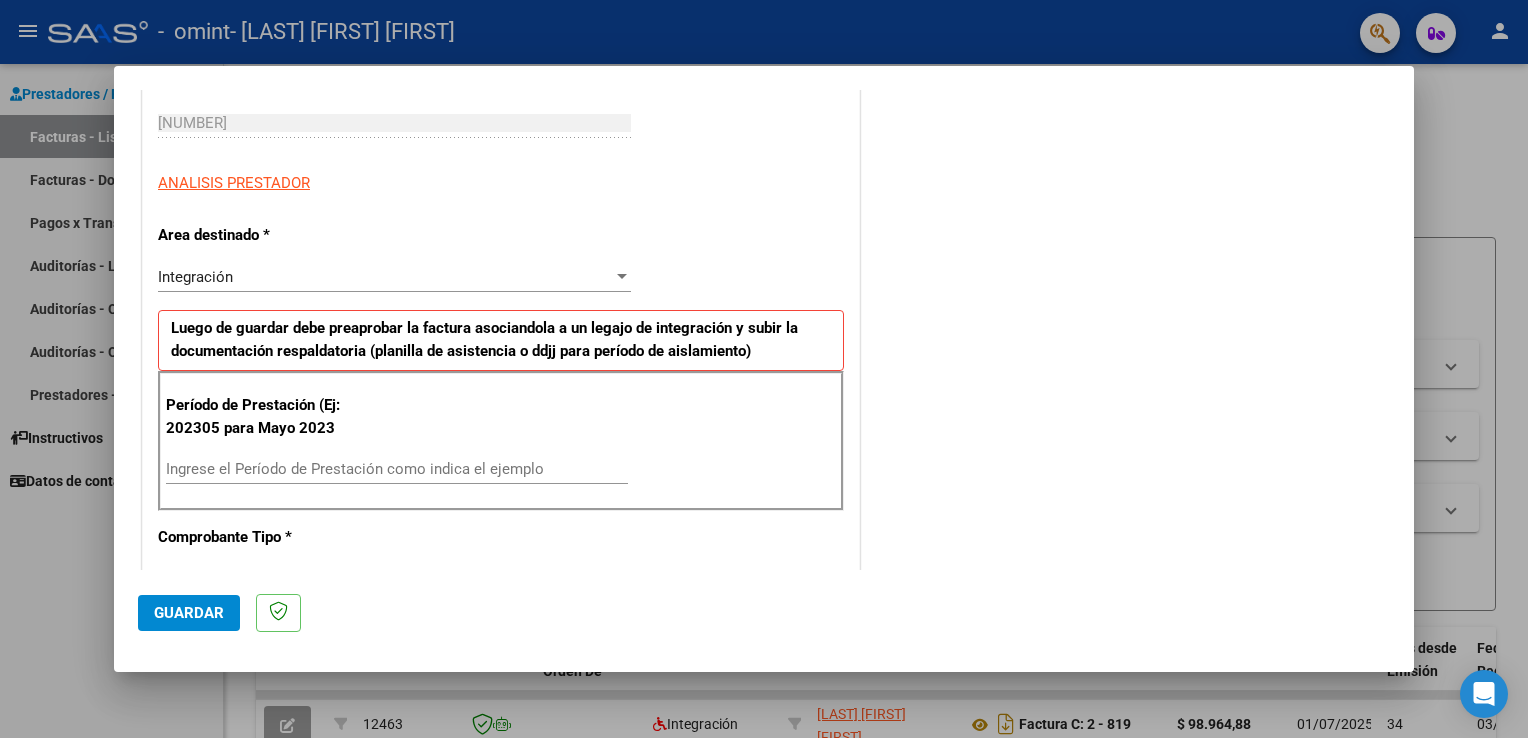 drag, startPoint x: 310, startPoint y: 488, endPoint x: 315, endPoint y: 478, distance: 11.18034 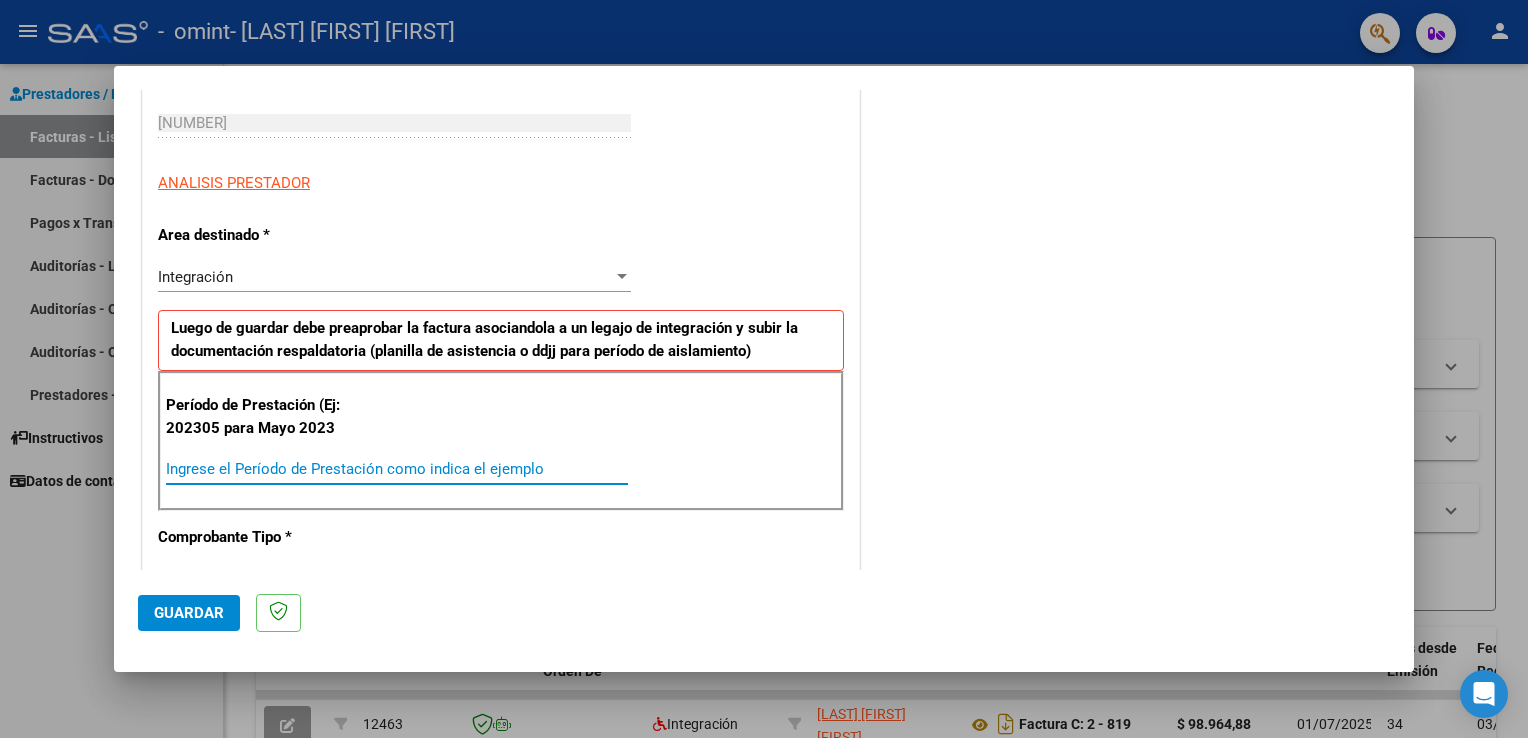 click on "Ingrese el Período de Prestación como indica el ejemplo" at bounding box center [397, 469] 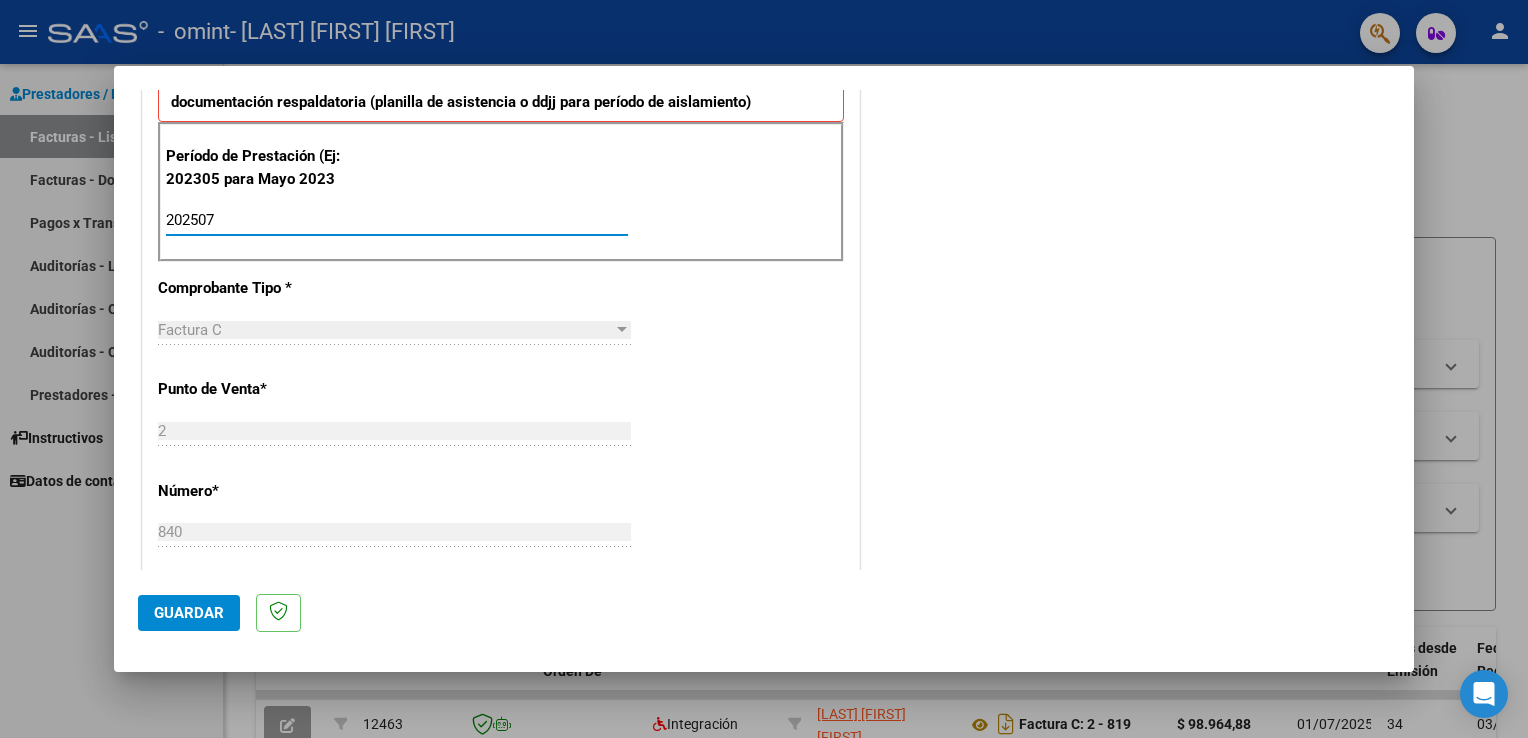 scroll, scrollTop: 600, scrollLeft: 0, axis: vertical 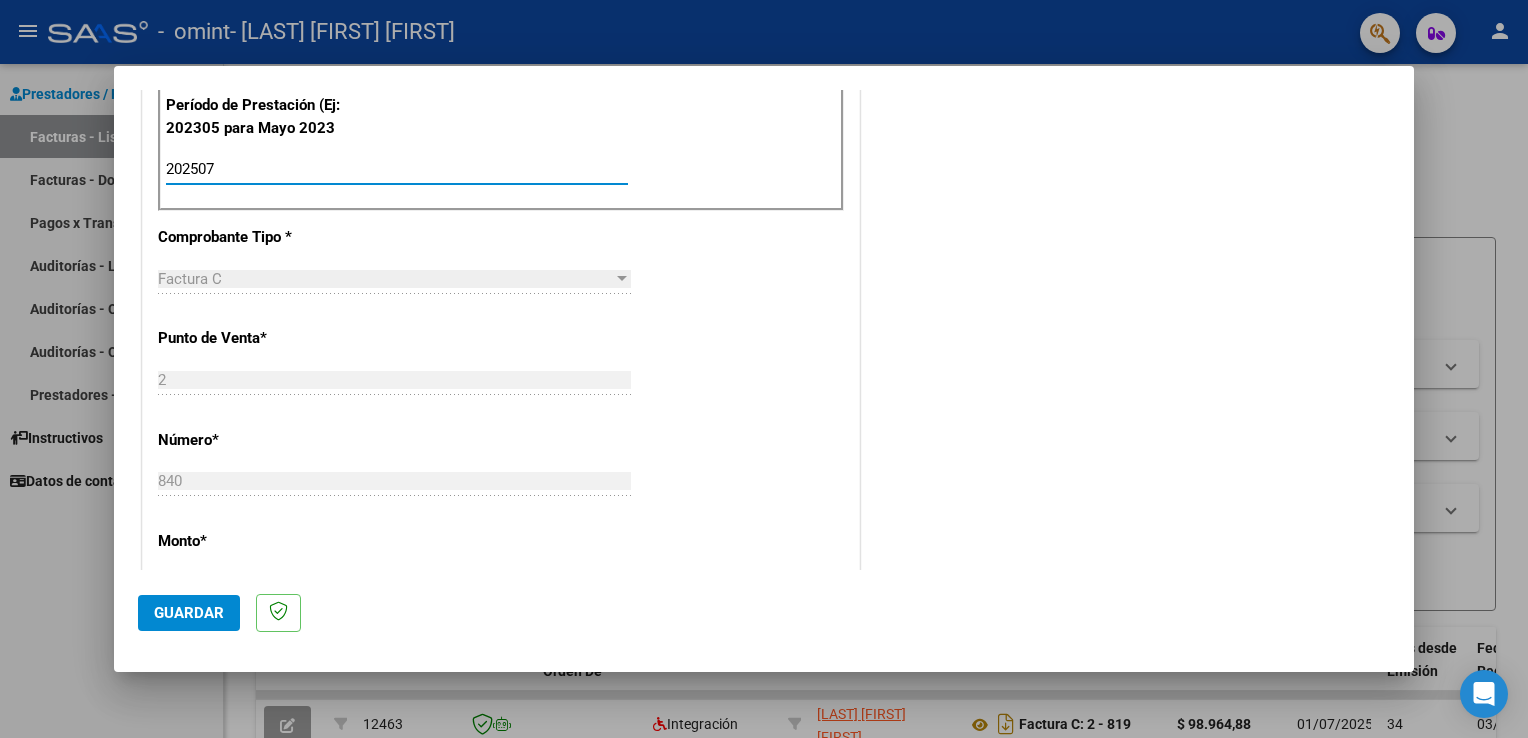 type on "202507" 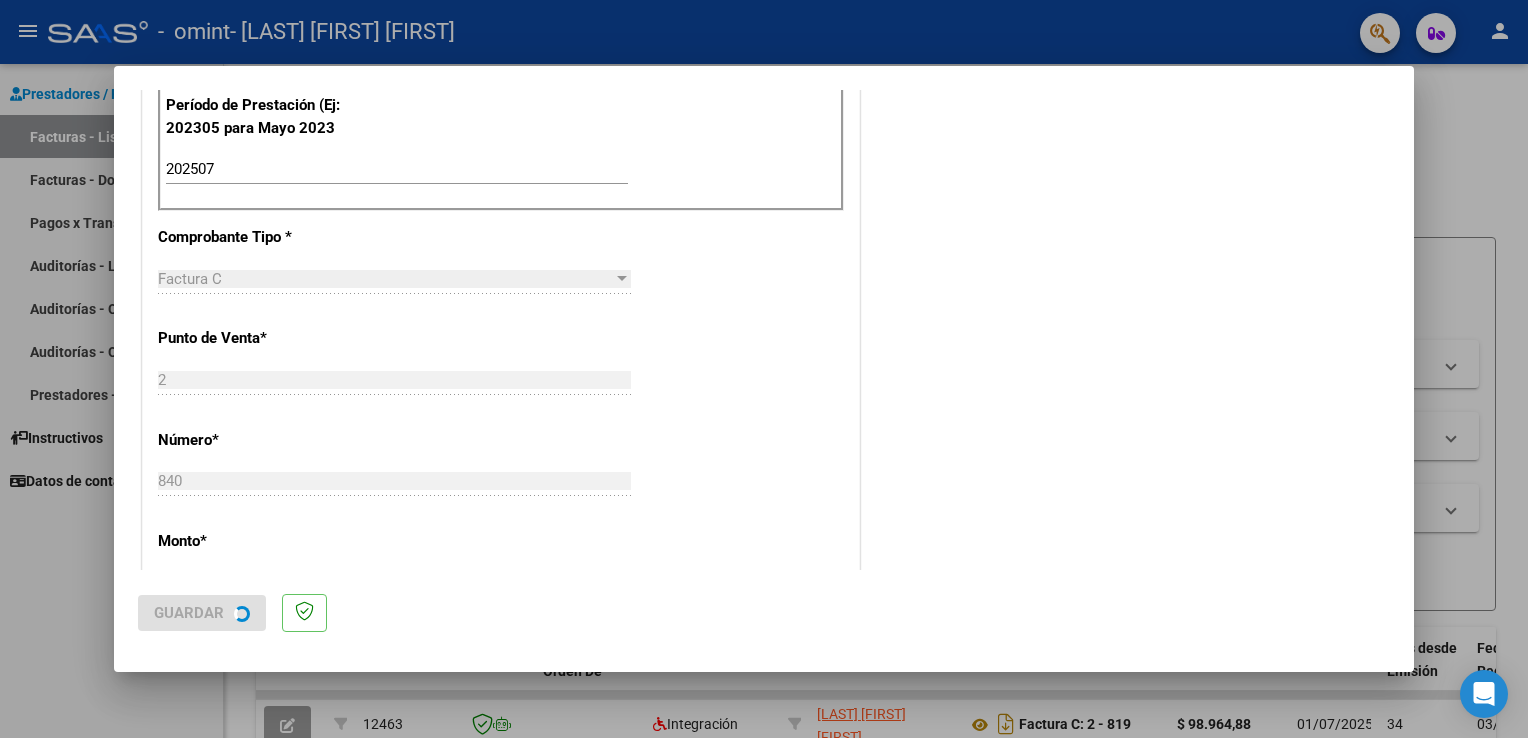 scroll, scrollTop: 0, scrollLeft: 0, axis: both 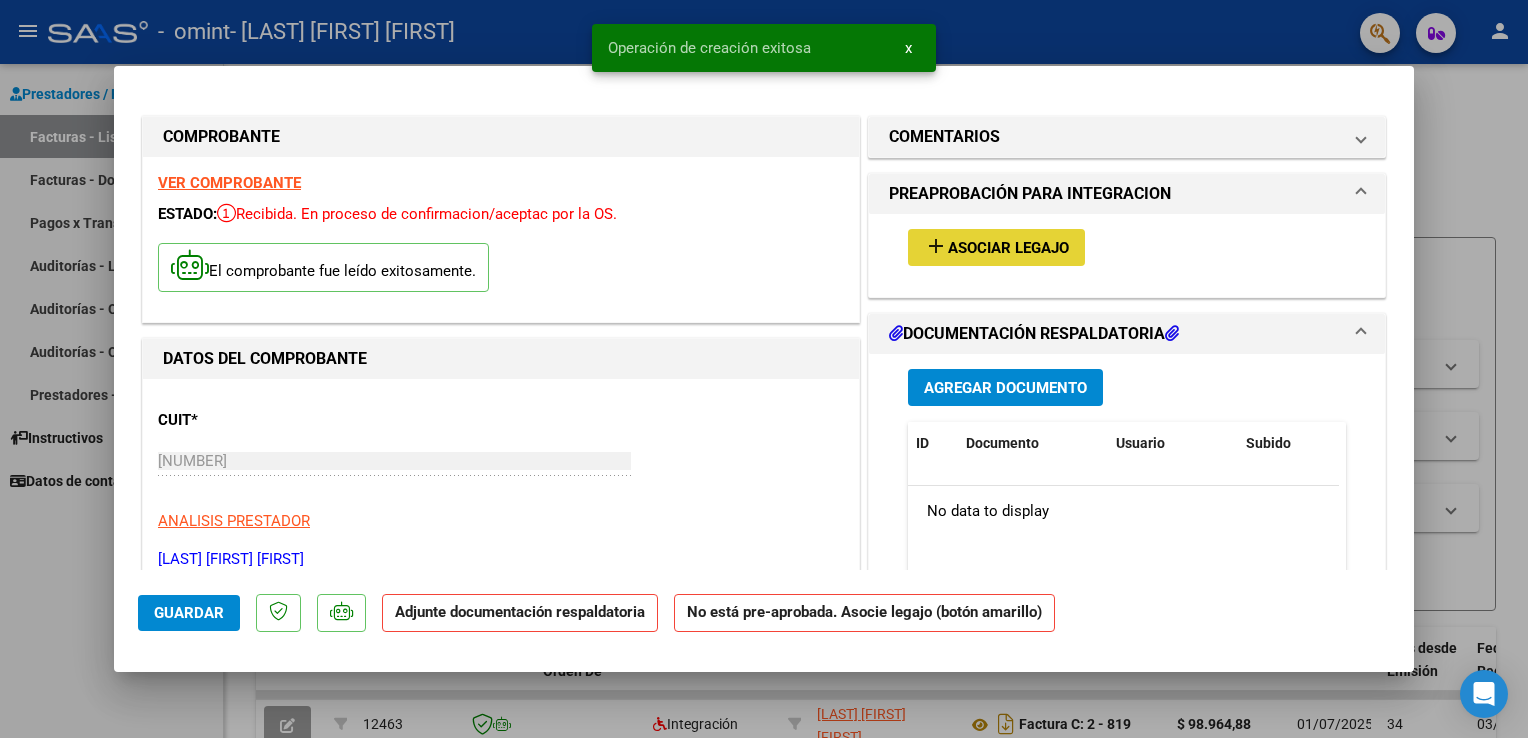 click on "Asociar Legajo" at bounding box center (1008, 248) 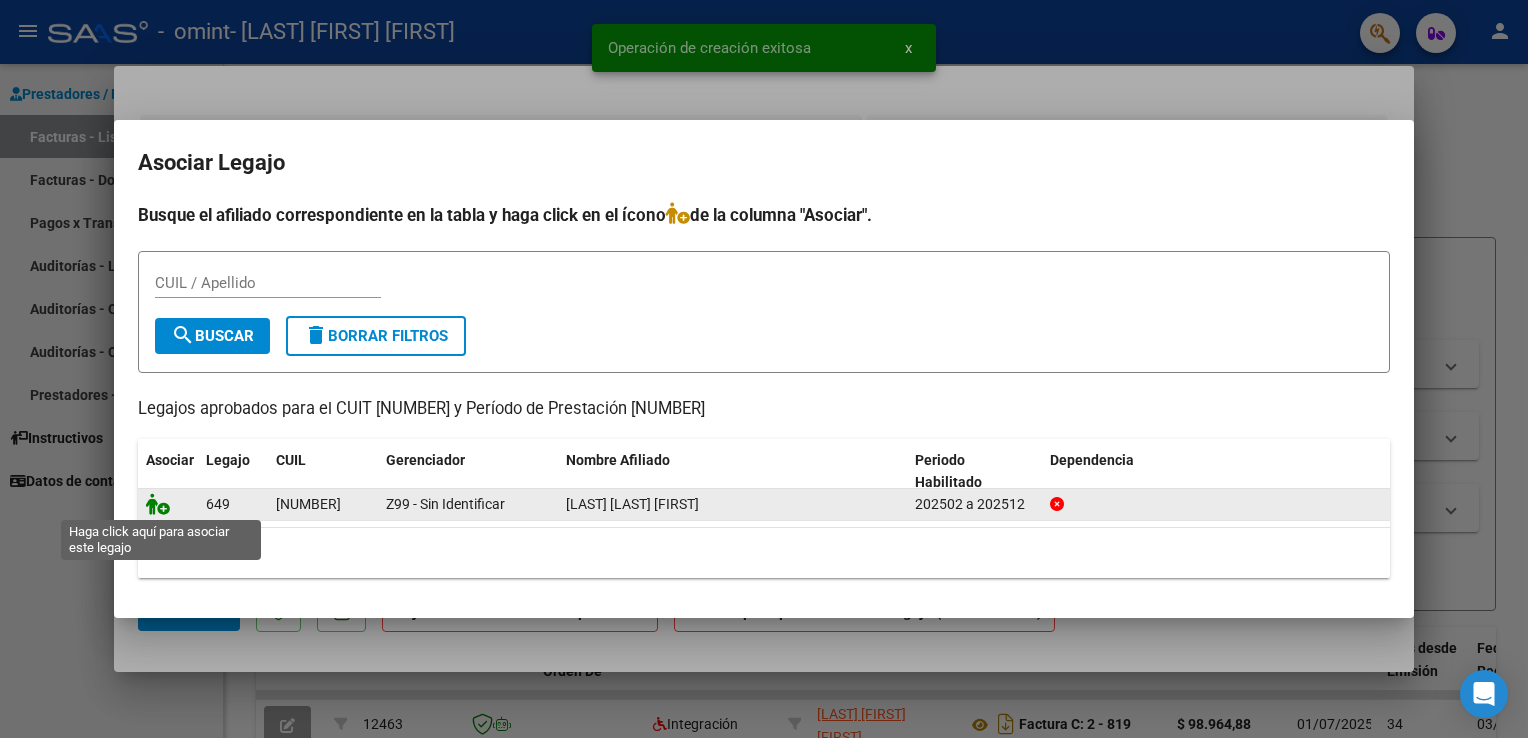 click 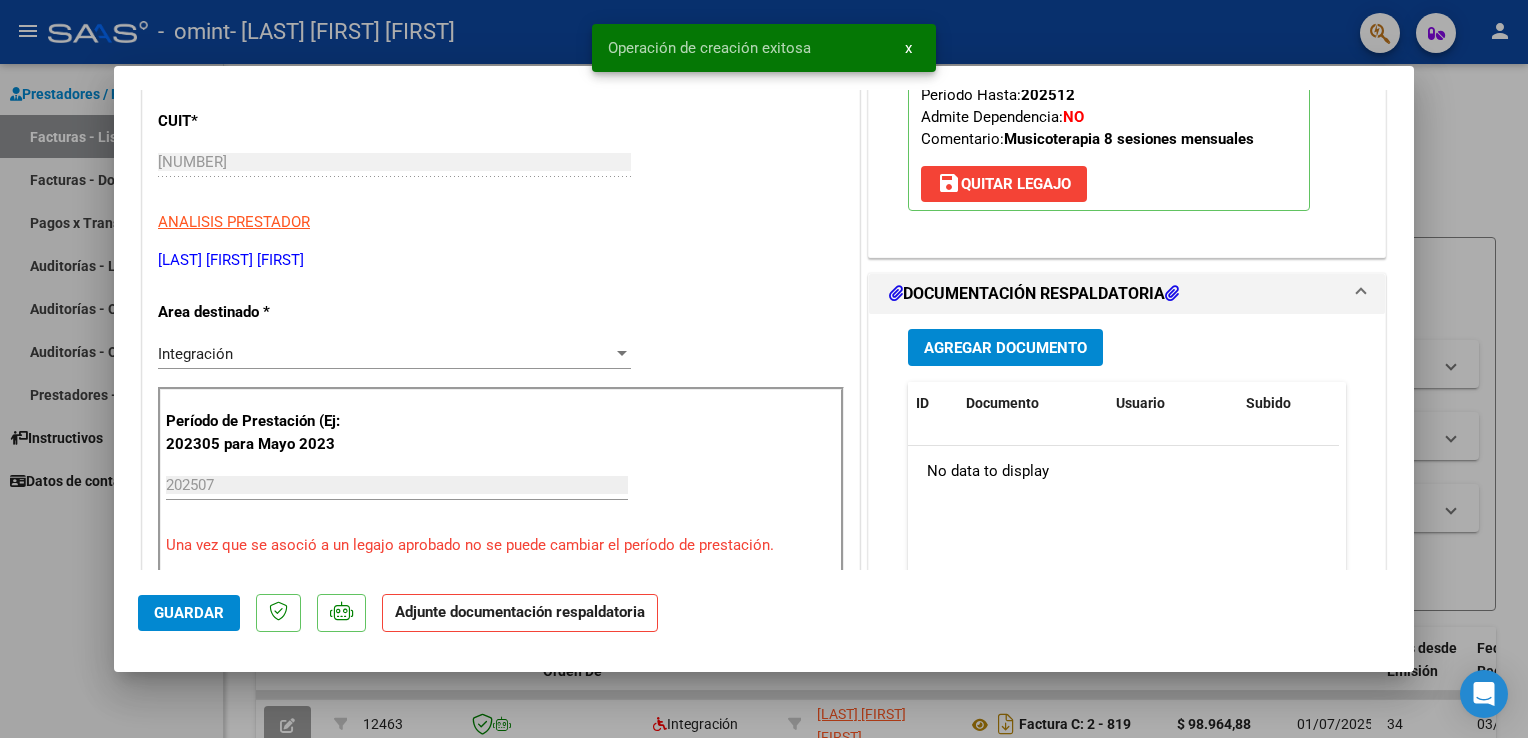 scroll, scrollTop: 300, scrollLeft: 0, axis: vertical 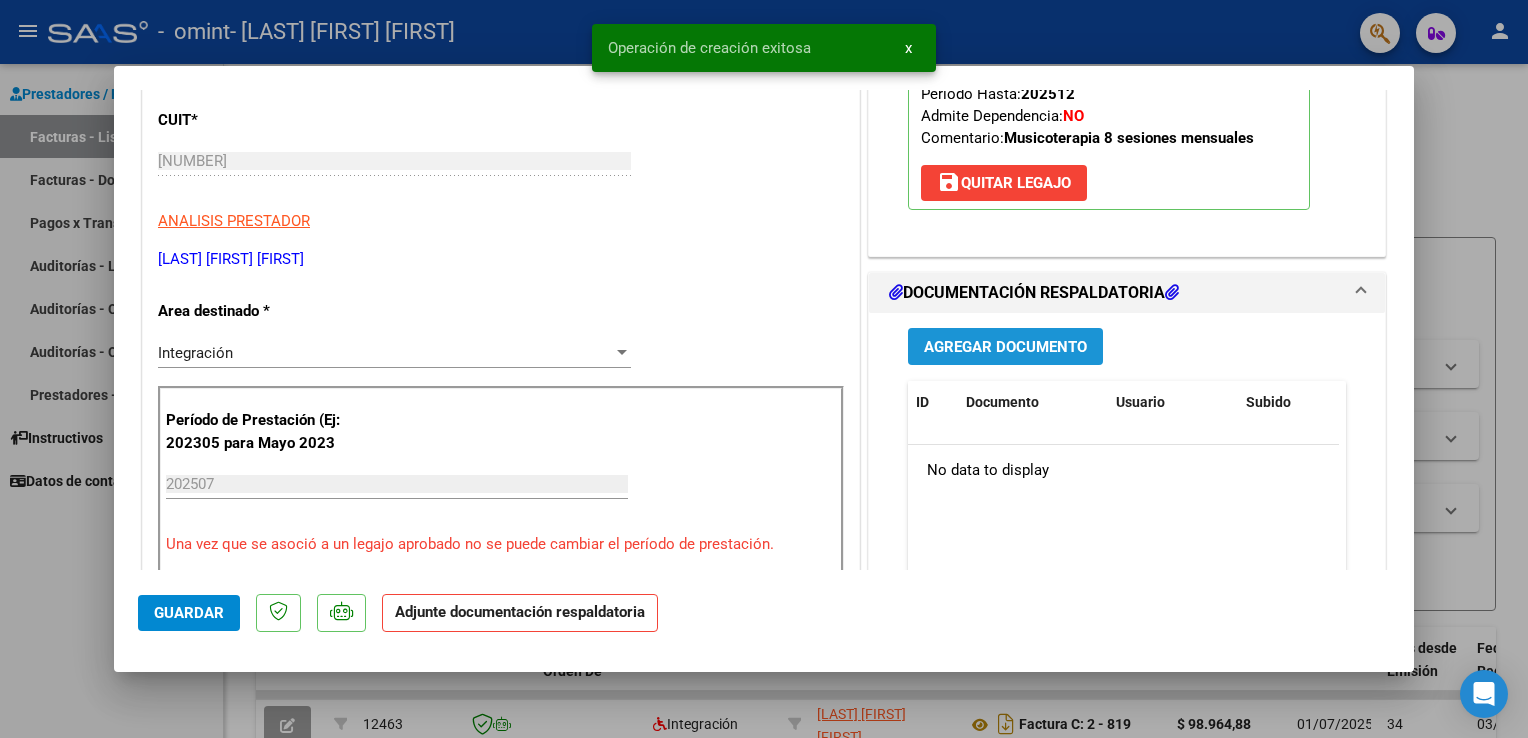 click on "Agregar Documento" at bounding box center (1005, 347) 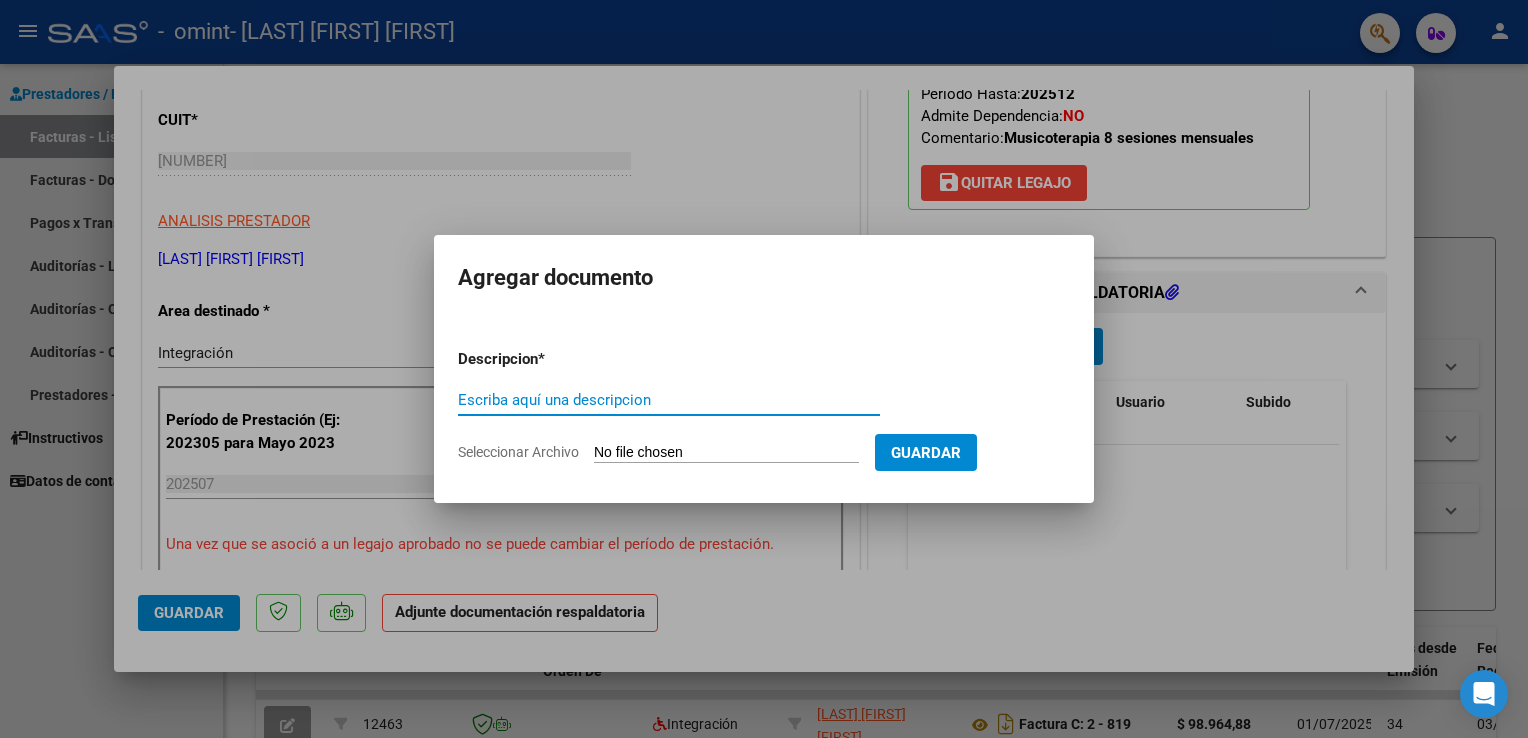 click on "Escriba aquí una descripcion" at bounding box center [669, 400] 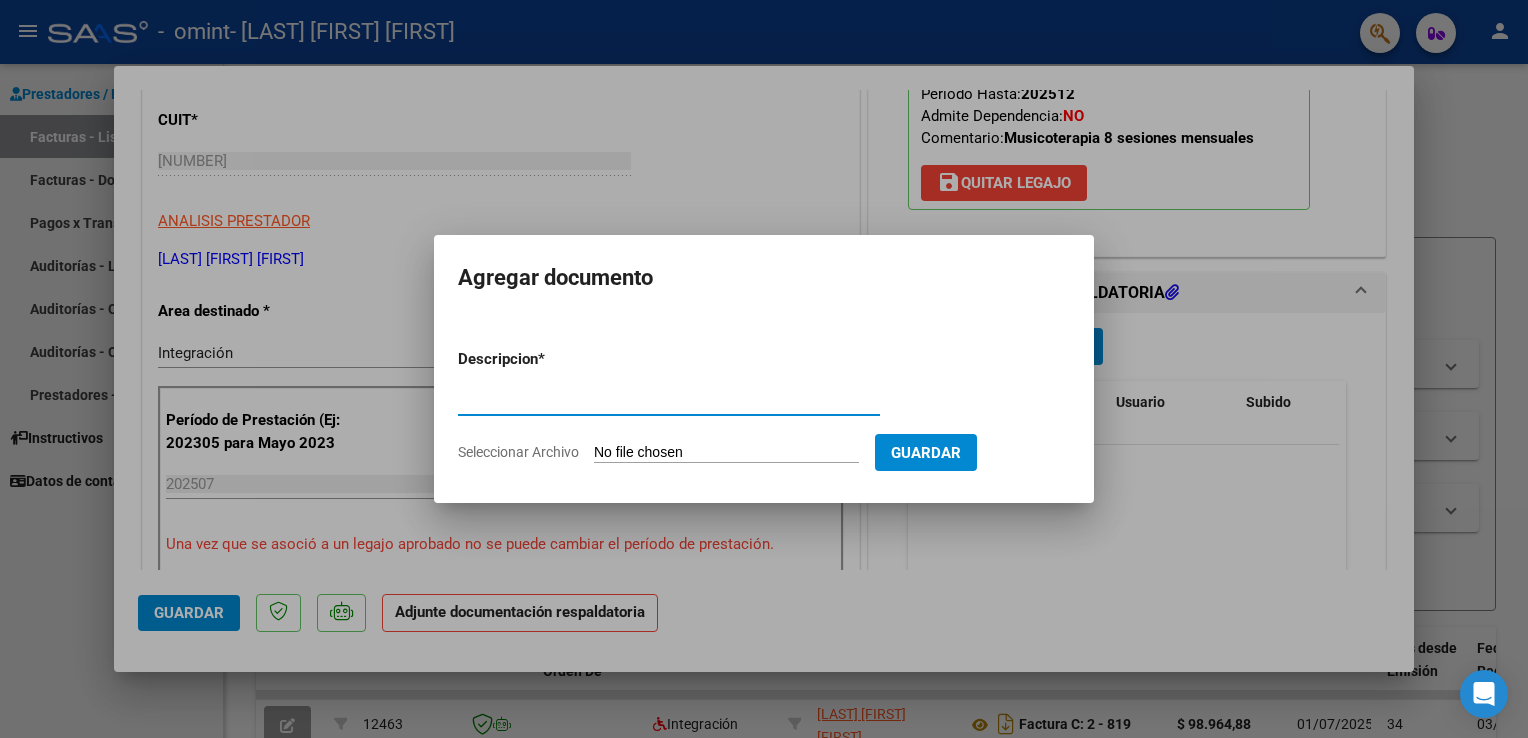 type on "PLANILLA DE ASISTENCIA" 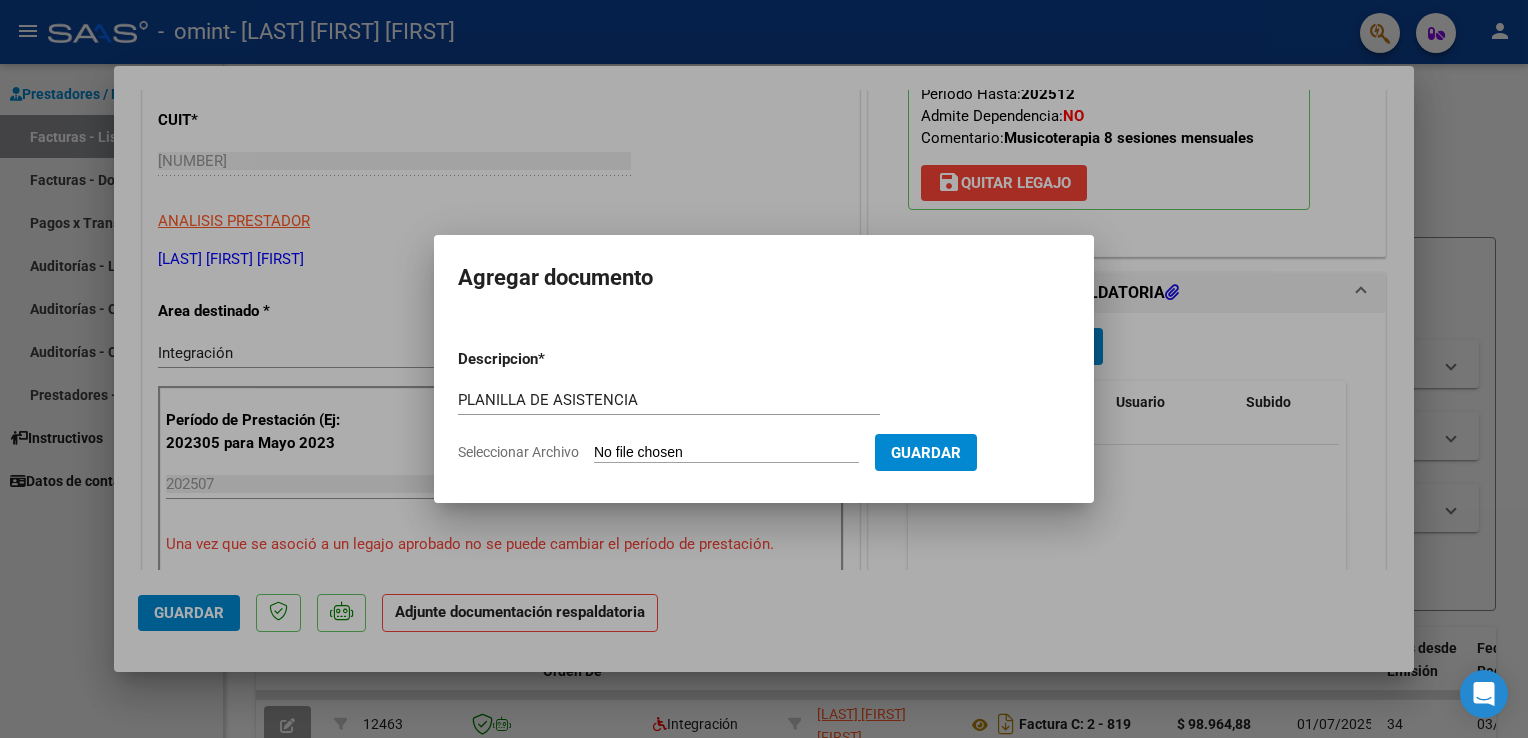 click on "Seleccionar Archivo" 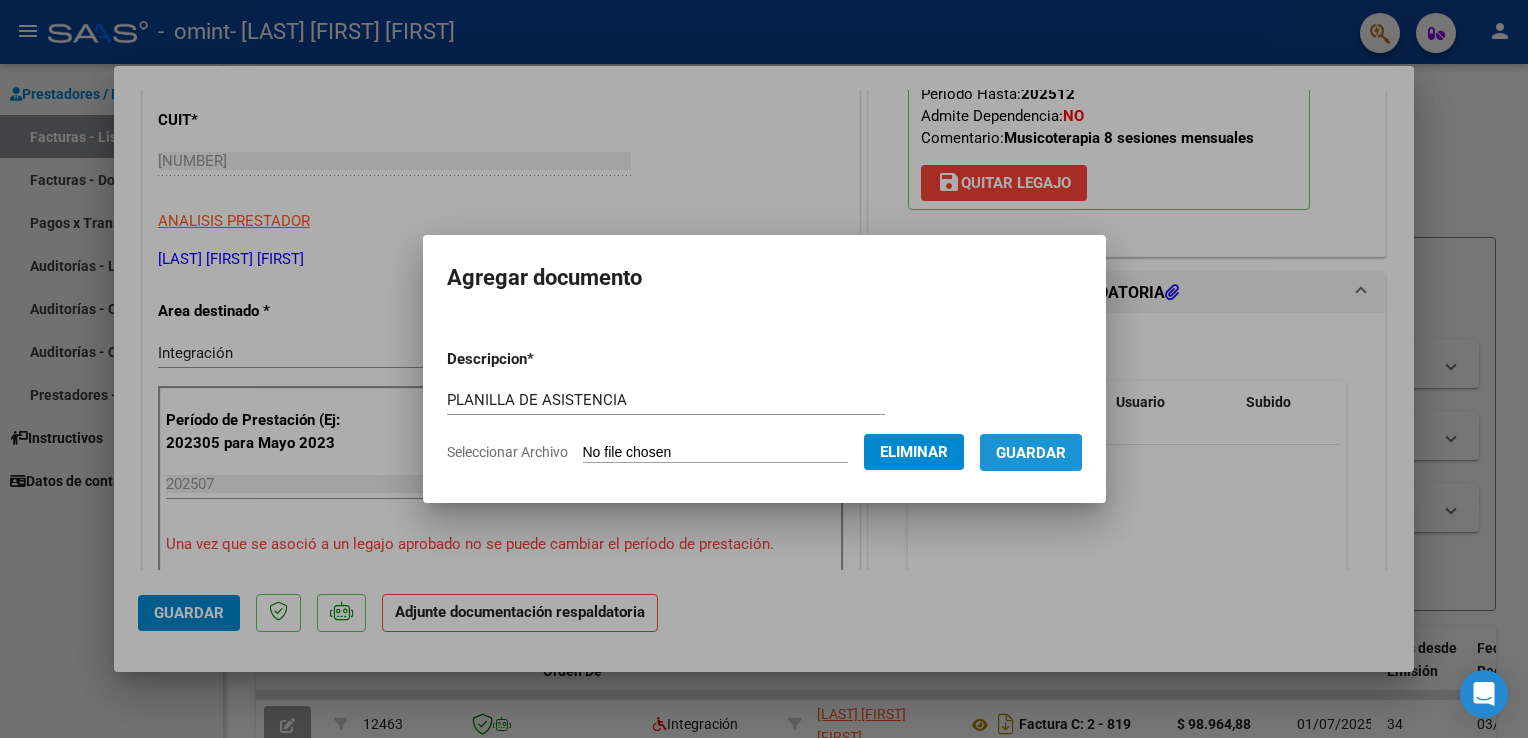 click on "Guardar" at bounding box center (1031, 453) 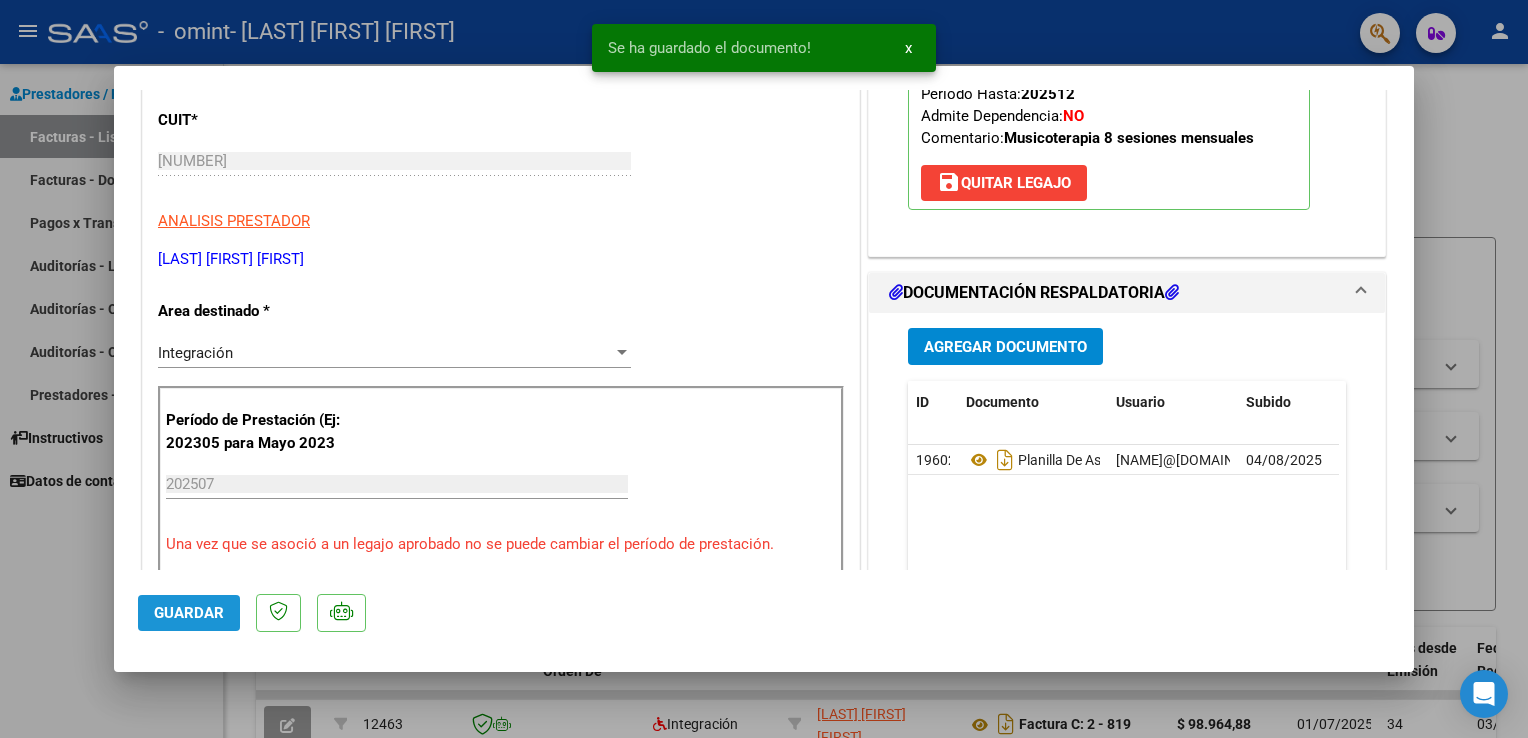 click on "Guardar" 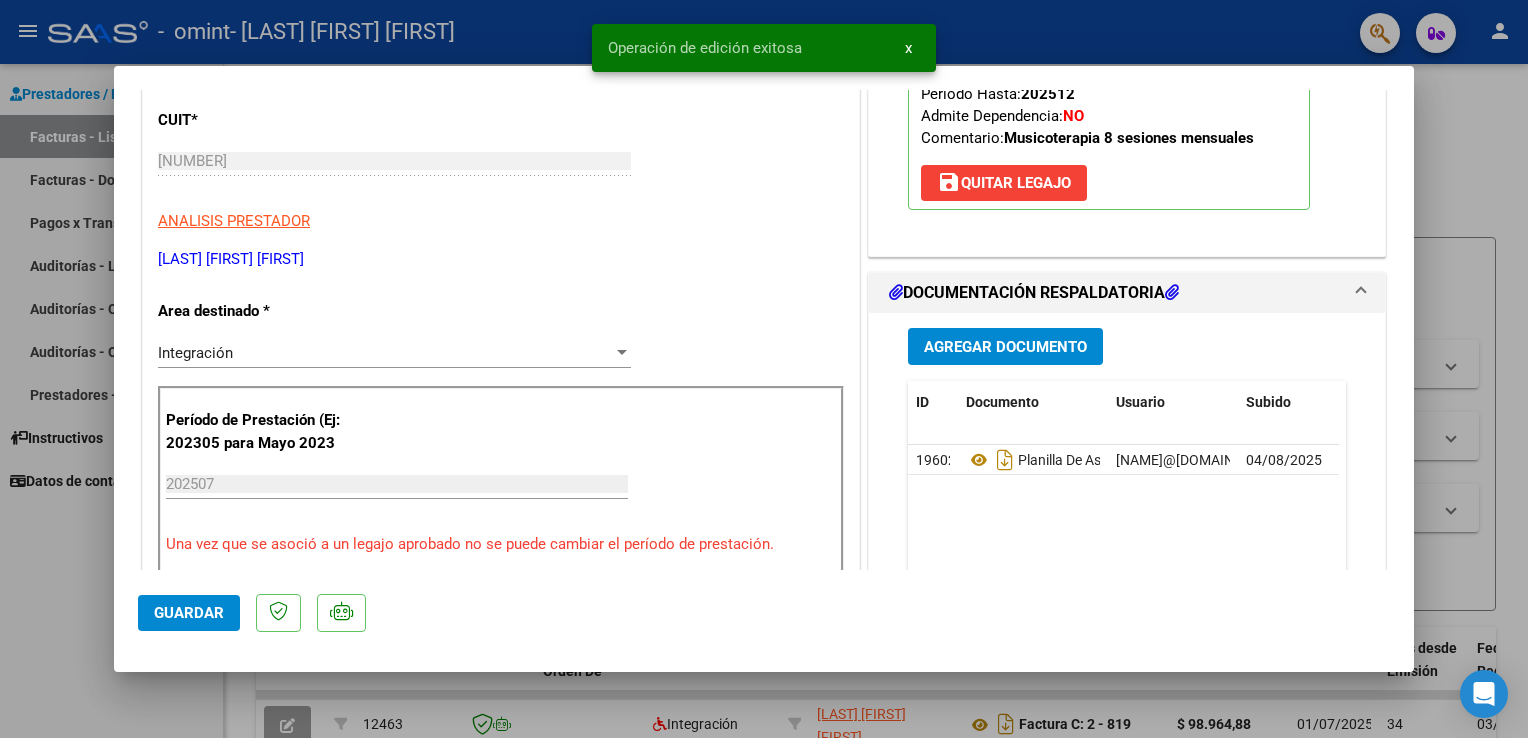 click at bounding box center (764, 369) 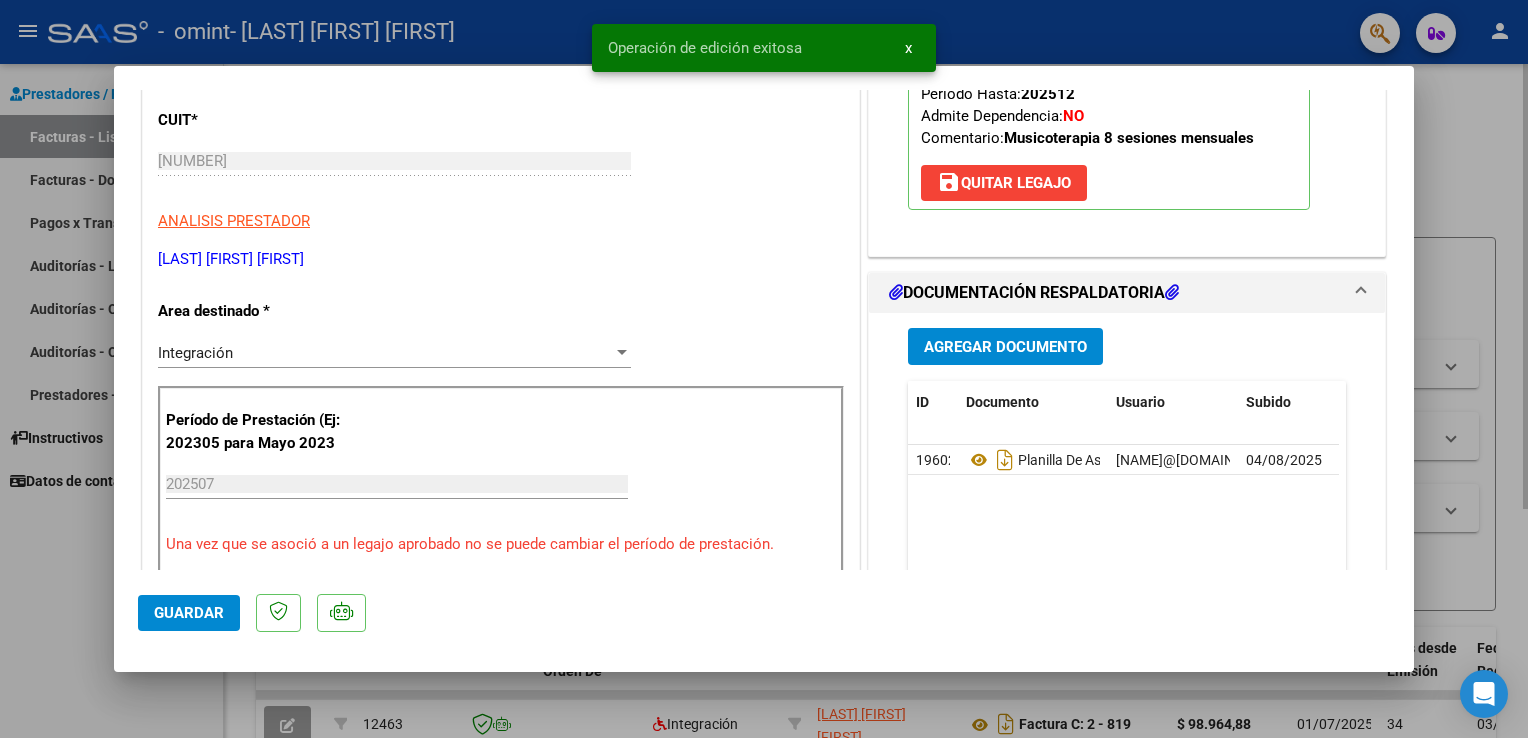 type 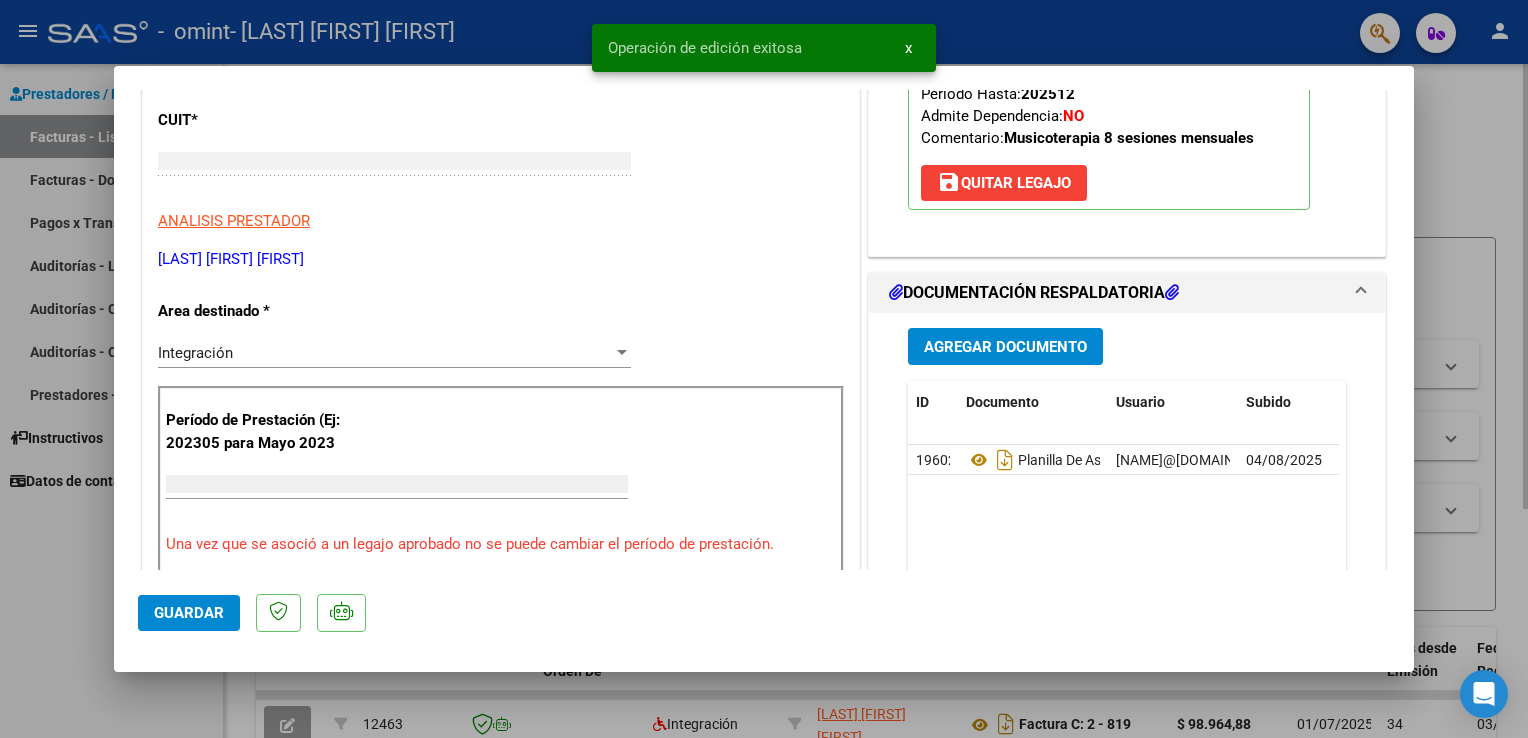 scroll, scrollTop: 239, scrollLeft: 0, axis: vertical 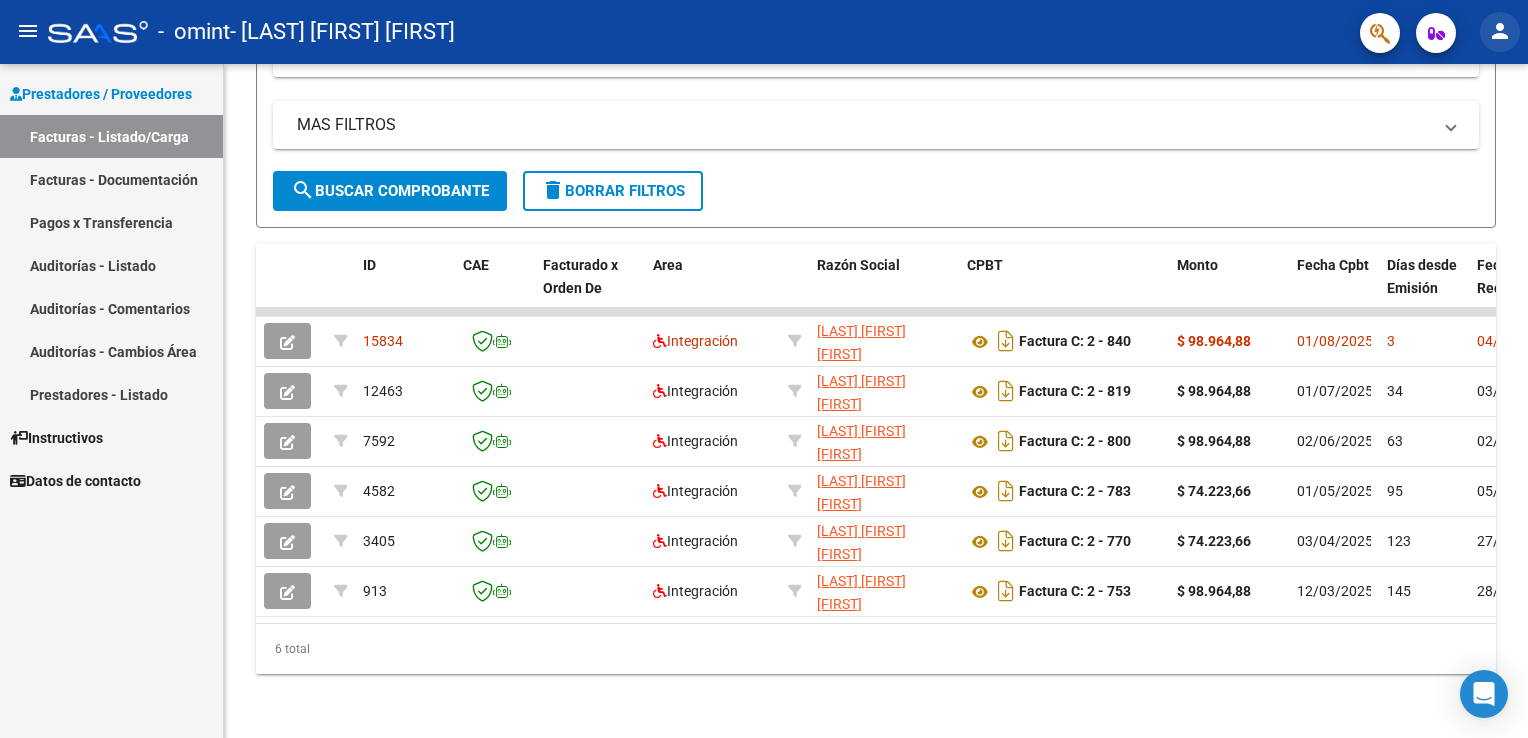 click on "person" 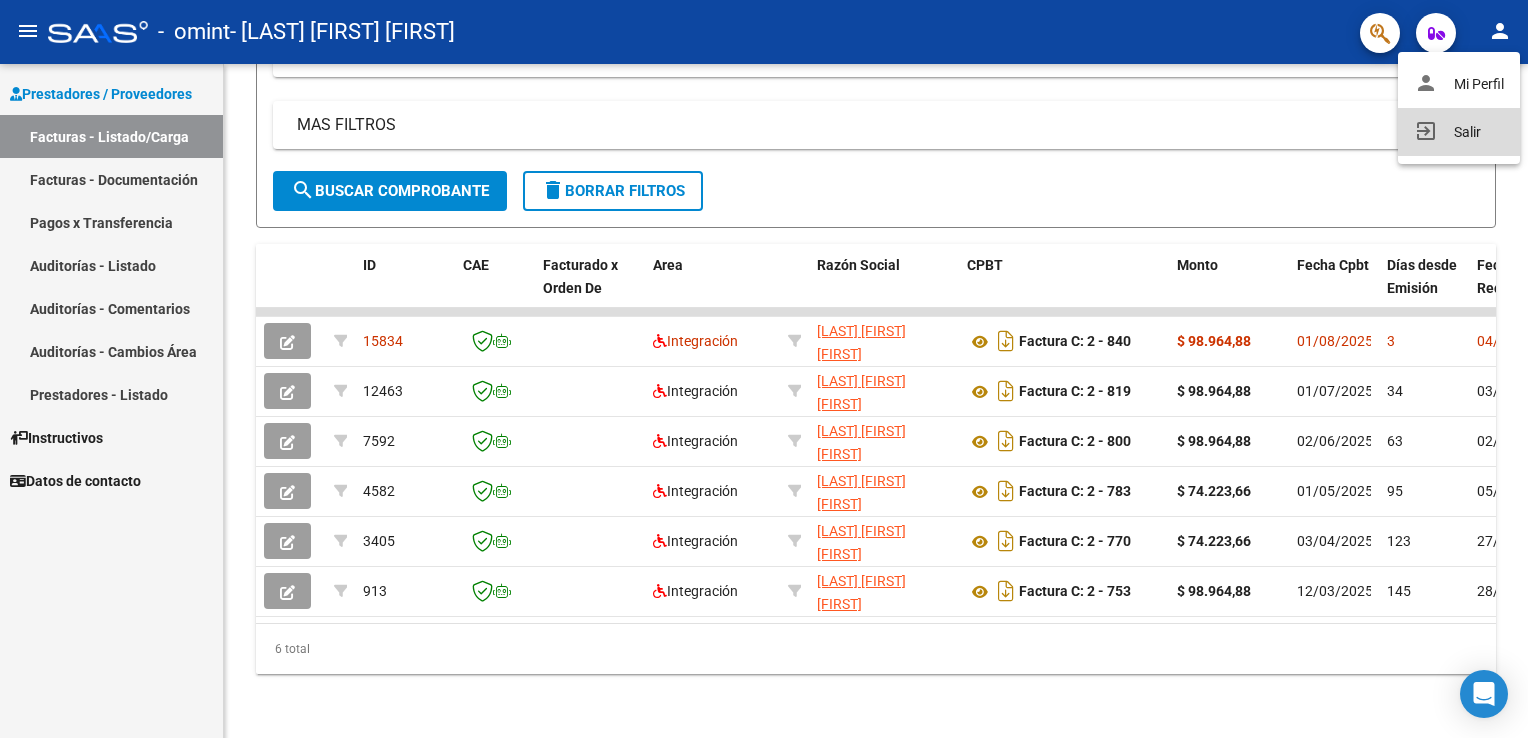 click on "exit_to_app  Salir" at bounding box center (1459, 132) 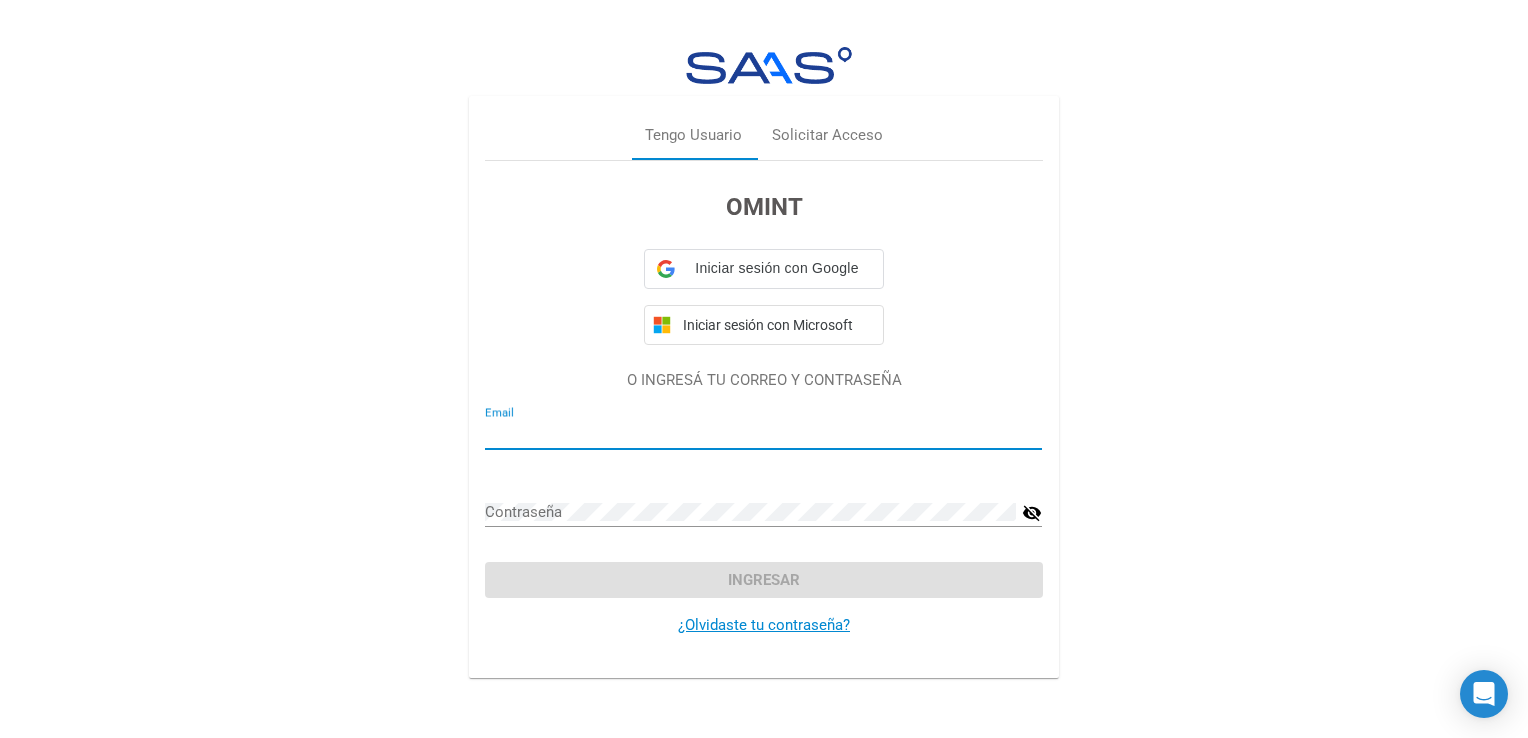 type on "rociobelop@hotmail.com" 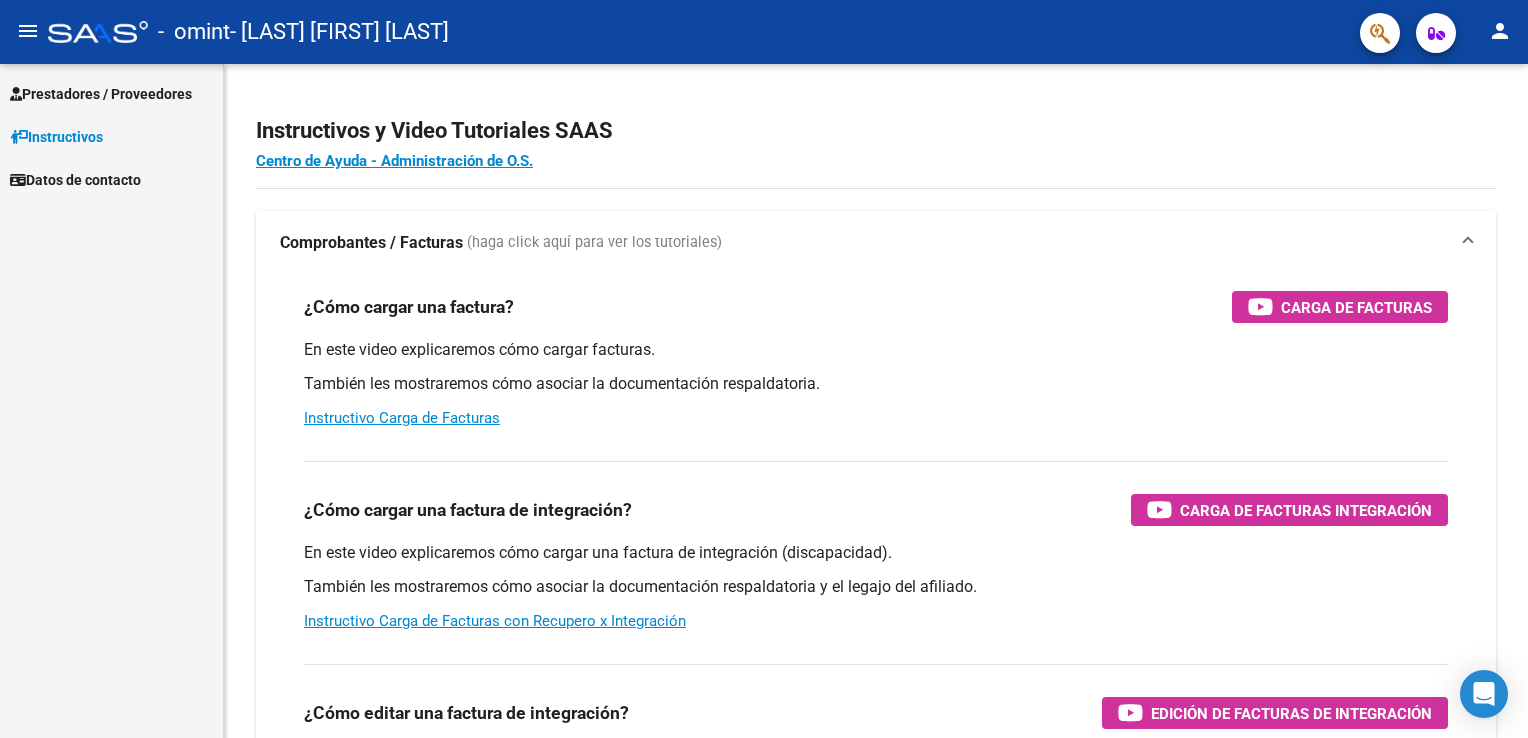 scroll, scrollTop: 0, scrollLeft: 0, axis: both 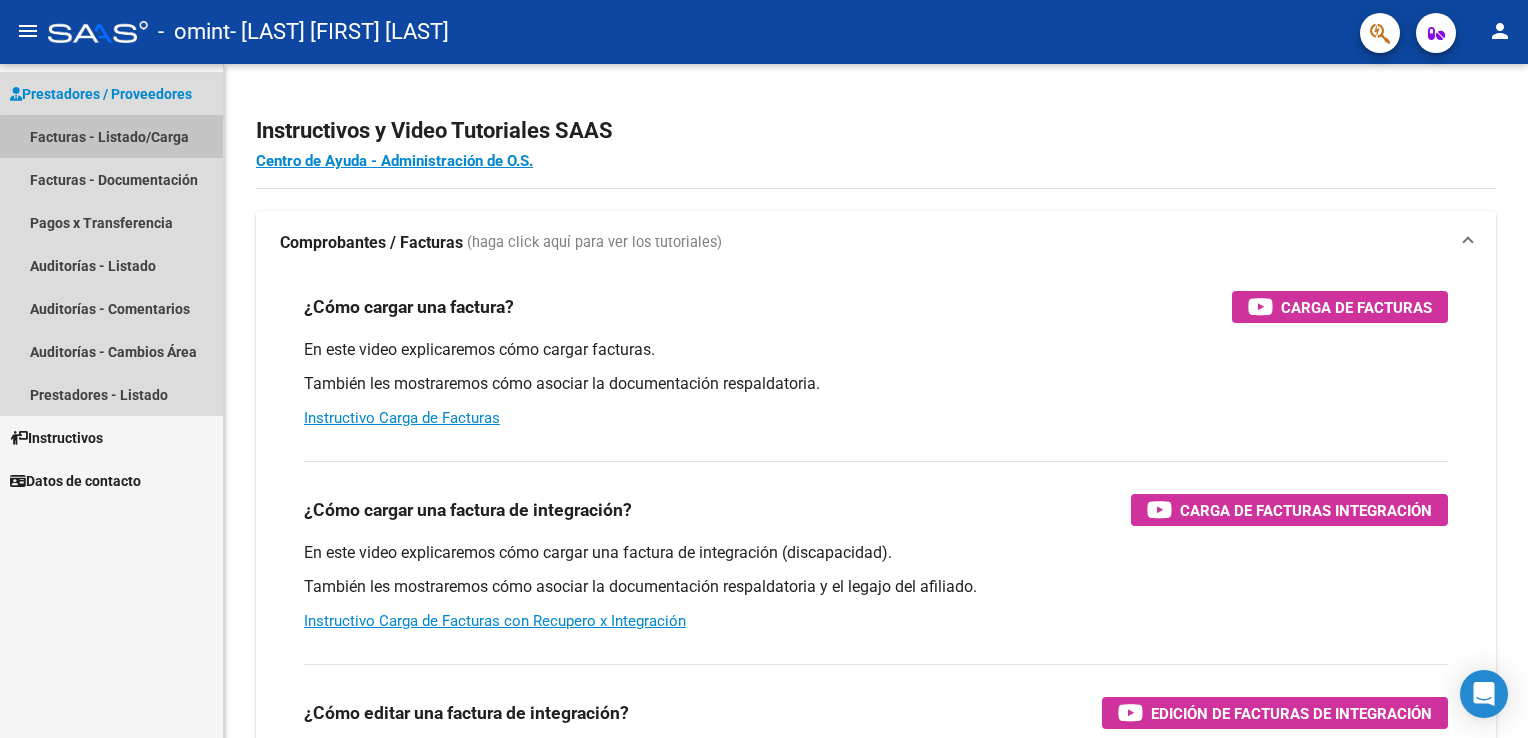 click on "Facturas - Listado/Carga" at bounding box center [111, 136] 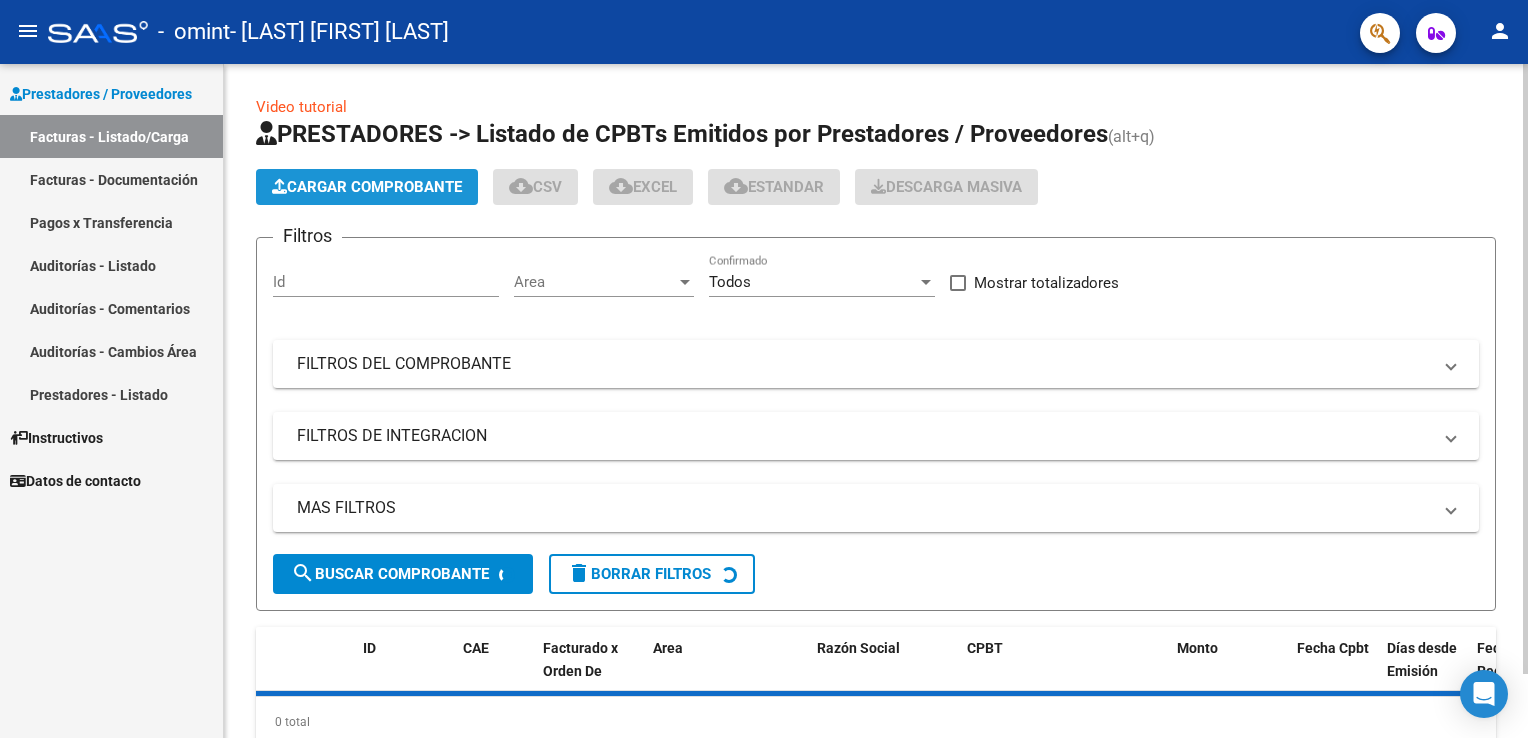 click on "Cargar Comprobante" 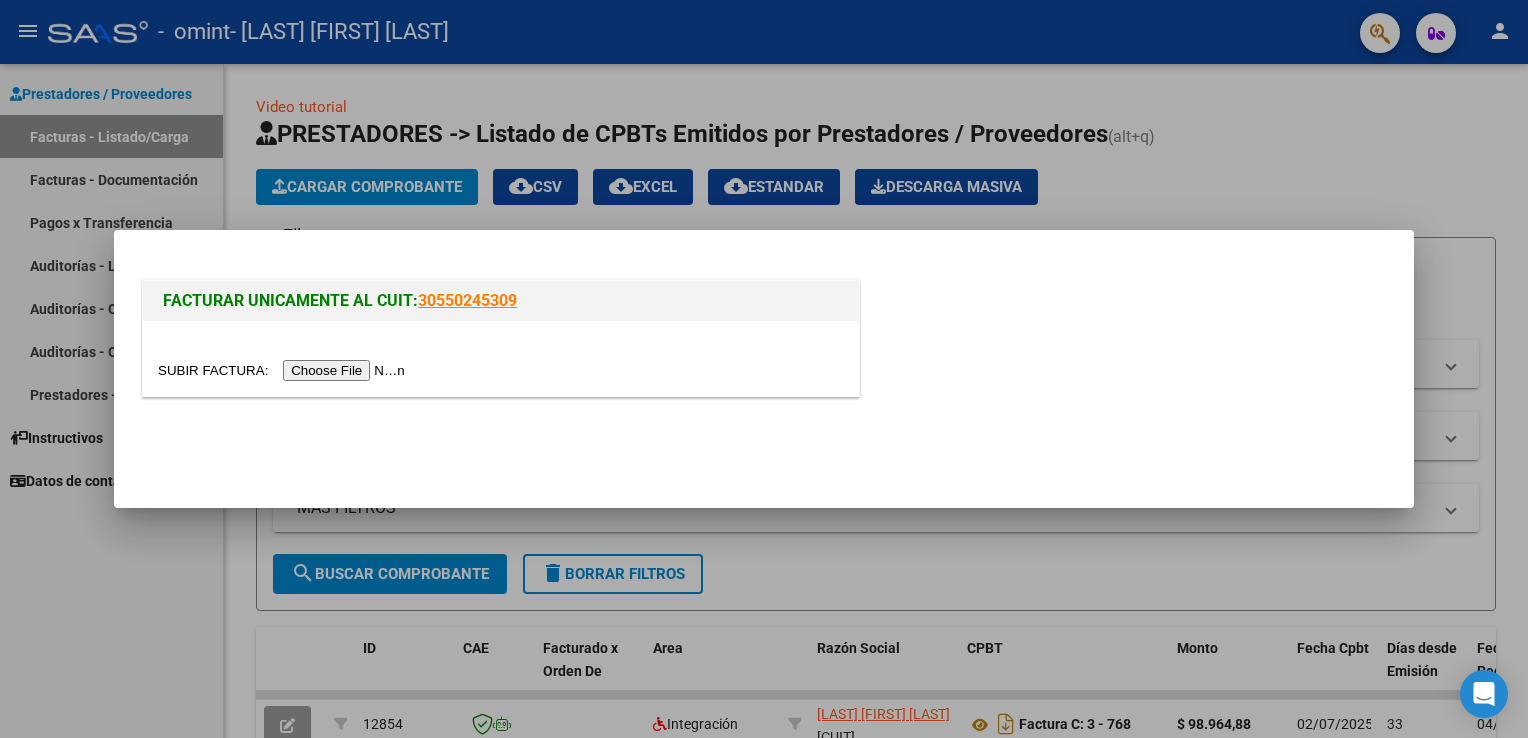 click at bounding box center (284, 370) 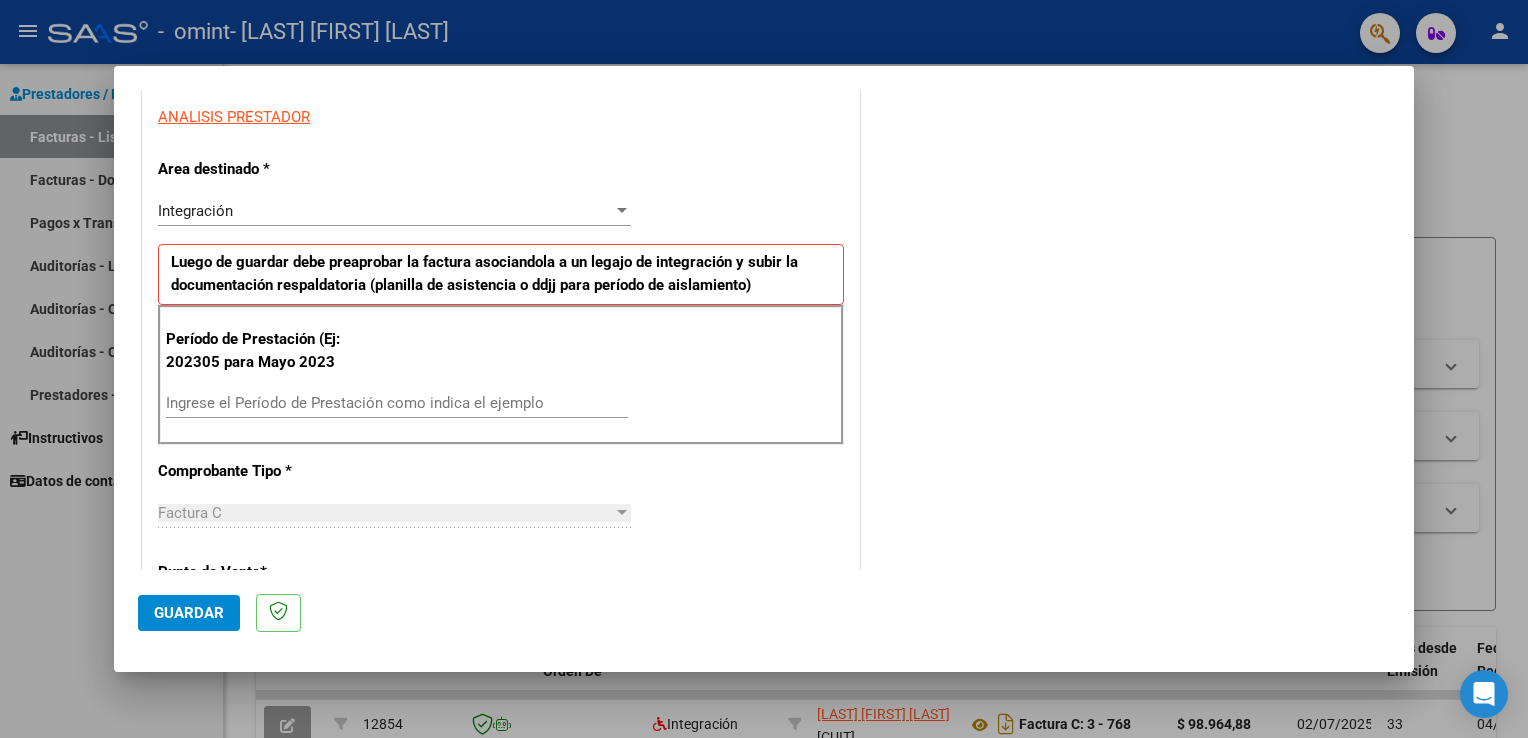 scroll, scrollTop: 400, scrollLeft: 0, axis: vertical 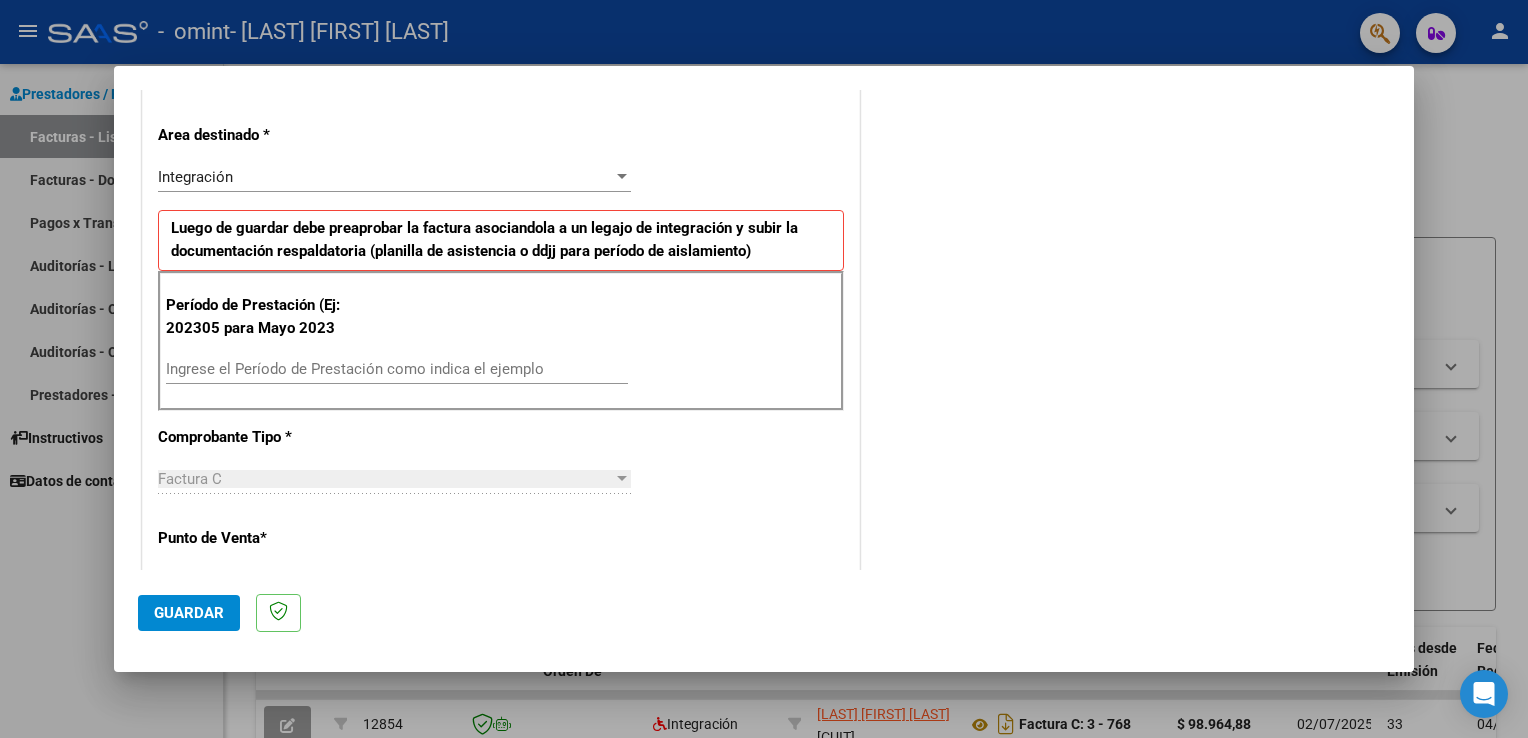 drag, startPoint x: 316, startPoint y: 390, endPoint x: 330, endPoint y: 374, distance: 21.260292 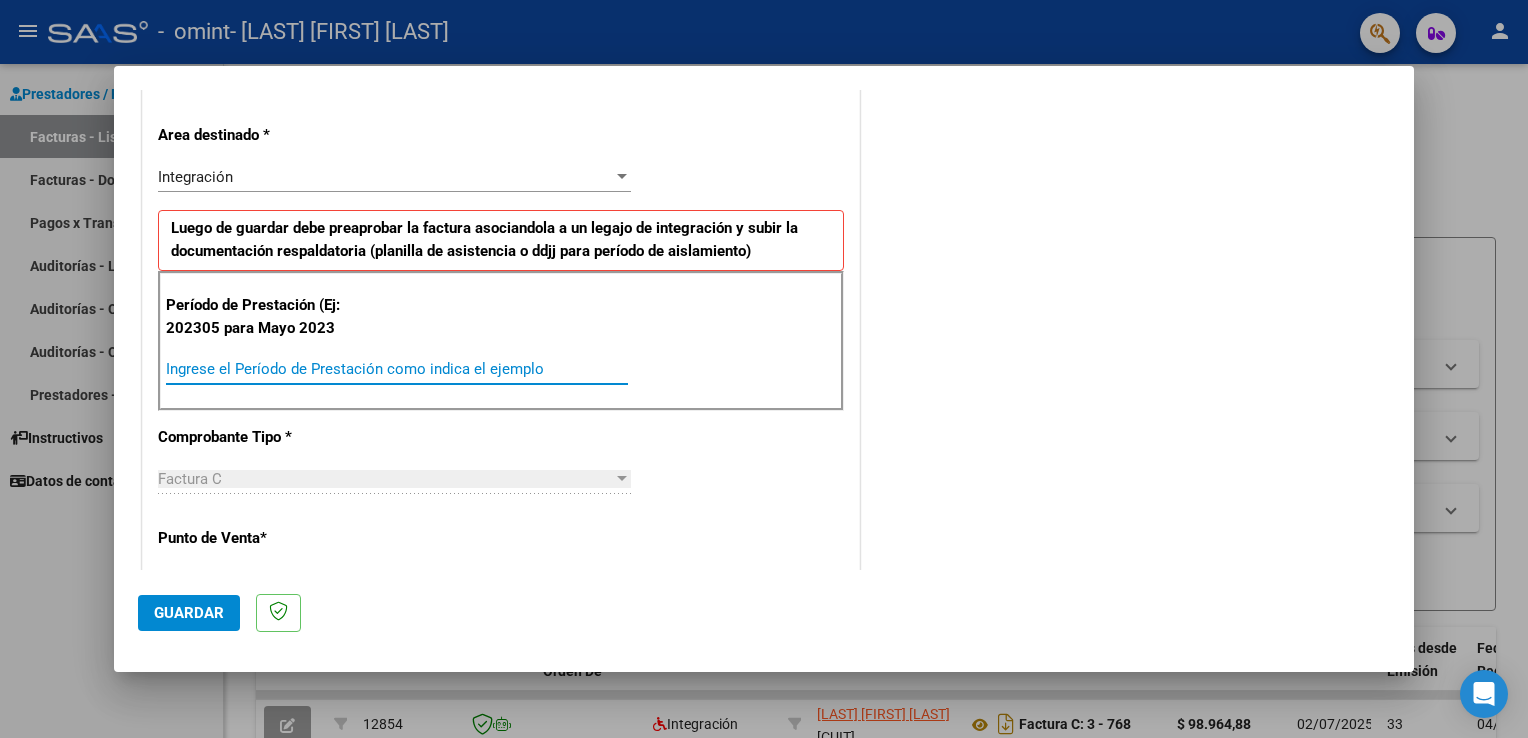 click on "Ingrese el Período de Prestación como indica el ejemplo" at bounding box center [397, 369] 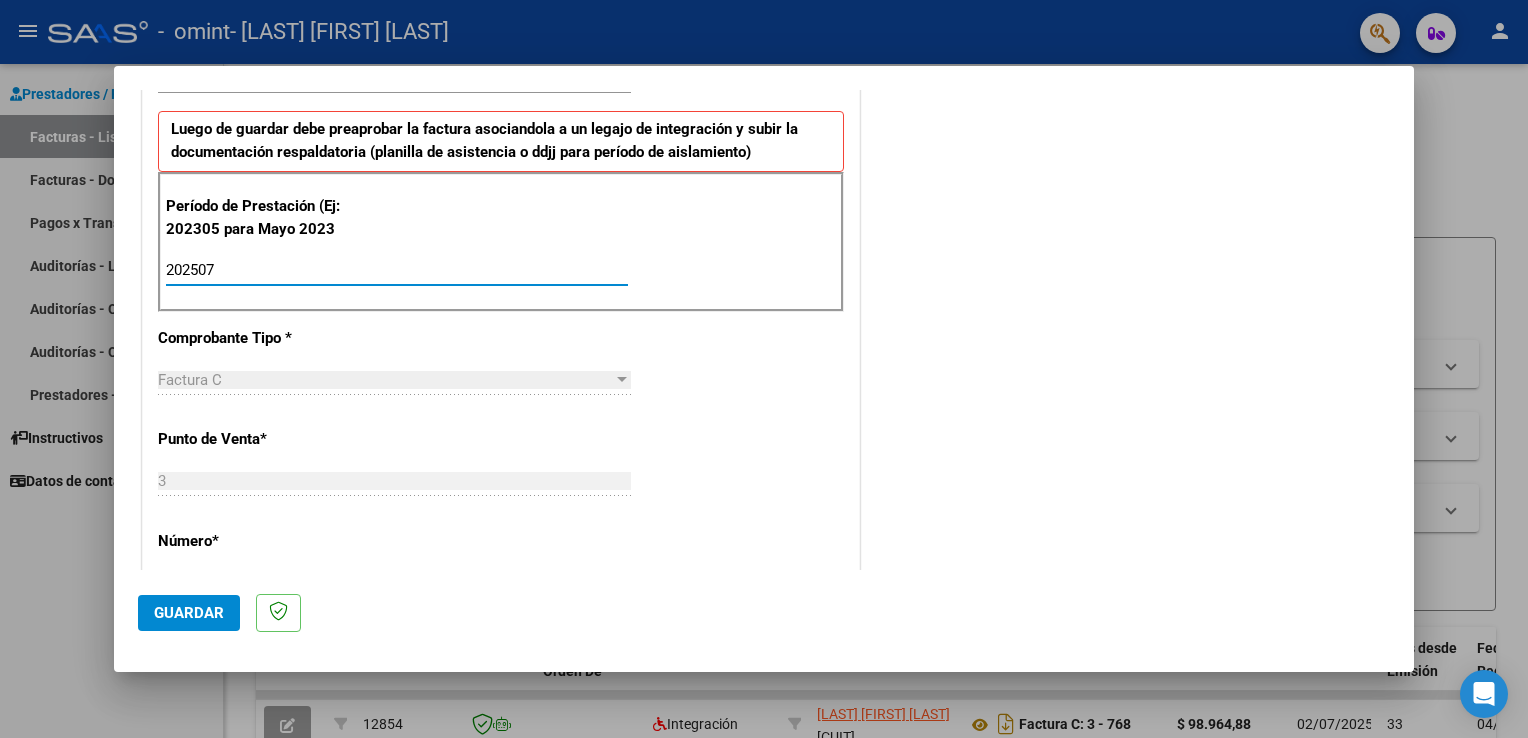 scroll, scrollTop: 500, scrollLeft: 0, axis: vertical 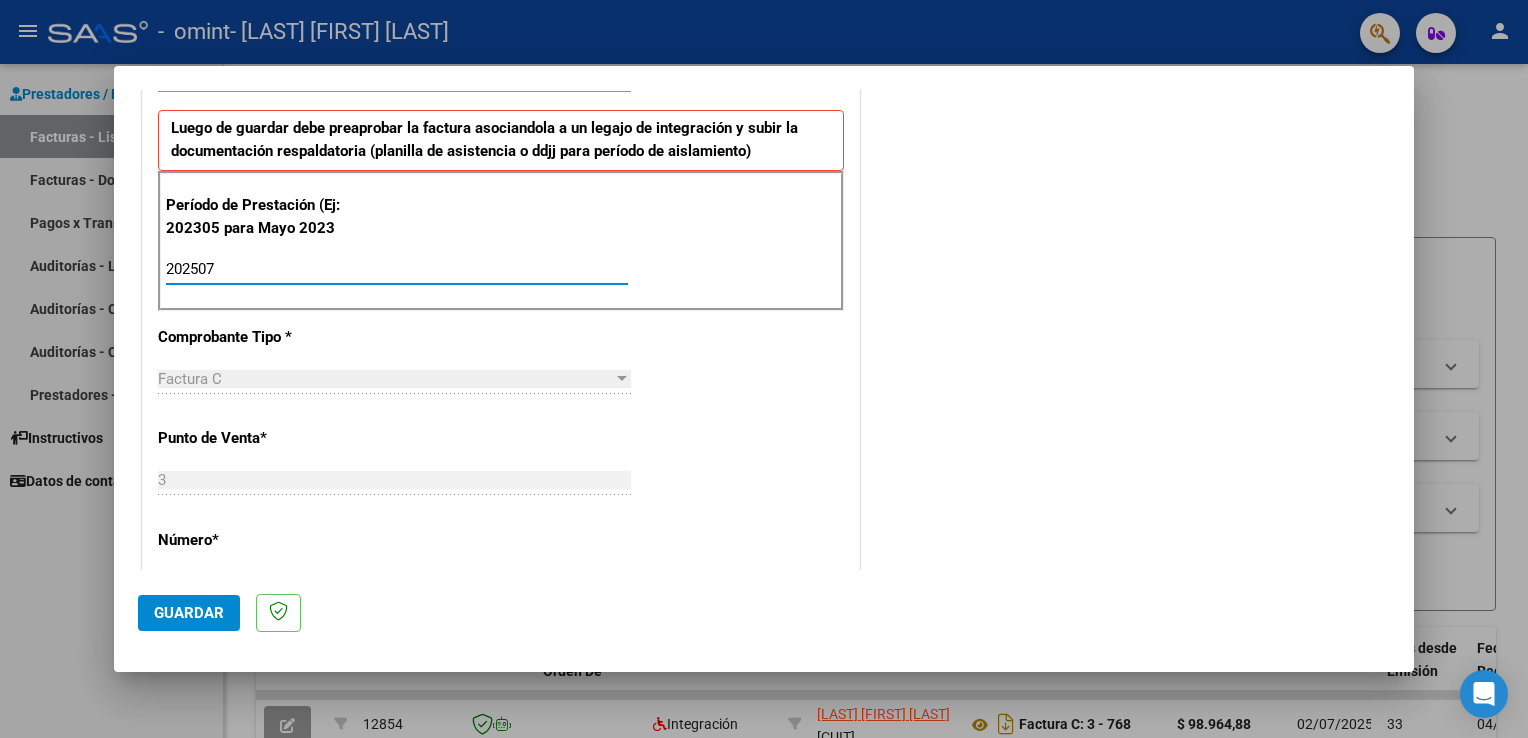 type on "202507" 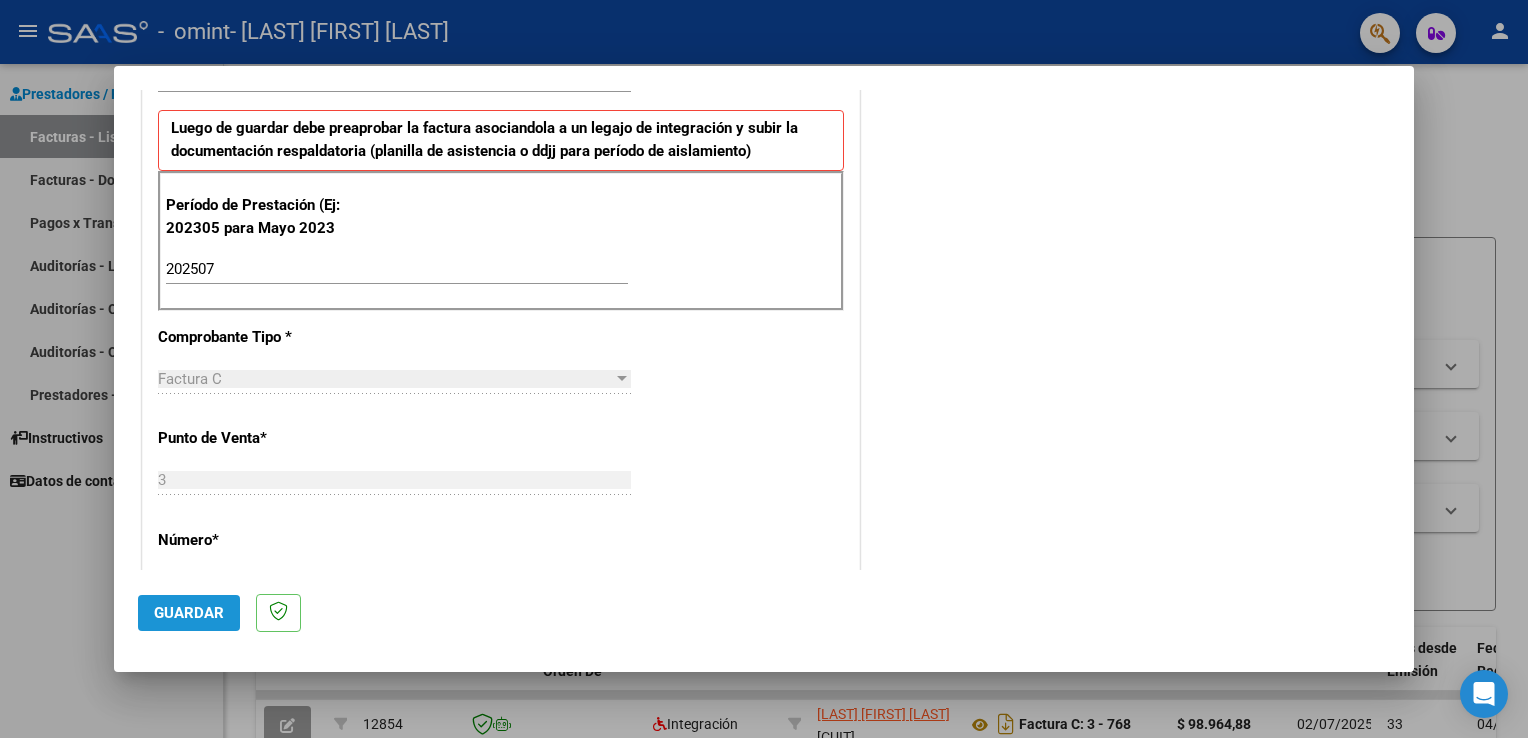 click on "Guardar" 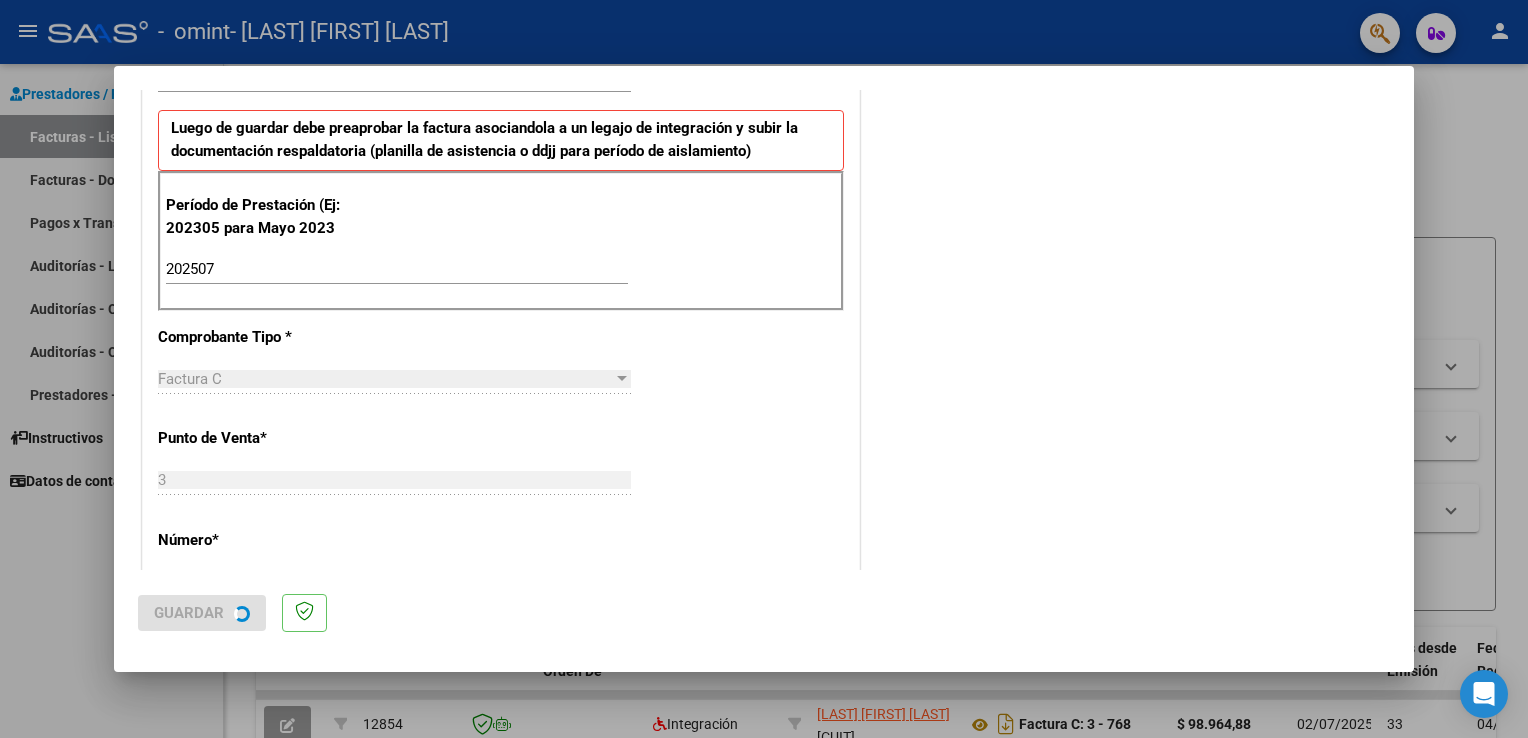 scroll, scrollTop: 0, scrollLeft: 0, axis: both 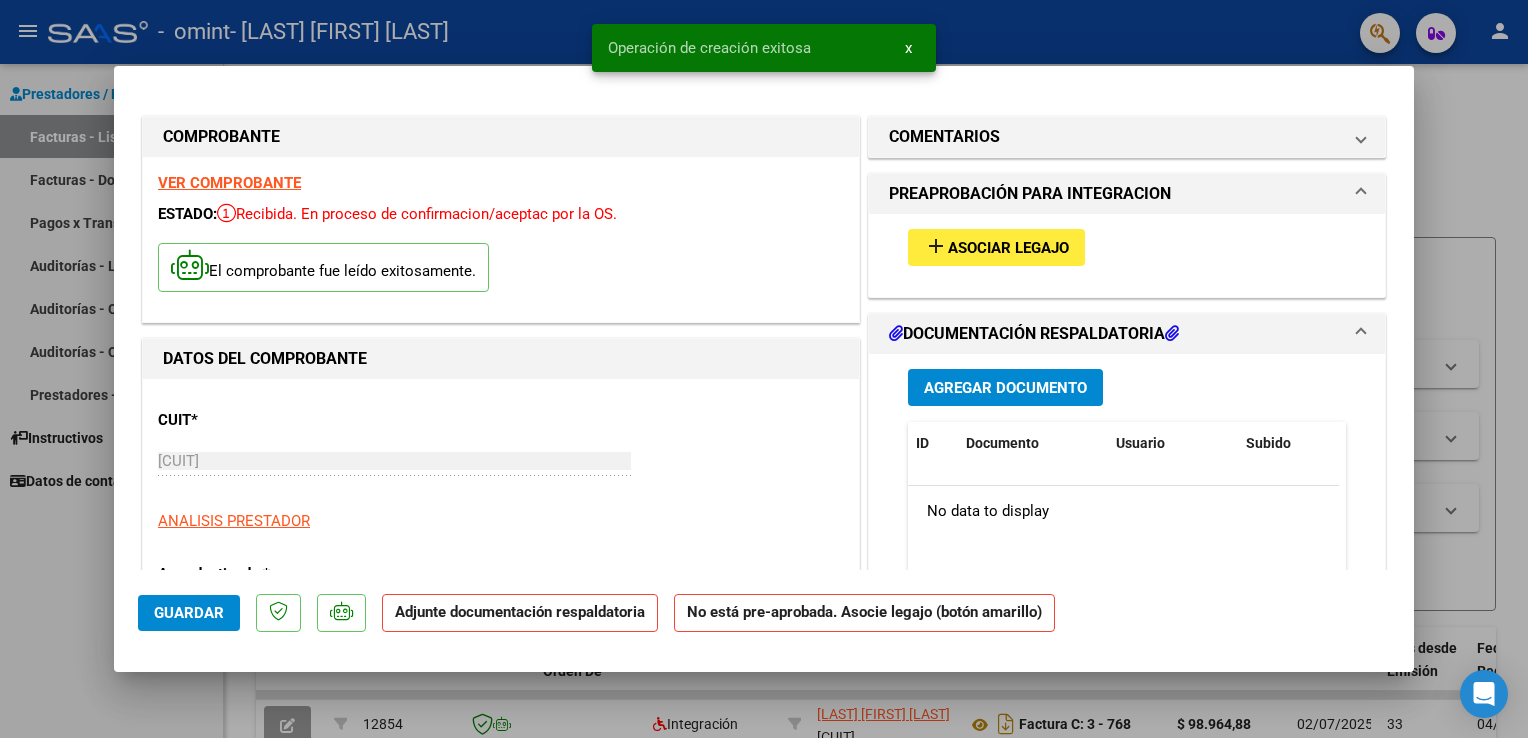 click on "Asociar Legajo" at bounding box center (1008, 248) 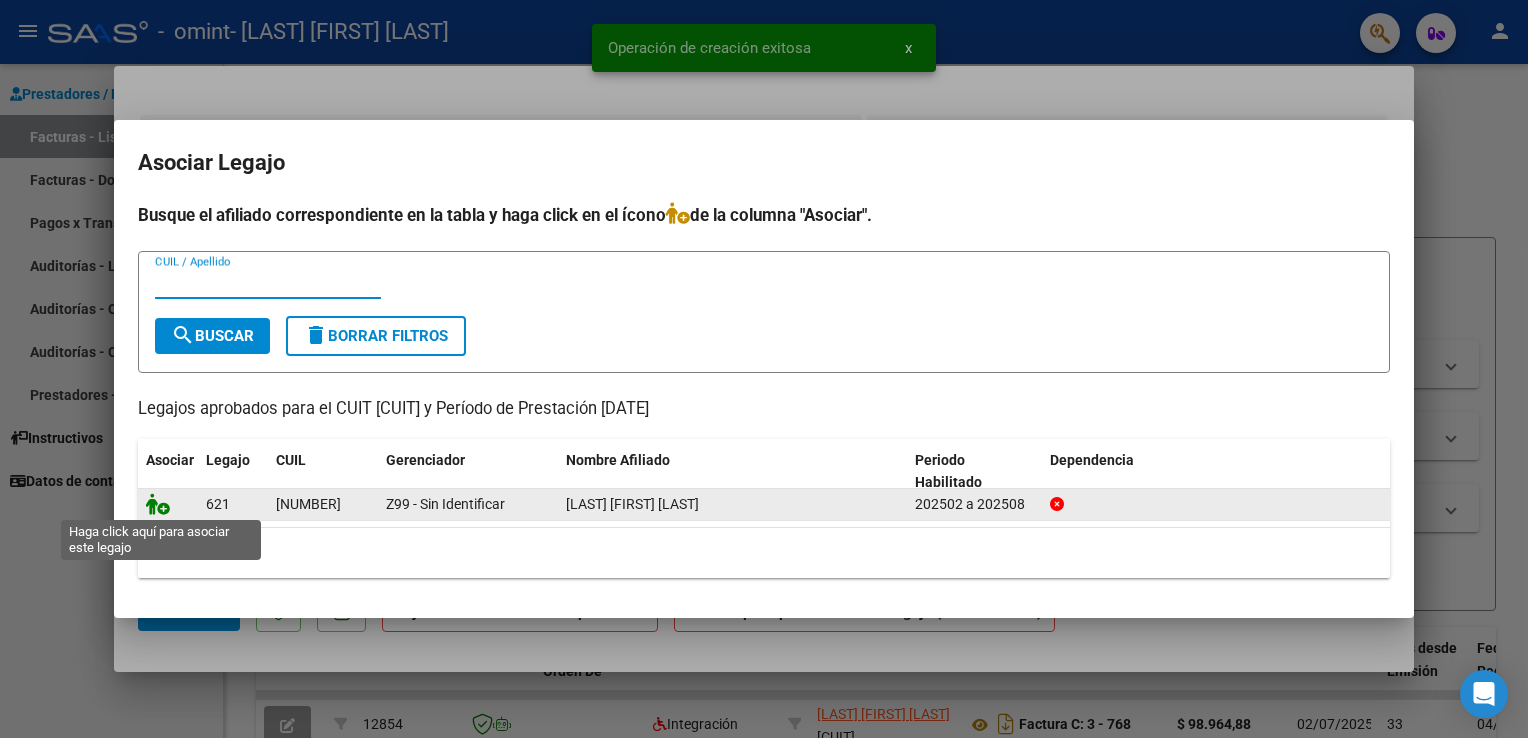 click 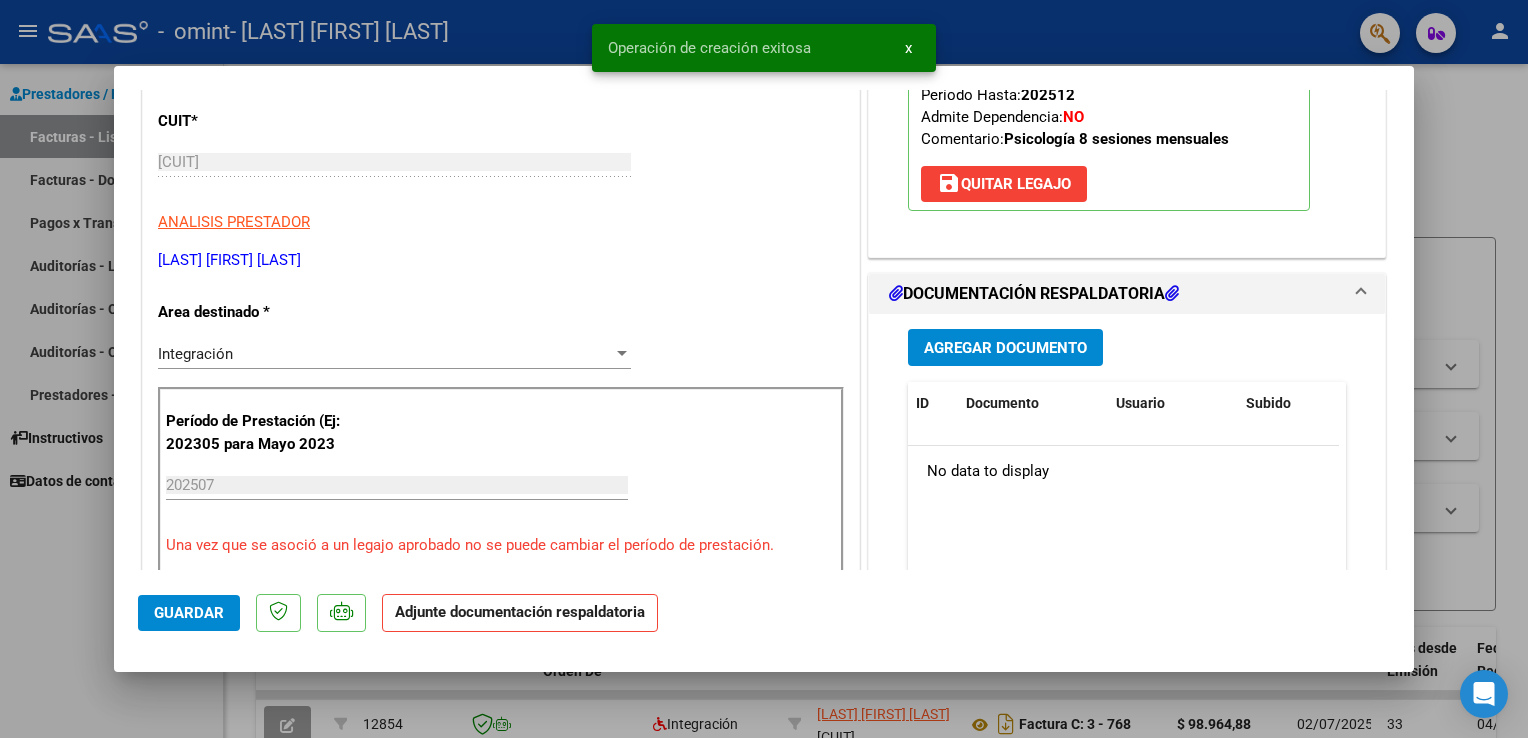 scroll, scrollTop: 300, scrollLeft: 0, axis: vertical 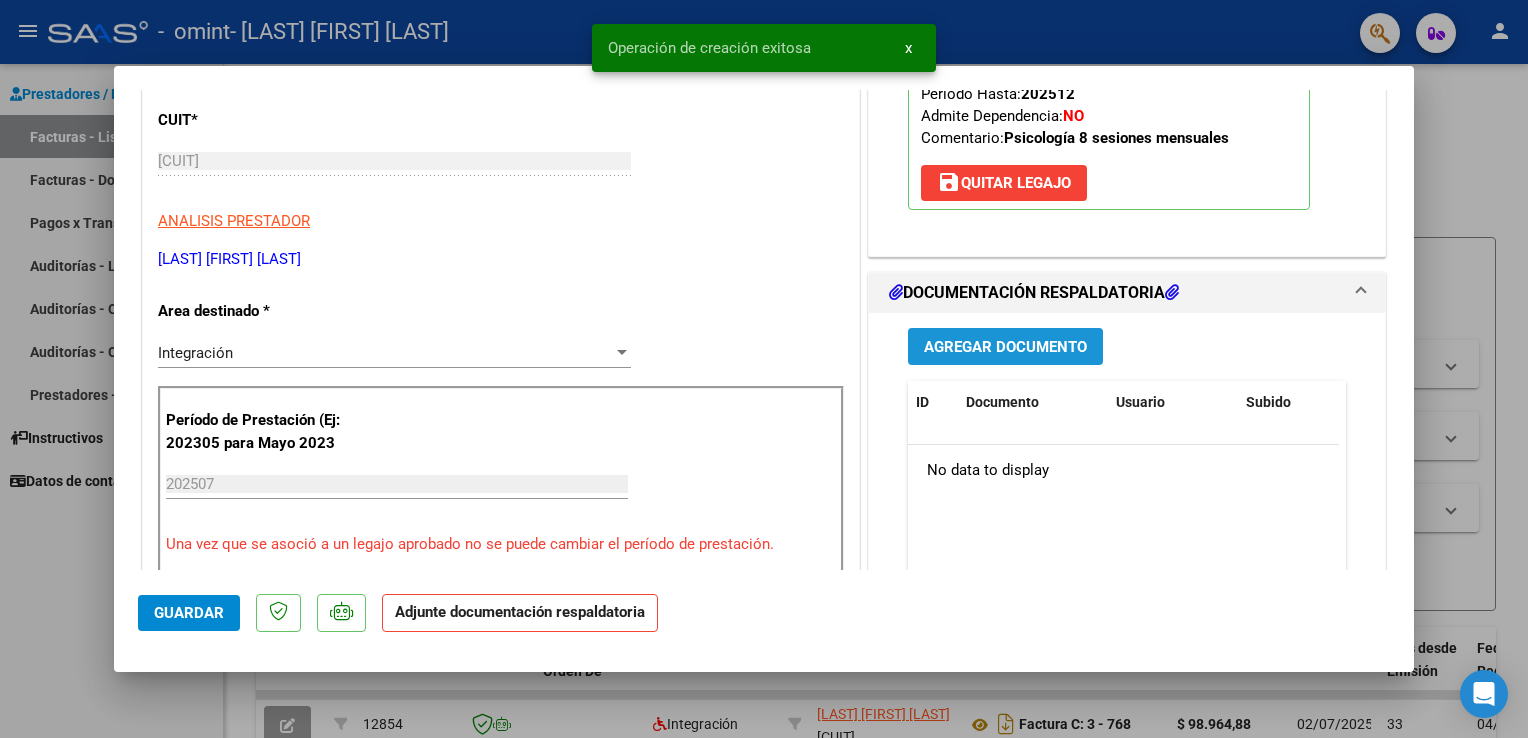 click on "Agregar Documento" at bounding box center [1005, 347] 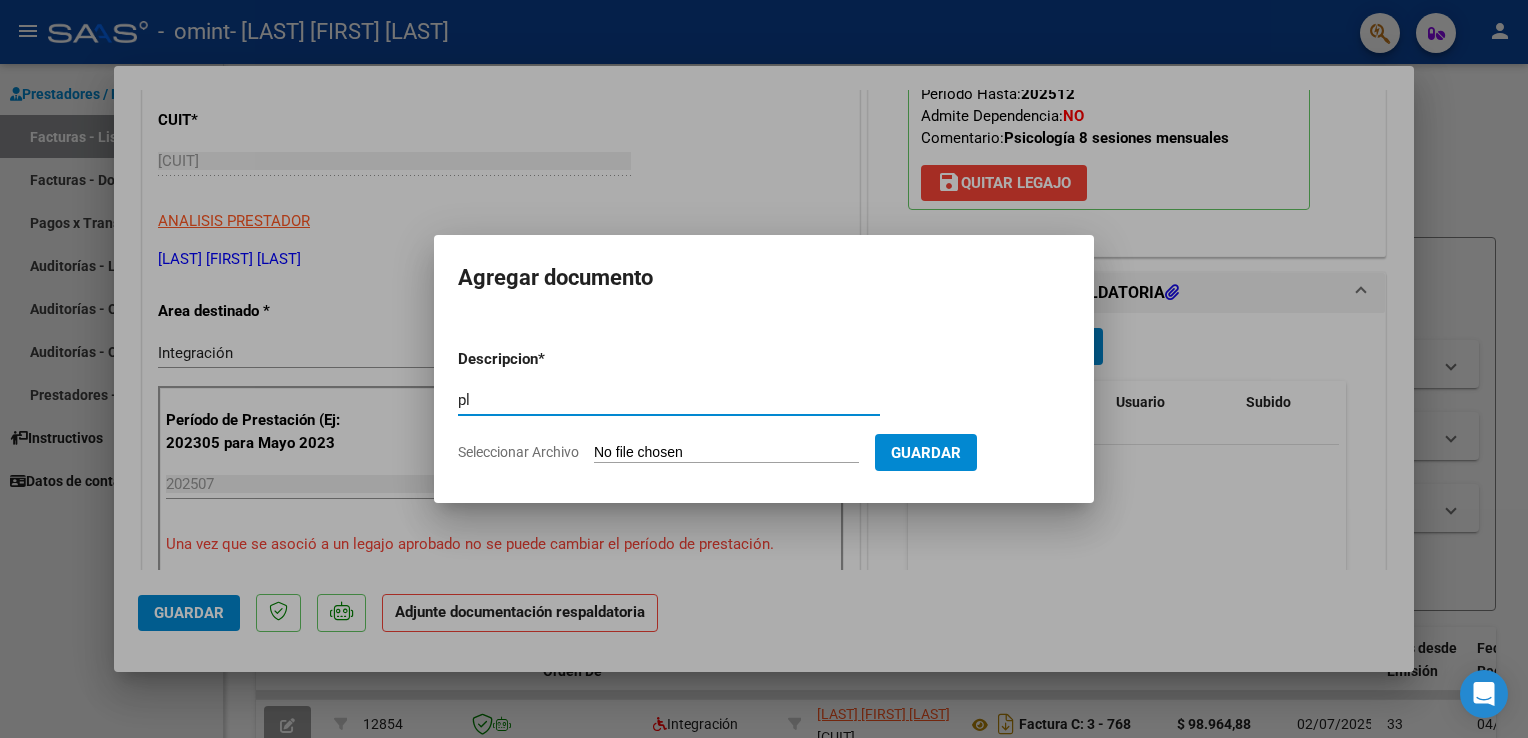 type on "PLANILLA DE ASISTENCIA" 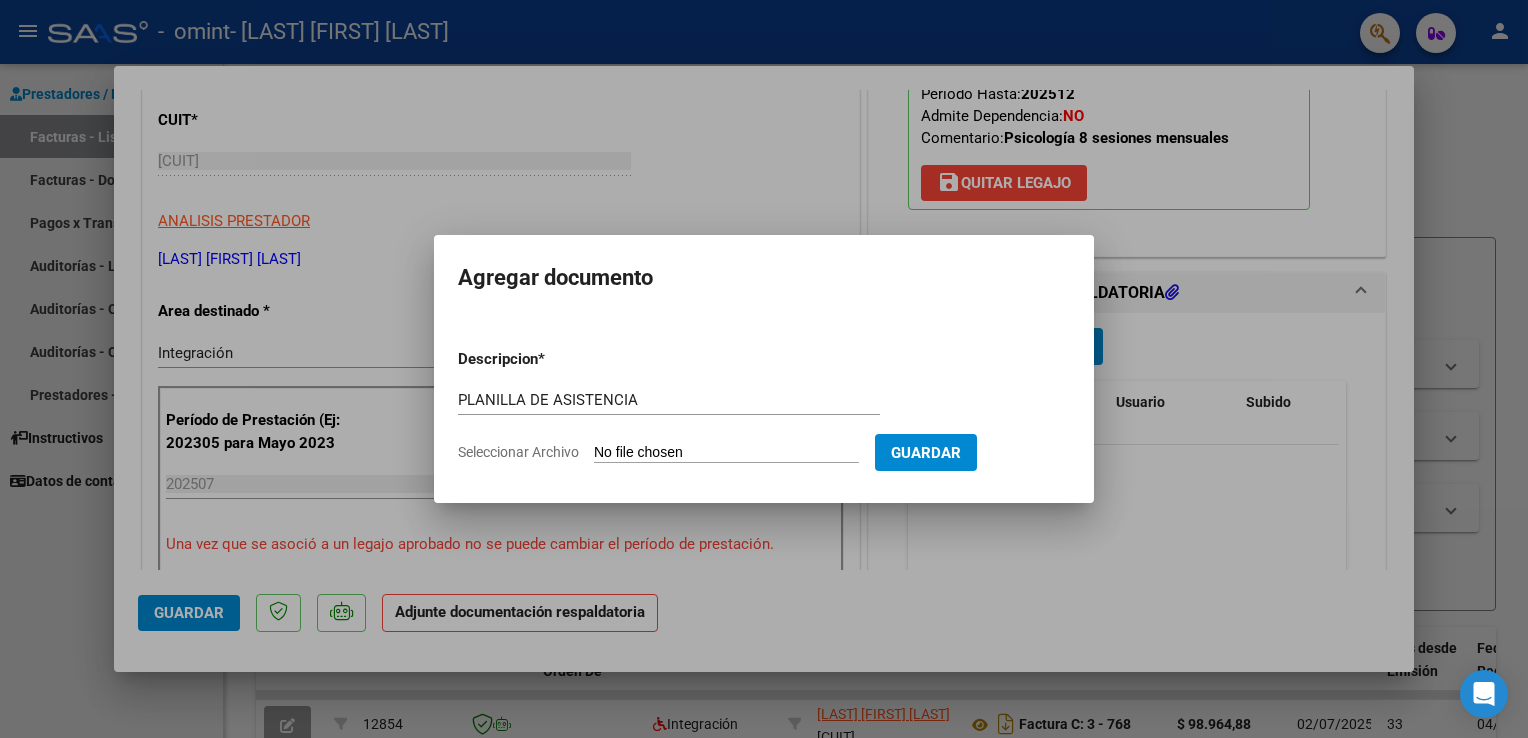 click on "Seleccionar Archivo" 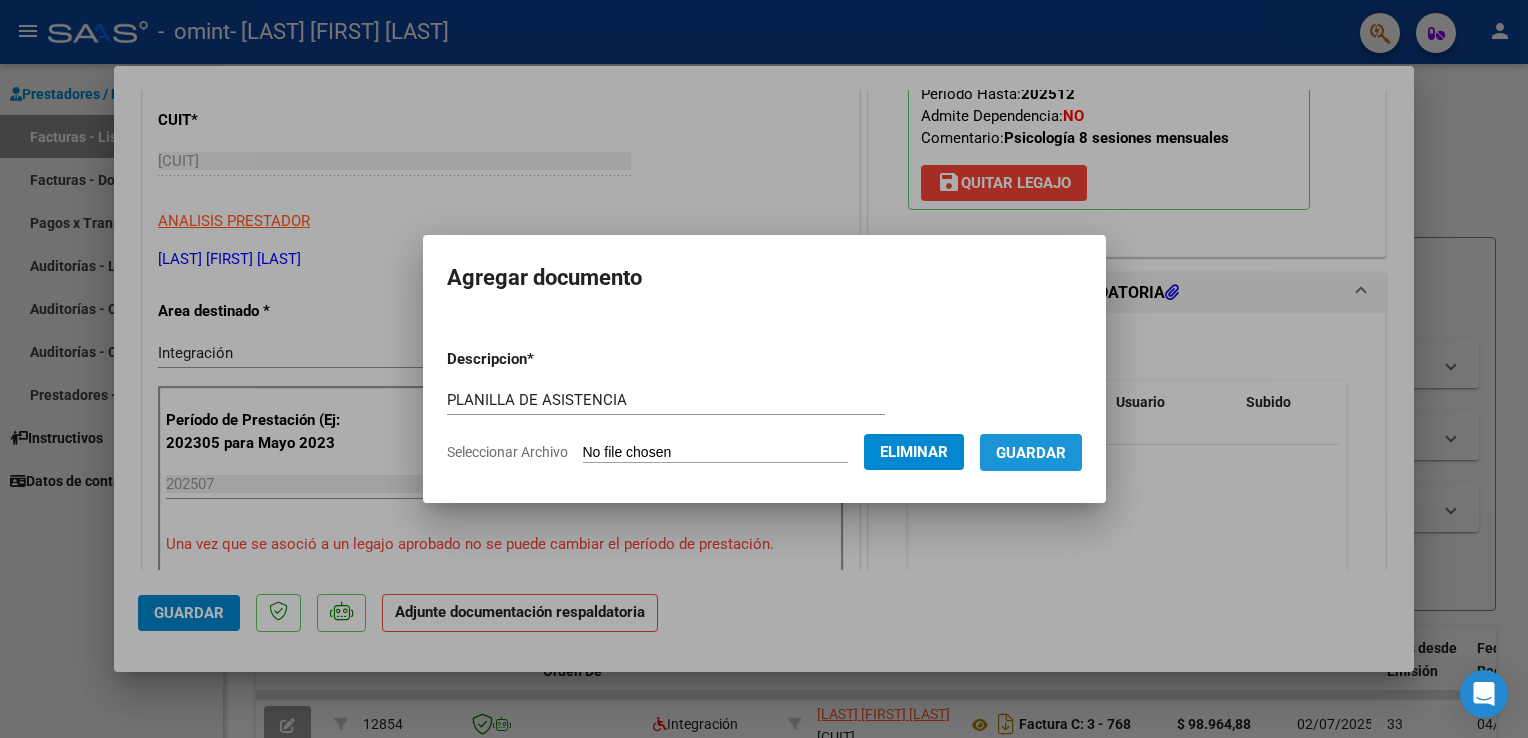 click on "Guardar" at bounding box center (1031, 452) 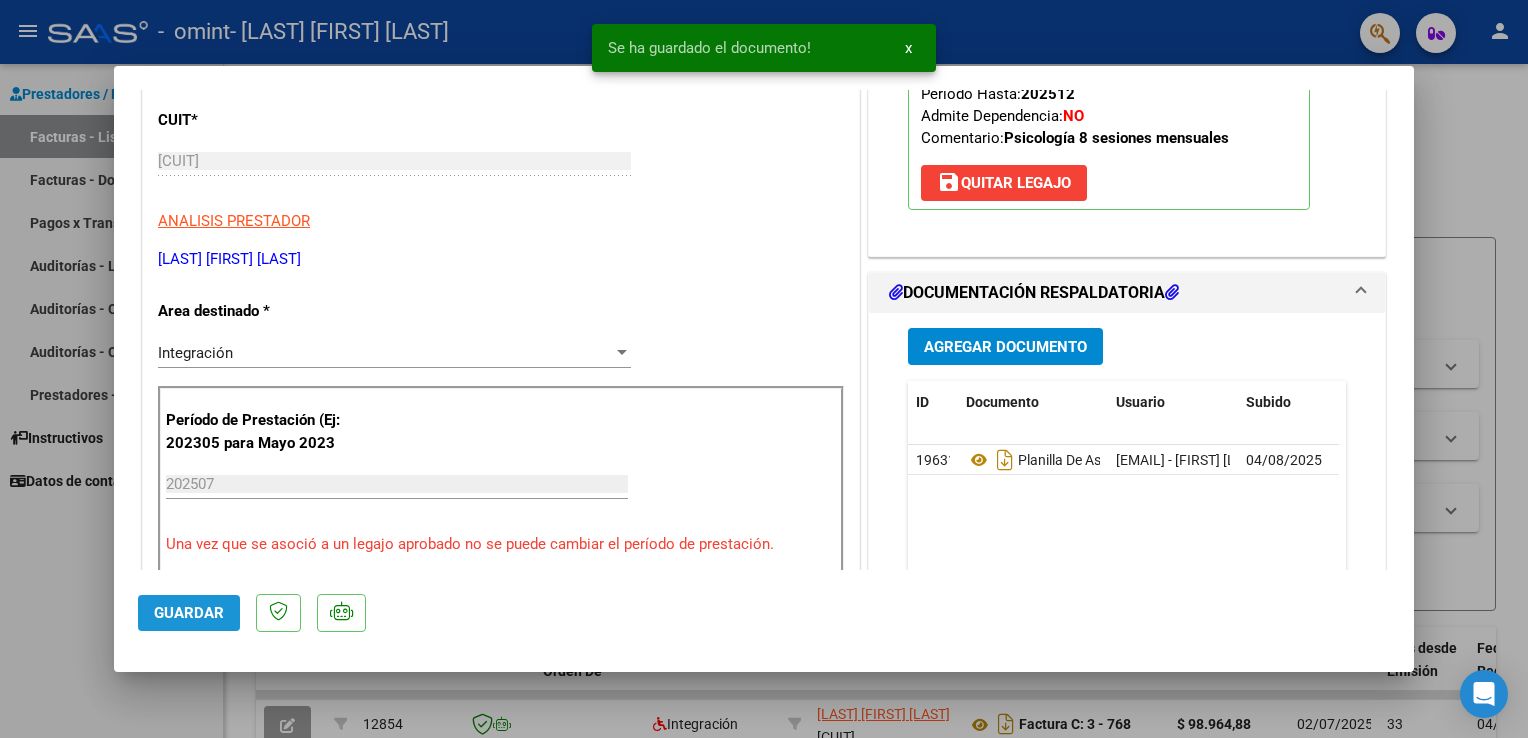 click on "Guardar" 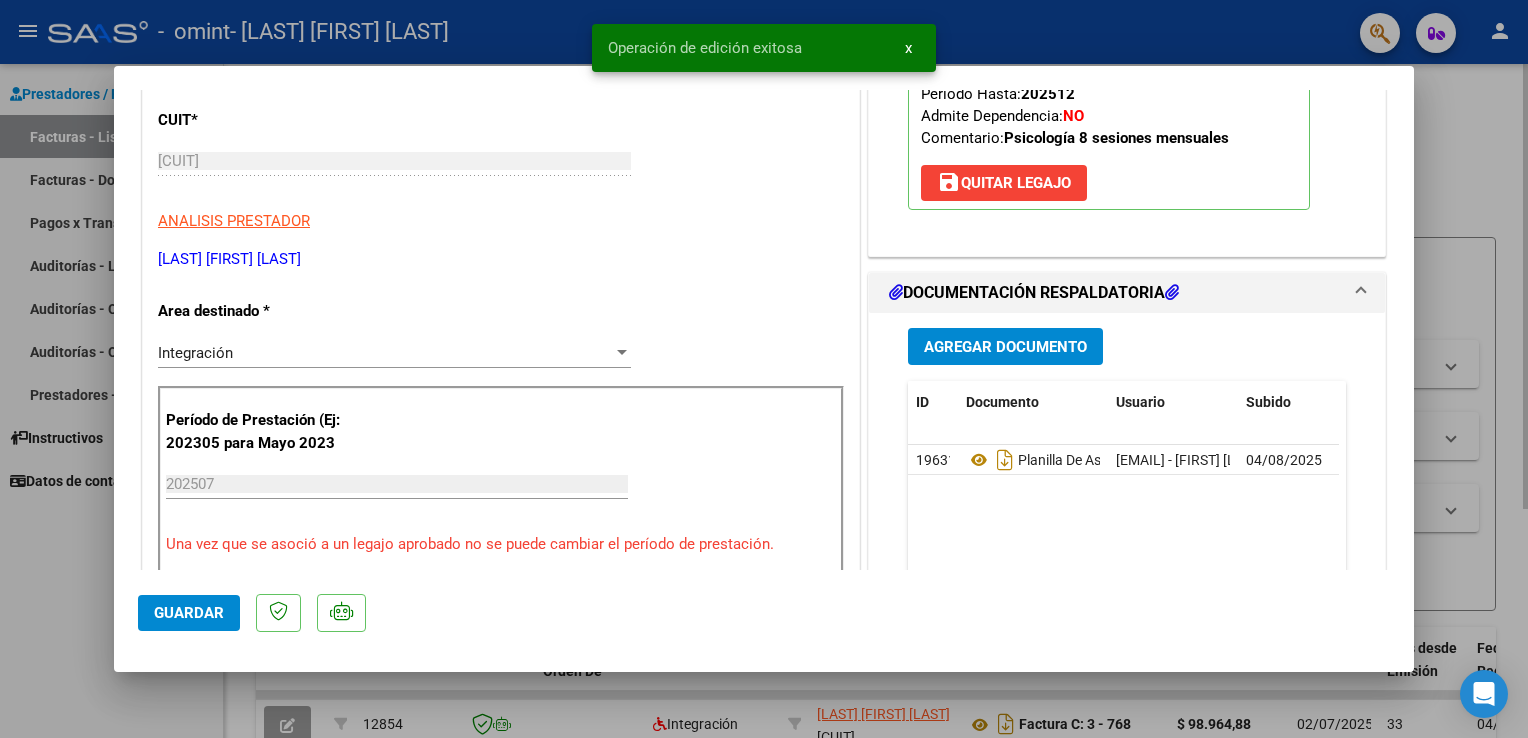 click at bounding box center [764, 369] 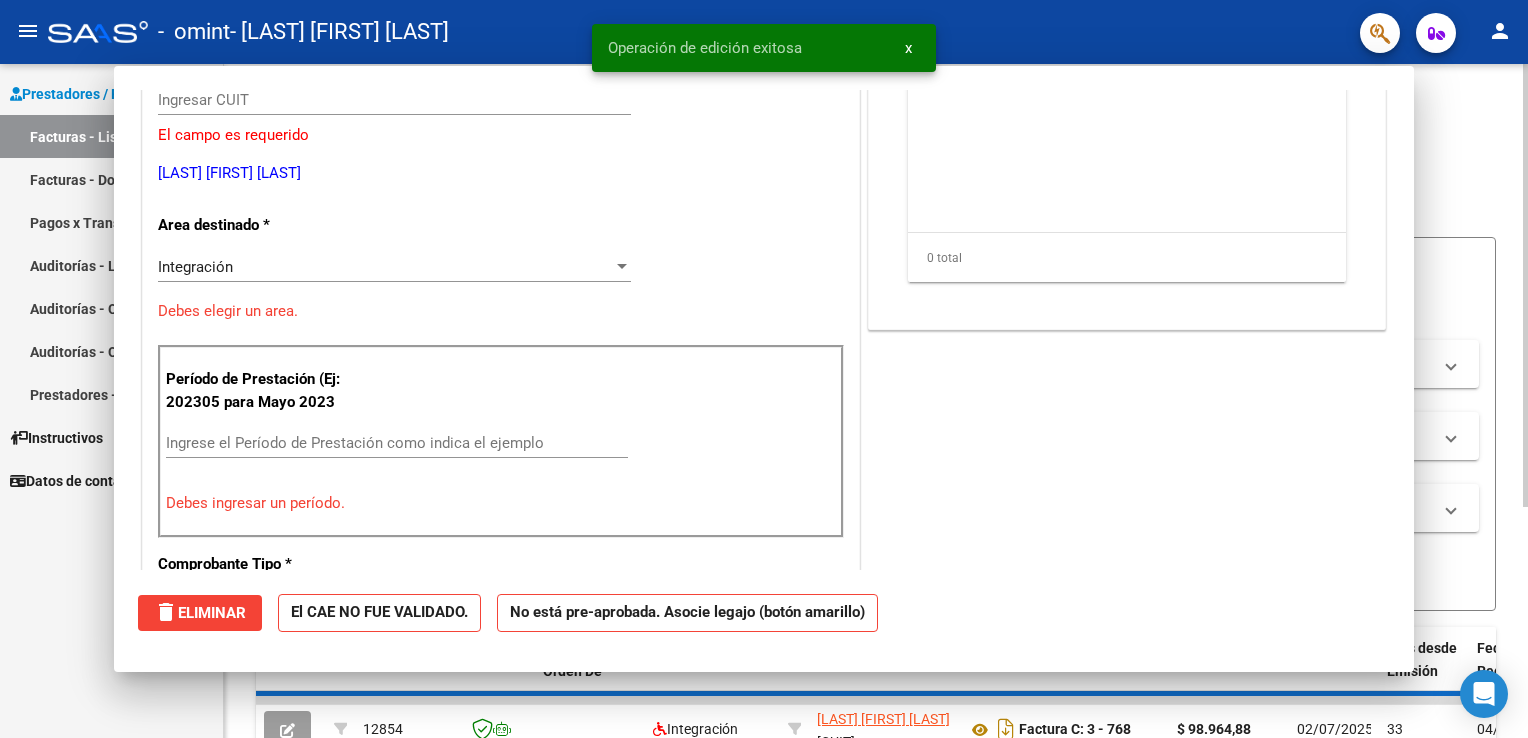 scroll, scrollTop: 239, scrollLeft: 0, axis: vertical 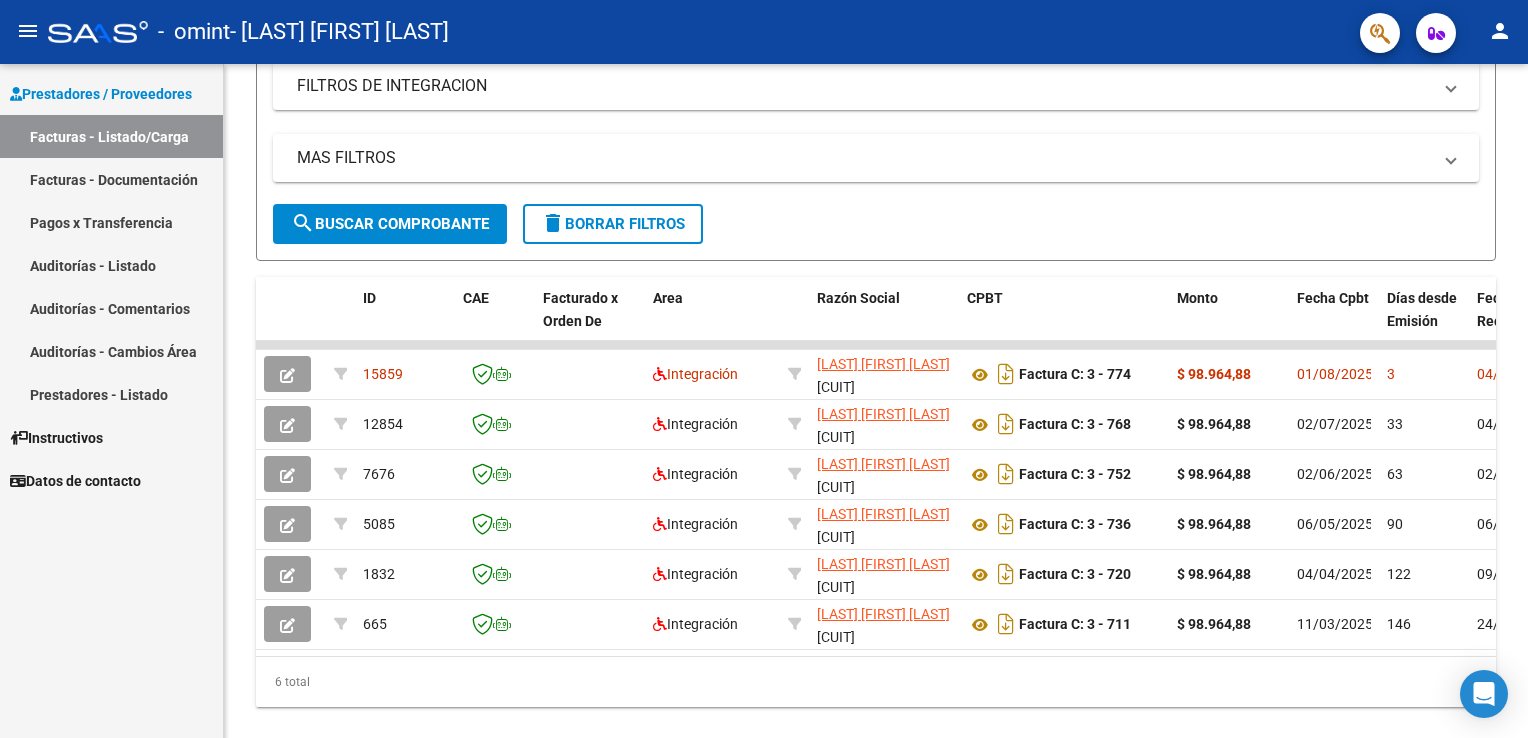 click on "person" 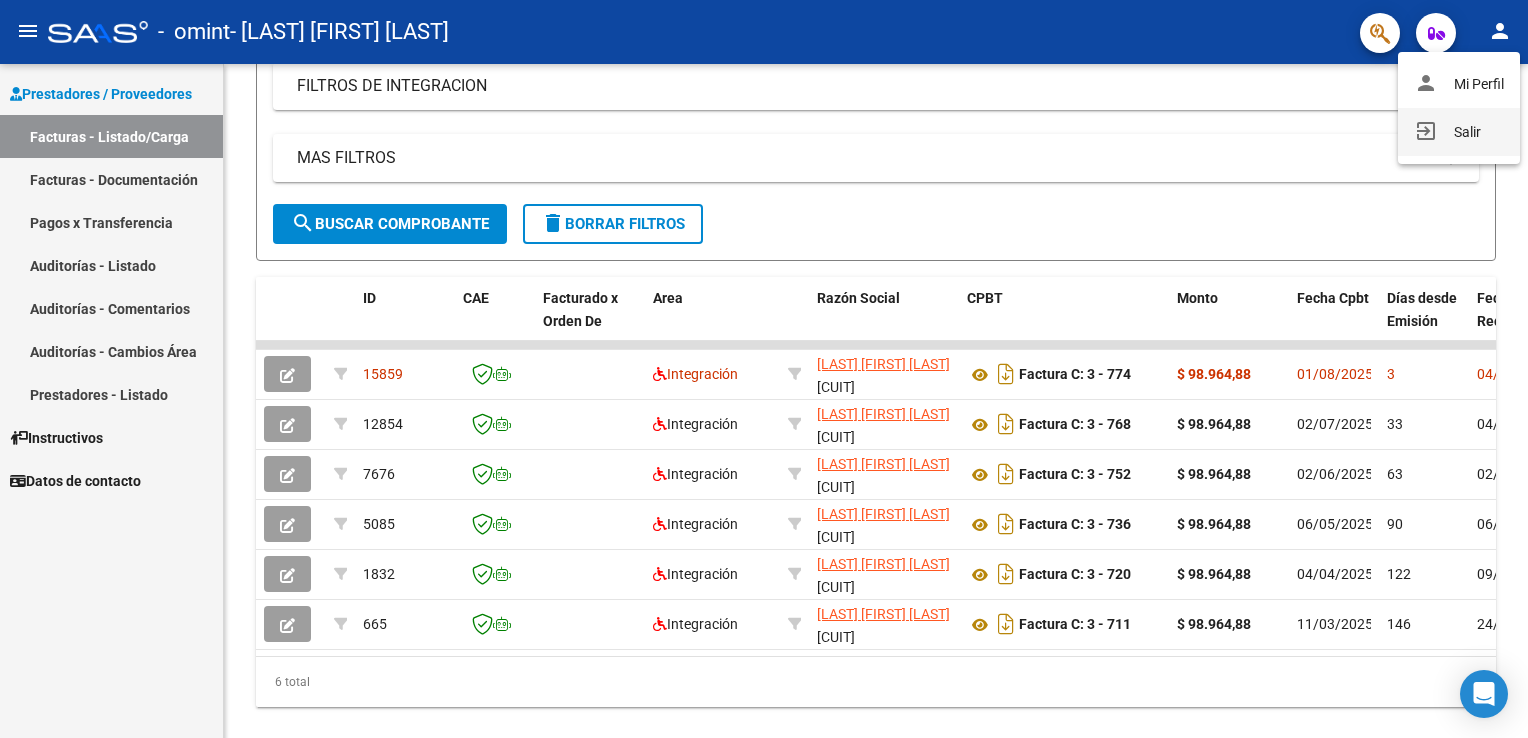 click on "exit_to_app  Salir" at bounding box center (1459, 132) 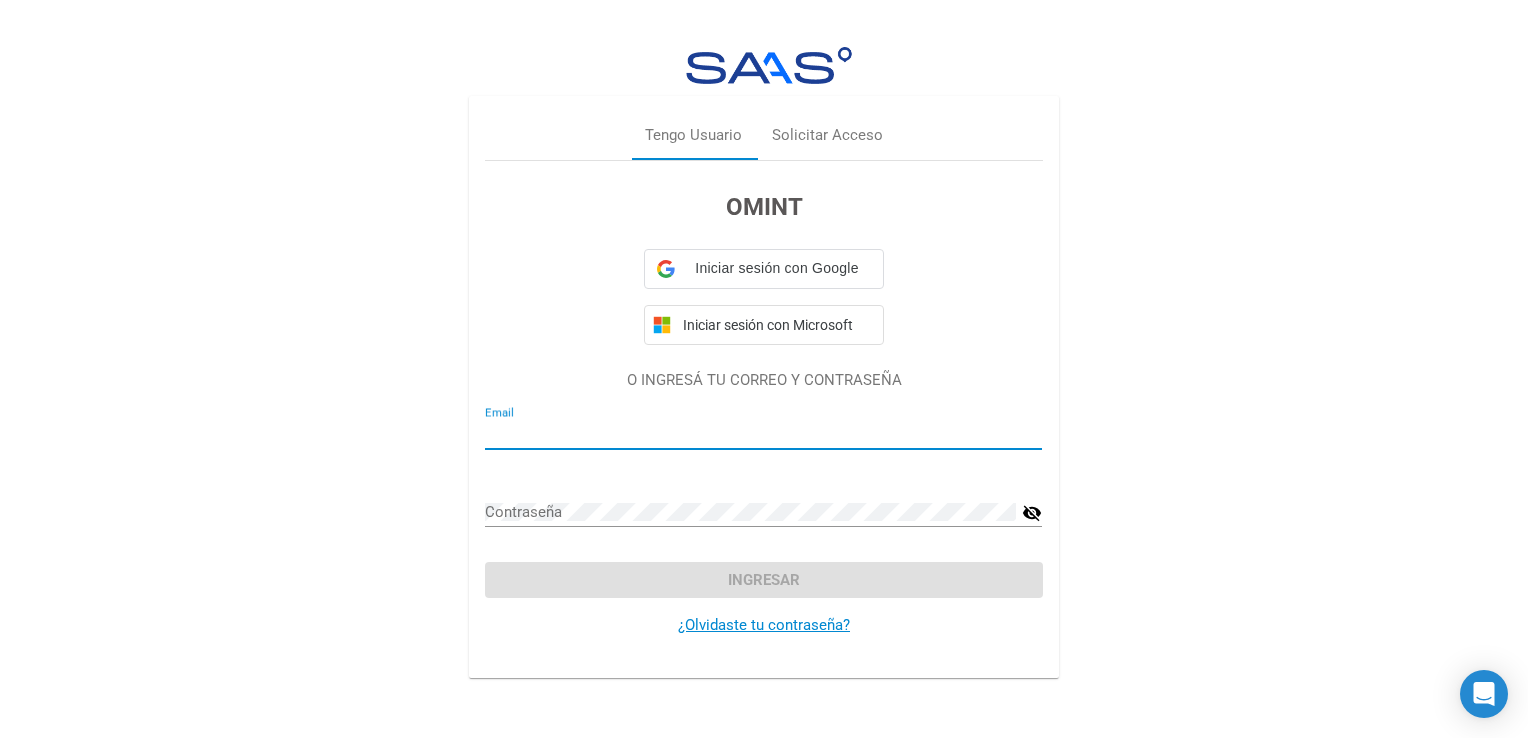 type on "IGNACIOHLIMA@GMAIL.COM" 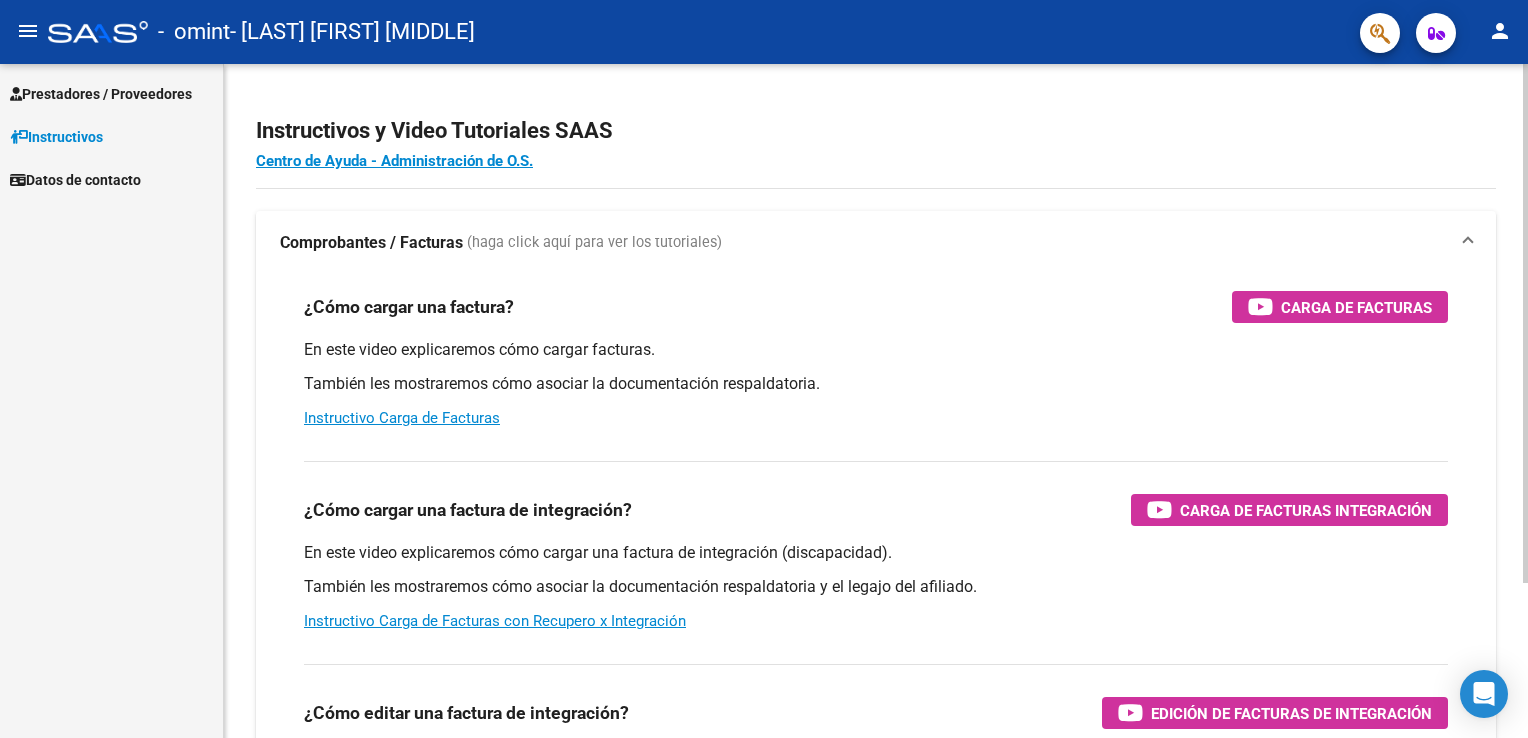 scroll, scrollTop: 0, scrollLeft: 0, axis: both 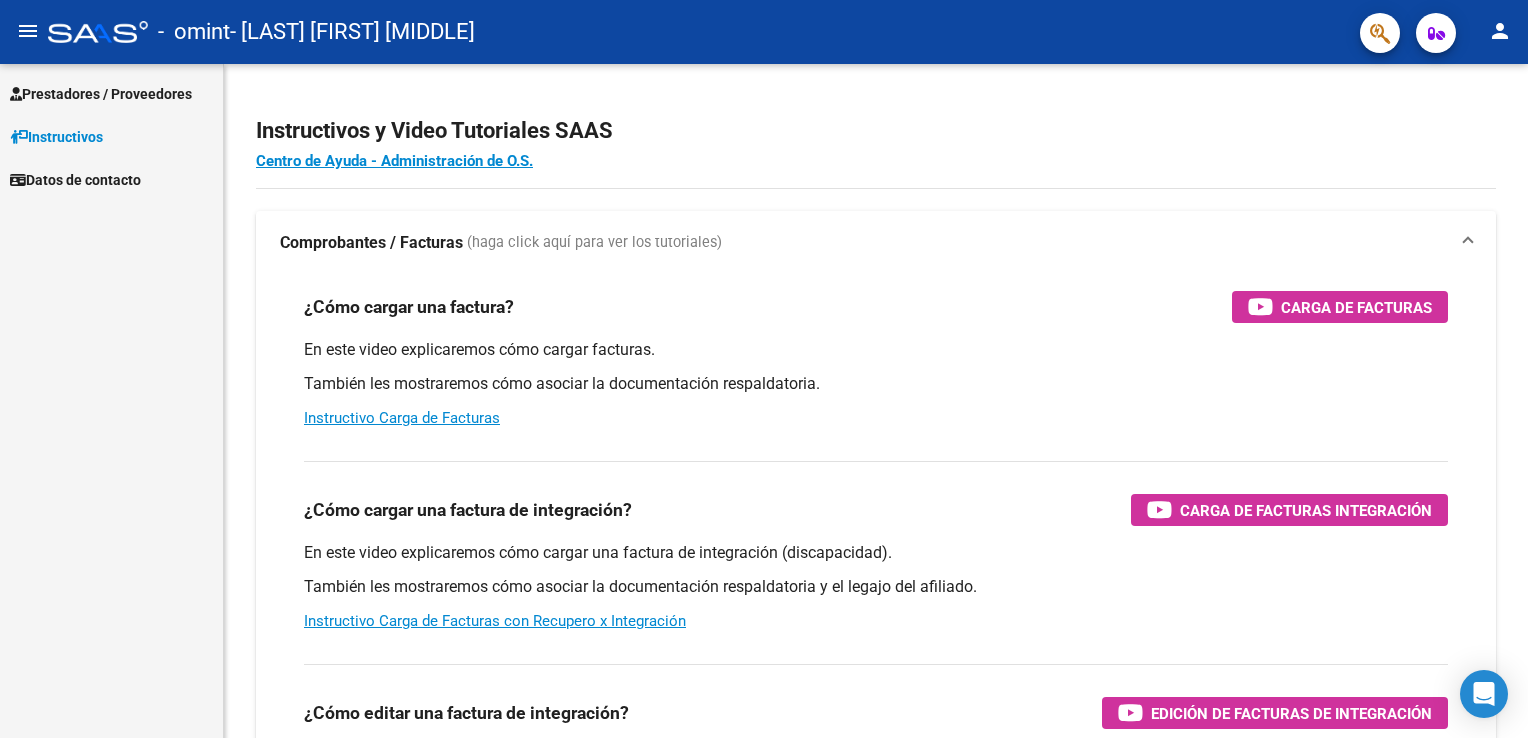 click on "Prestadores / Proveedores" at bounding box center [111, 93] 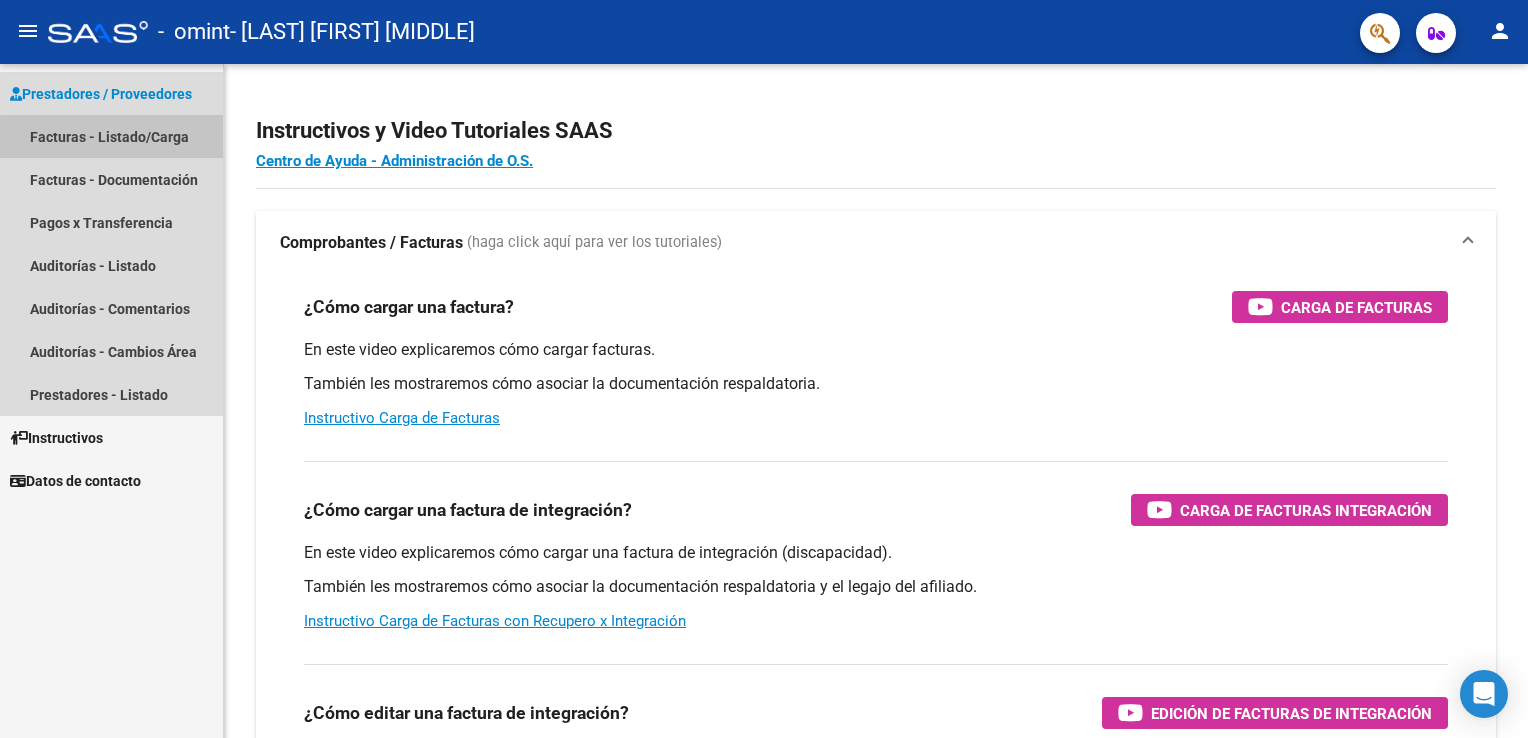 click on "Facturas - Listado/Carga" at bounding box center [111, 136] 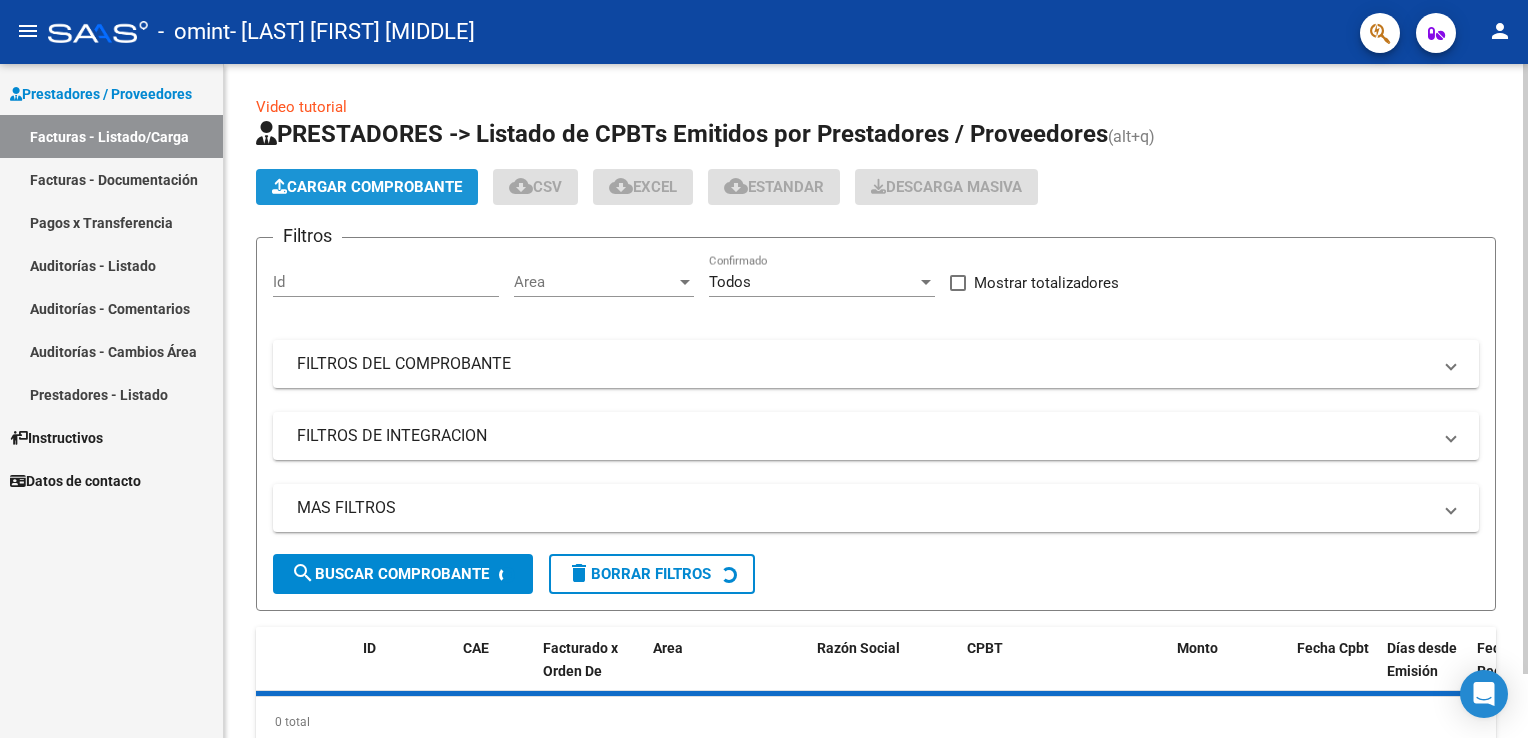 click on "Cargar Comprobante" 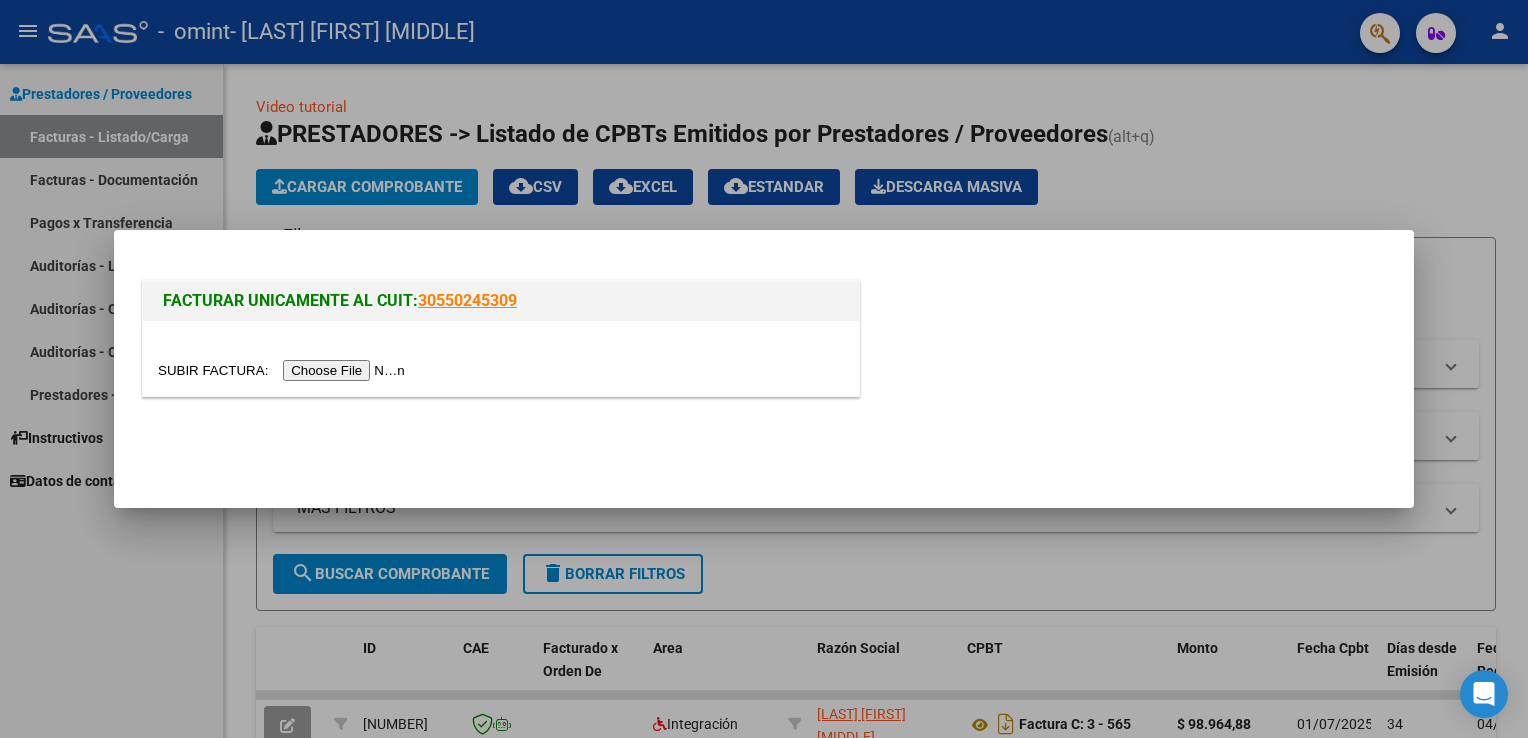 click at bounding box center [284, 370] 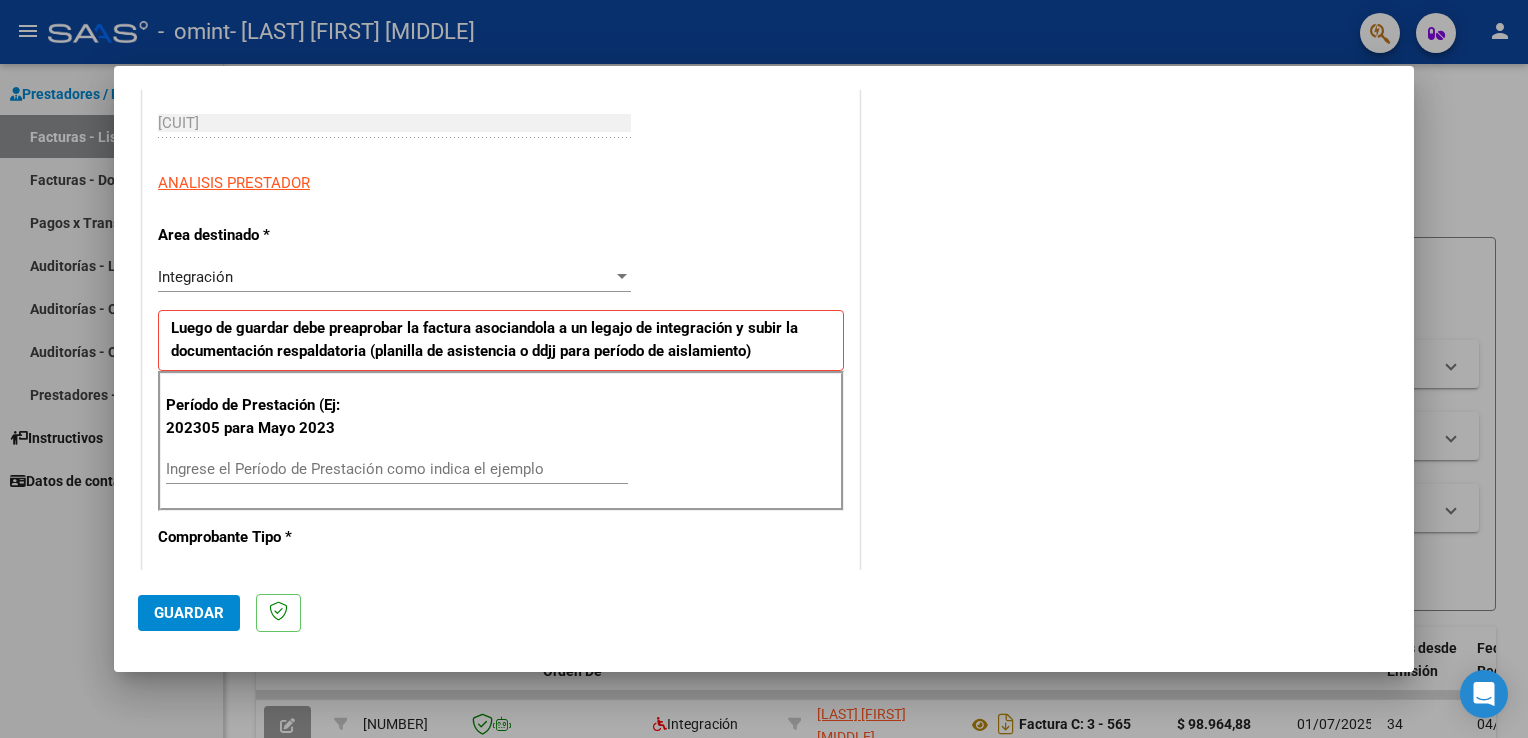 scroll, scrollTop: 400, scrollLeft: 0, axis: vertical 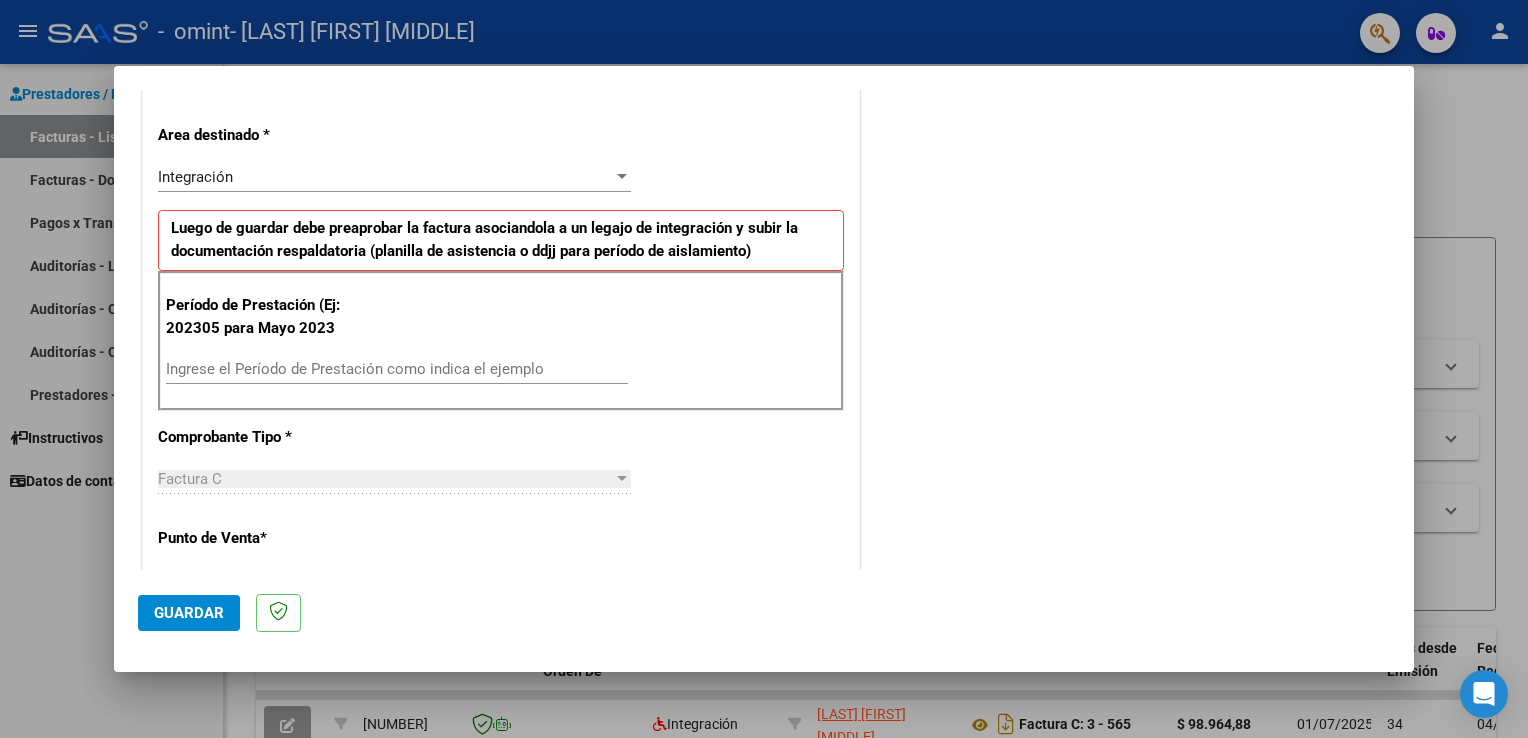click on "Ingrese el Período de Prestación como indica el ejemplo" at bounding box center [397, 369] 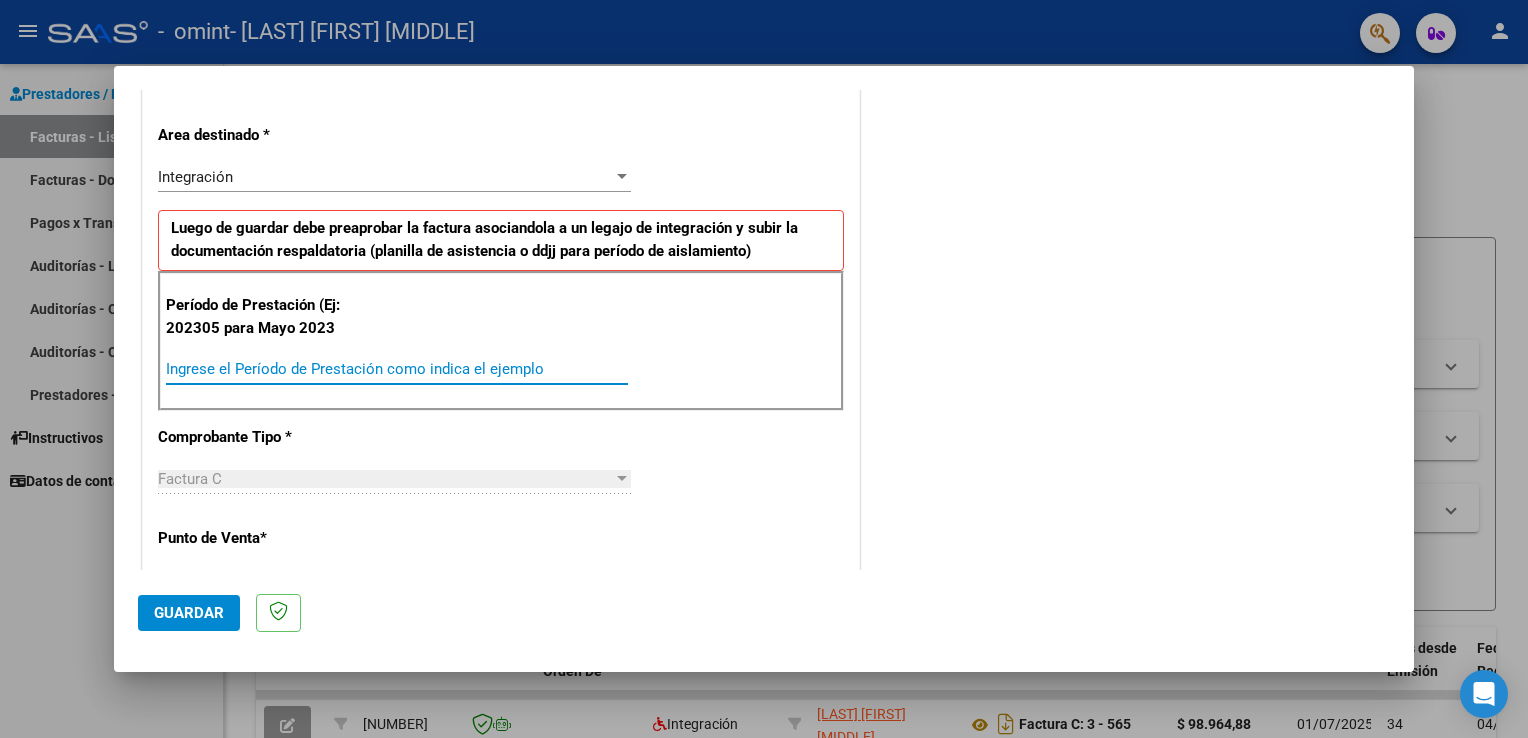 click on "Ingrese el Período de Prestación como indica el ejemplo" at bounding box center [397, 369] 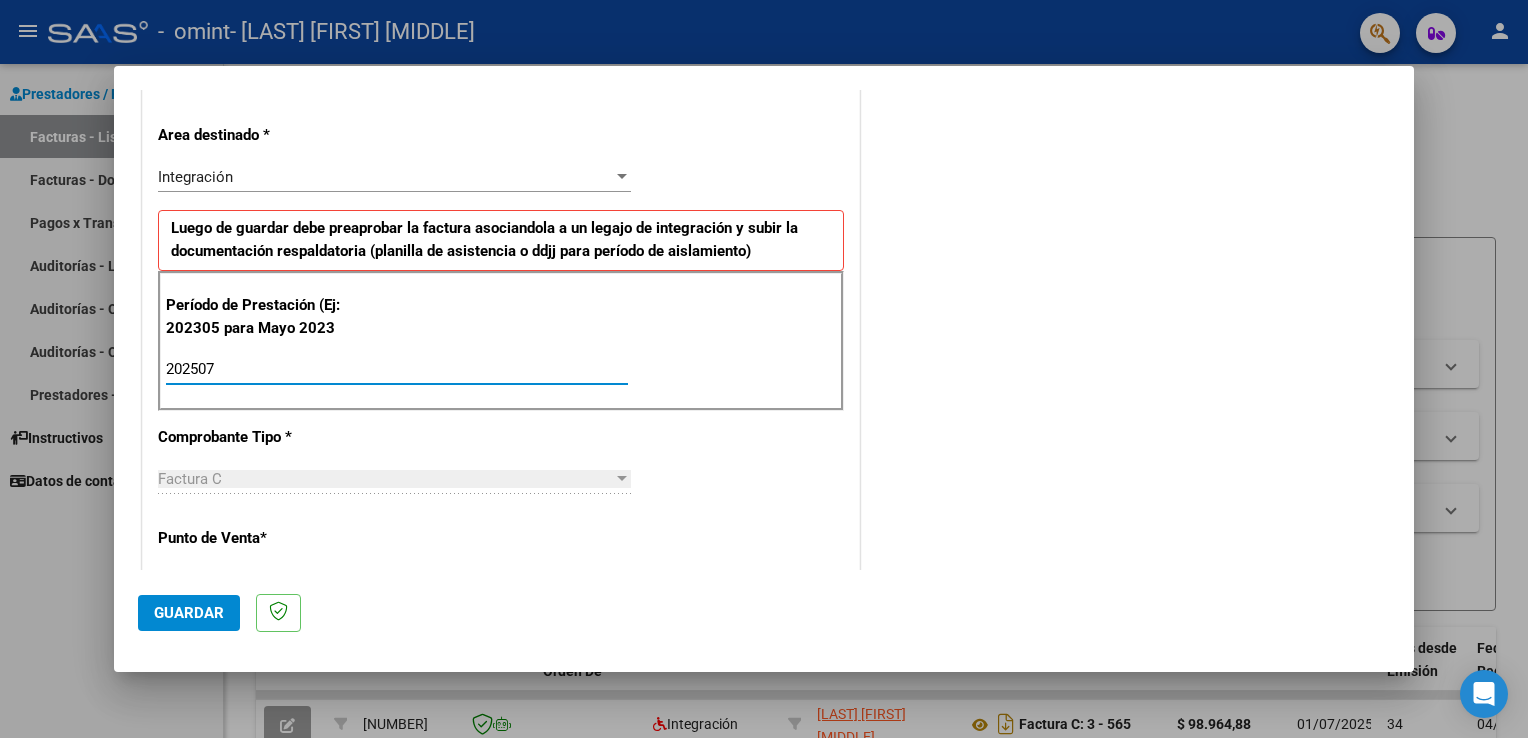 type on "202507" 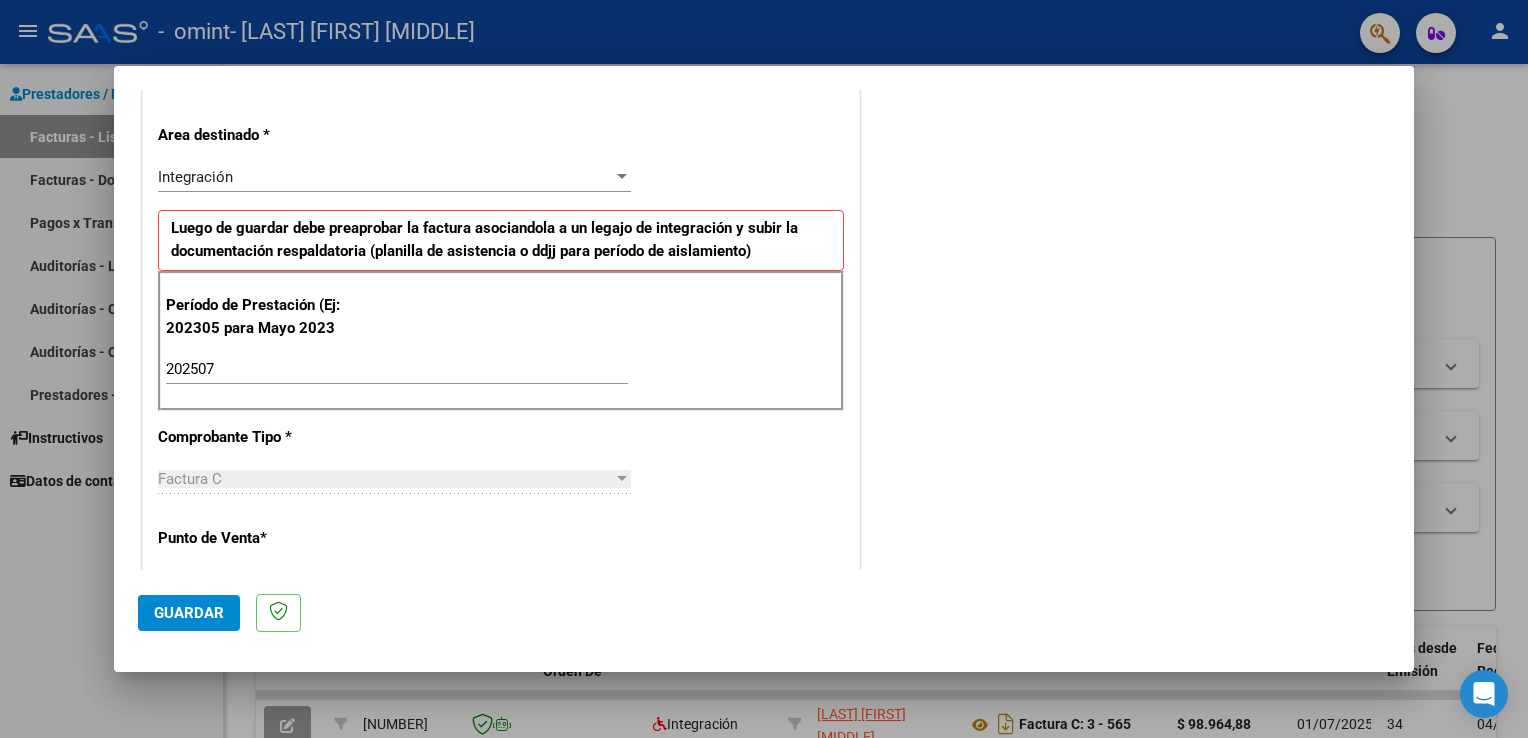 click on "COMENTARIOS Comentarios del Prestador / Gerenciador:" at bounding box center [1127, 562] 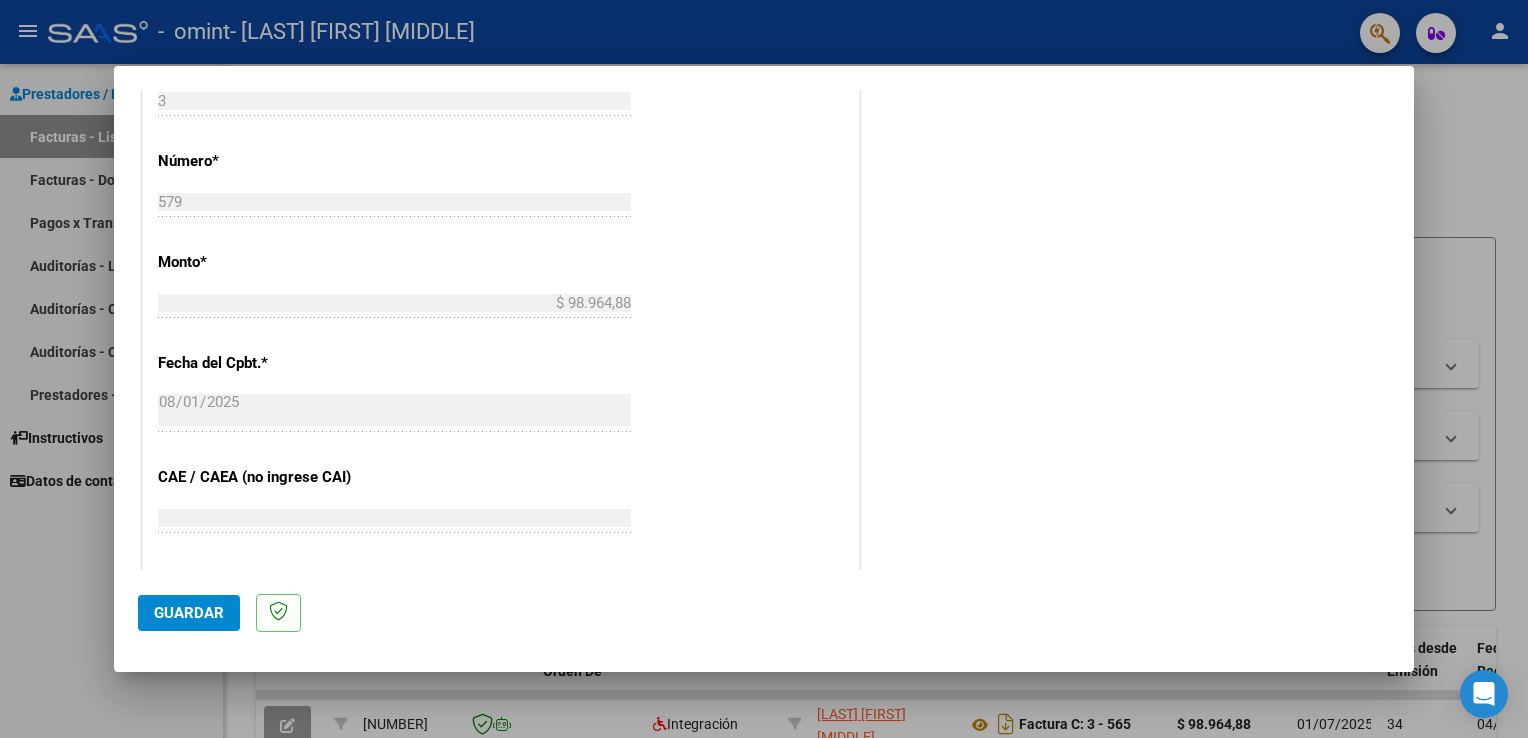 scroll, scrollTop: 900, scrollLeft: 0, axis: vertical 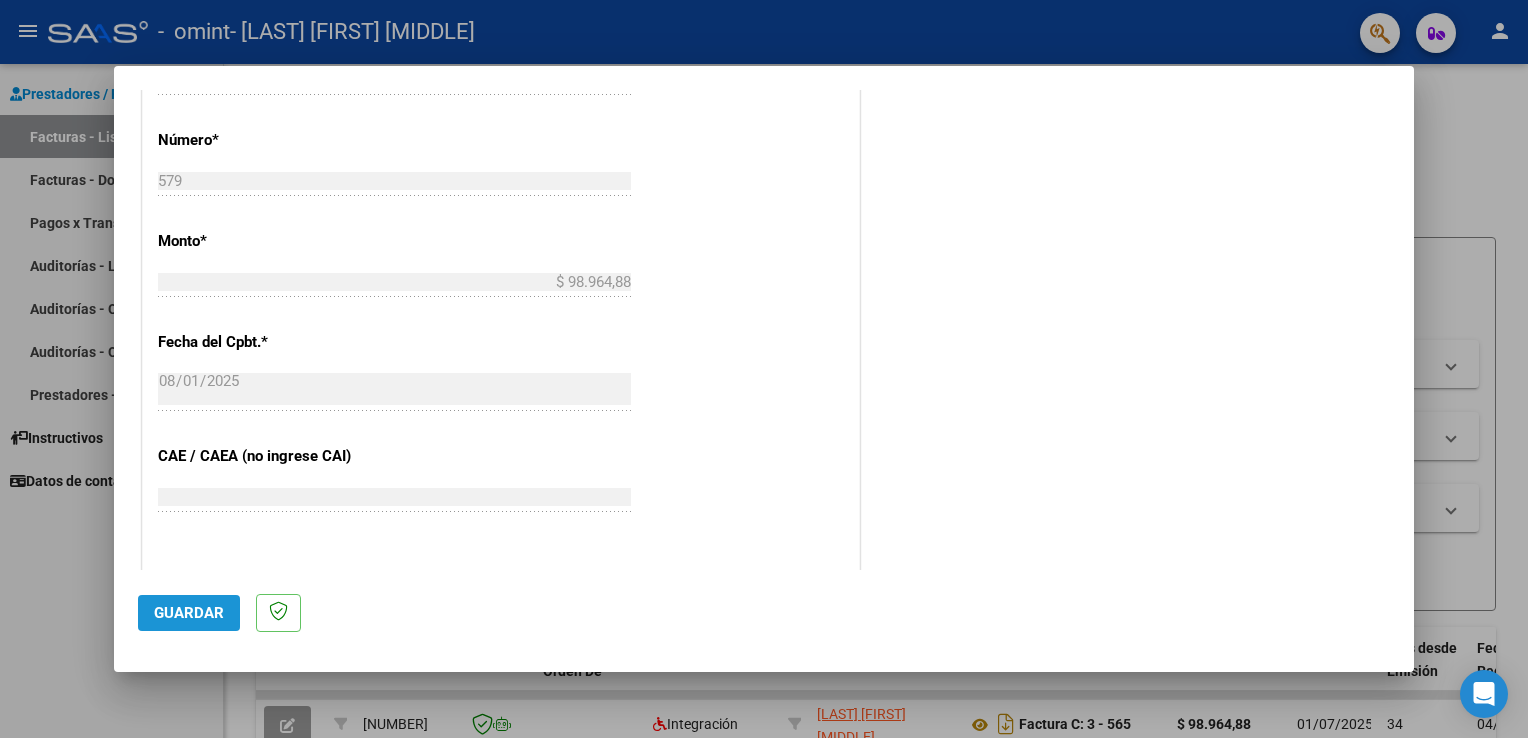 click on "Guardar" 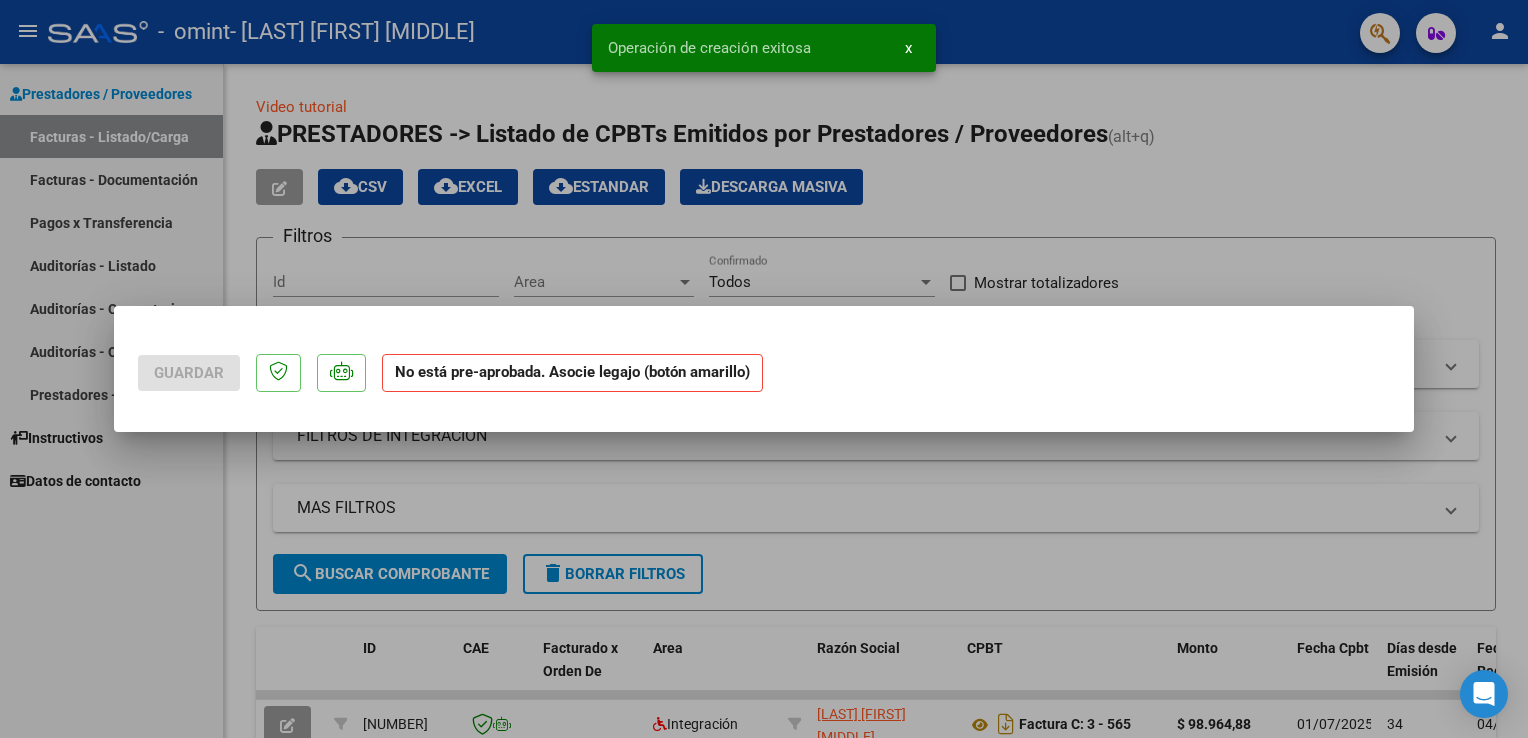 scroll, scrollTop: 0, scrollLeft: 0, axis: both 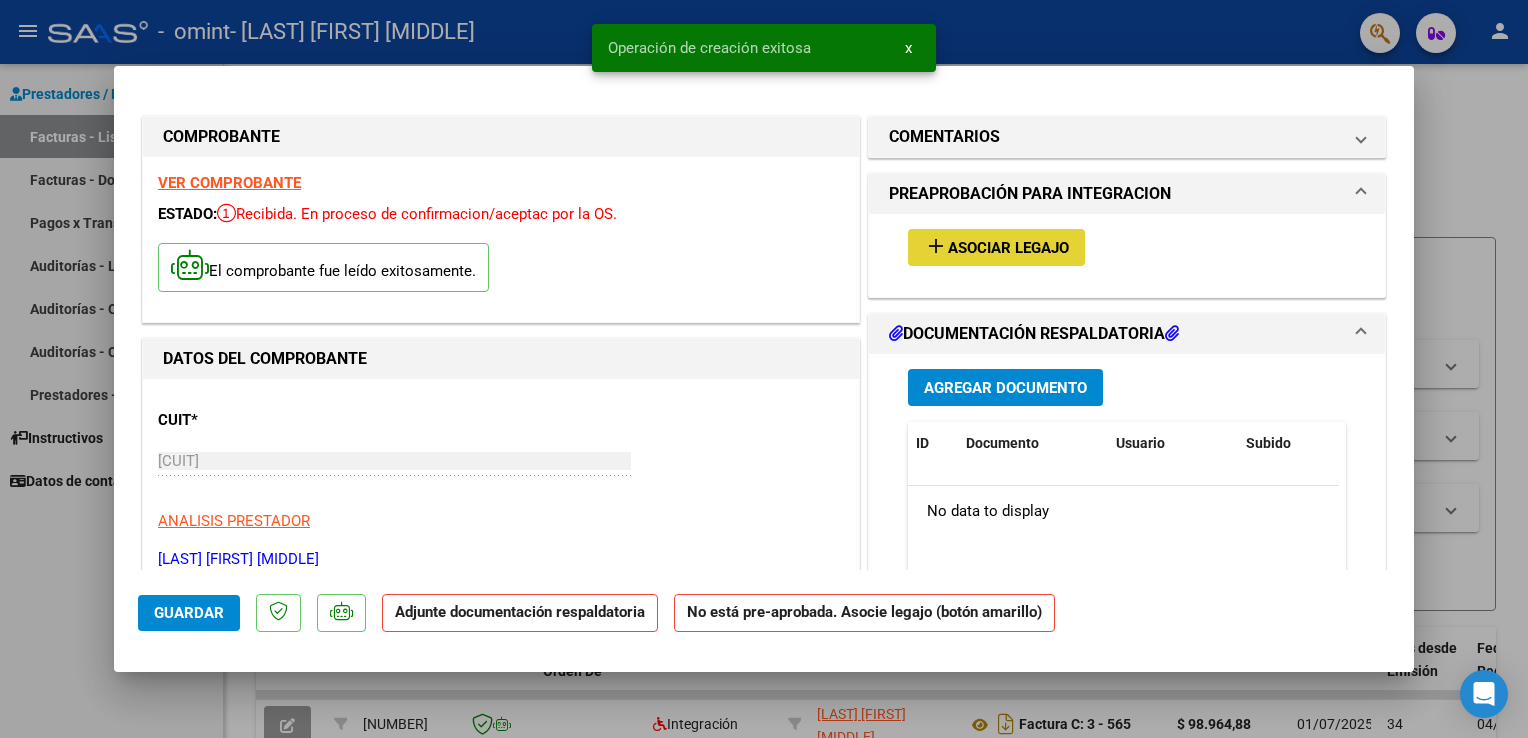 click on "Asociar Legajo" at bounding box center [1008, 248] 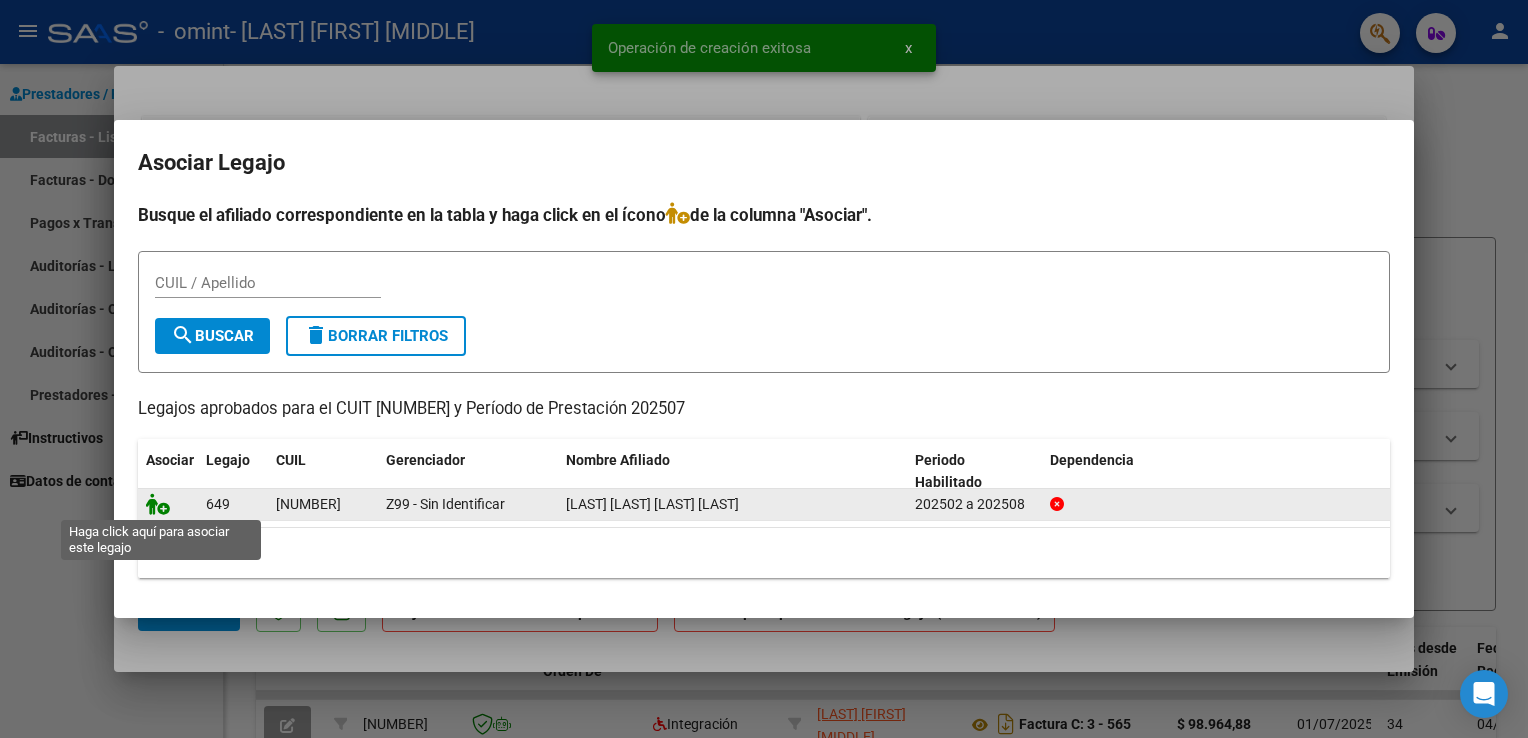 click 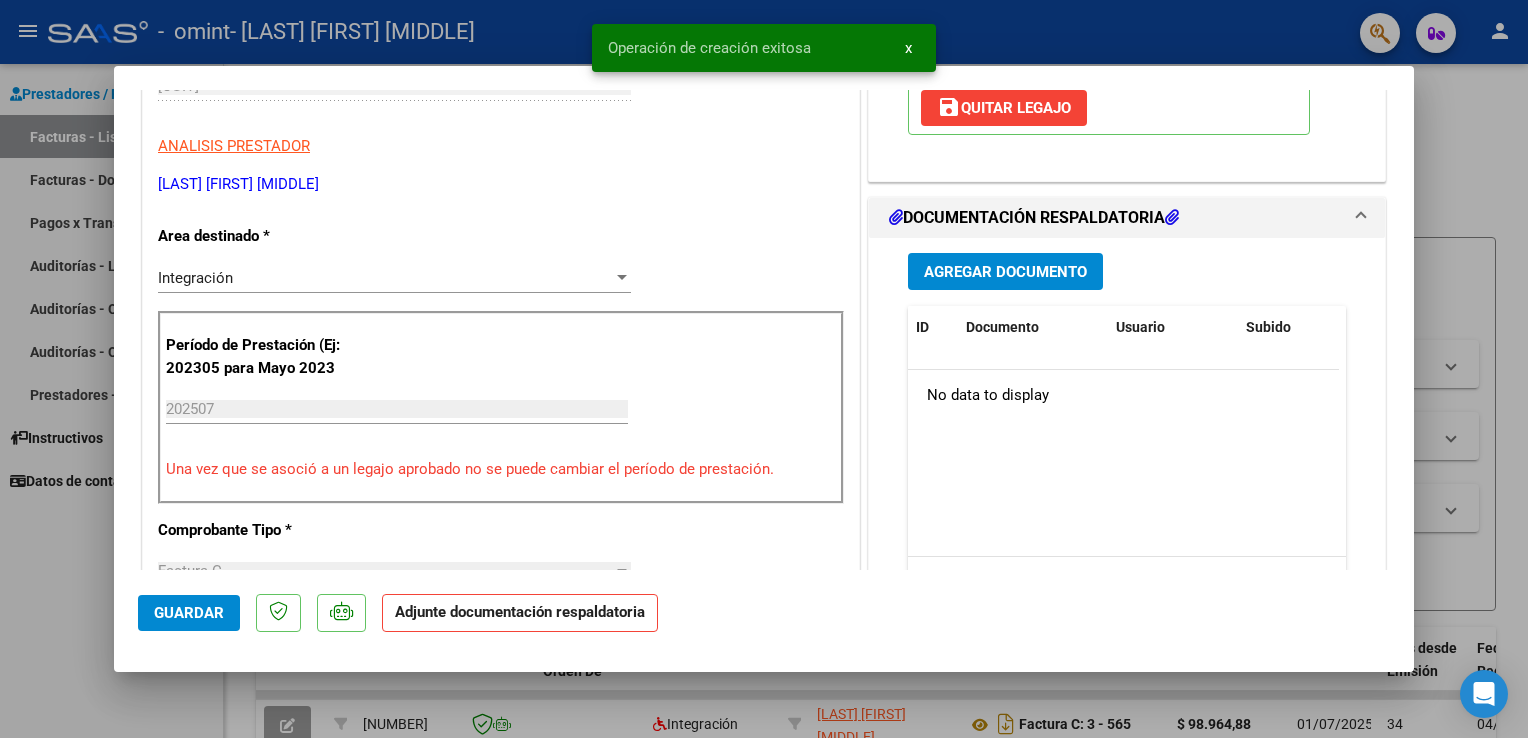 scroll, scrollTop: 400, scrollLeft: 0, axis: vertical 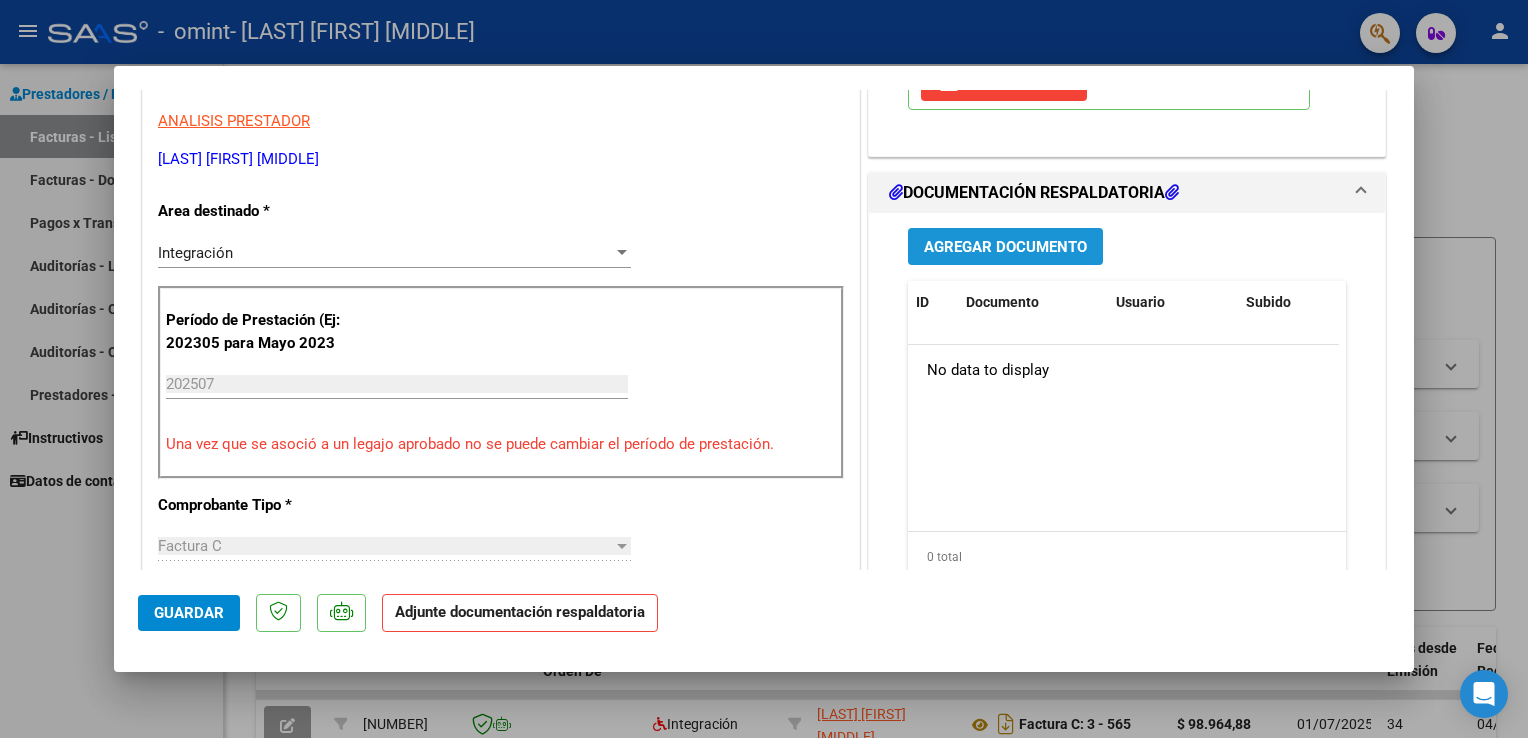 click on "Agregar Documento" at bounding box center (1005, 246) 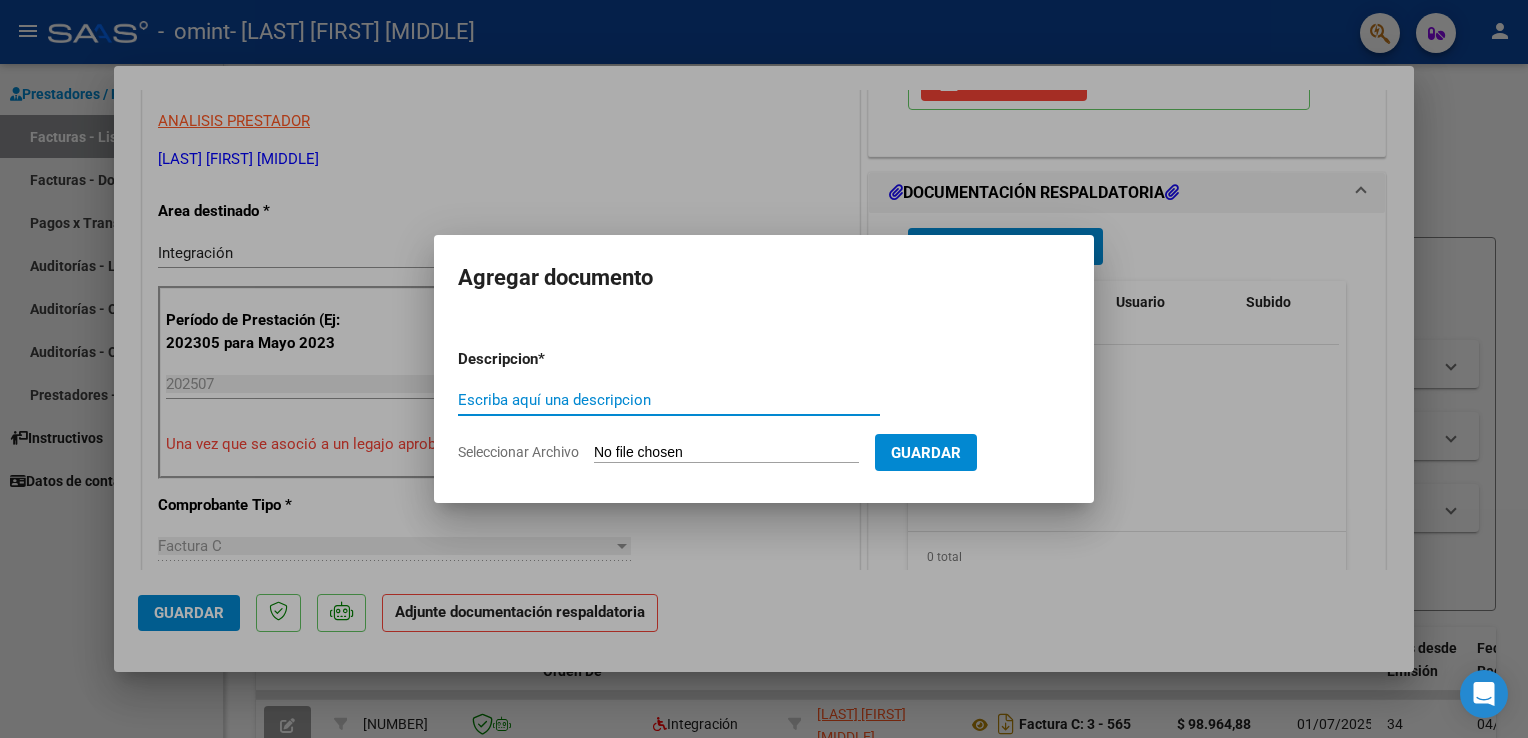 click on "Escriba aquí una descripcion" at bounding box center (669, 400) 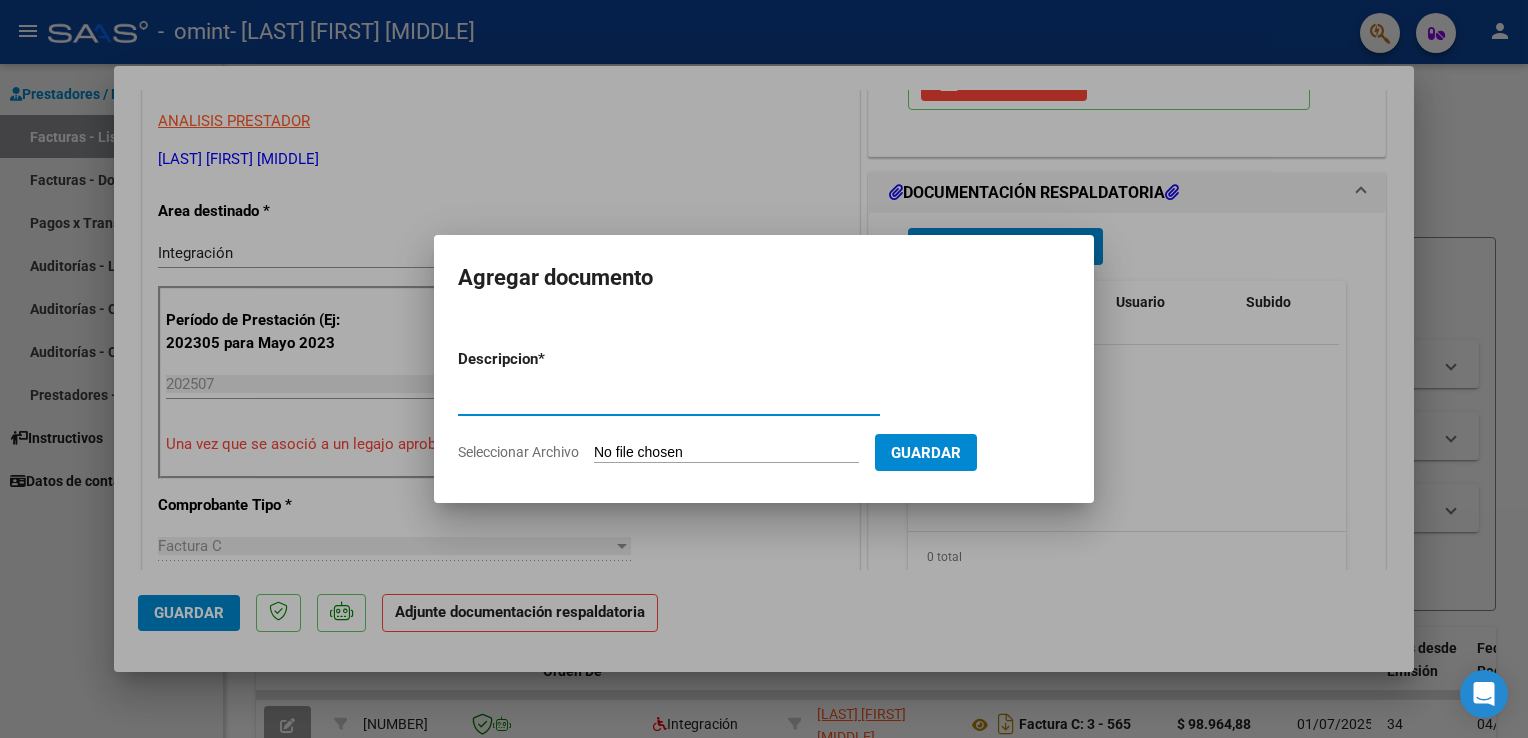 type on "PLANILLA DE ASISTENCIA" 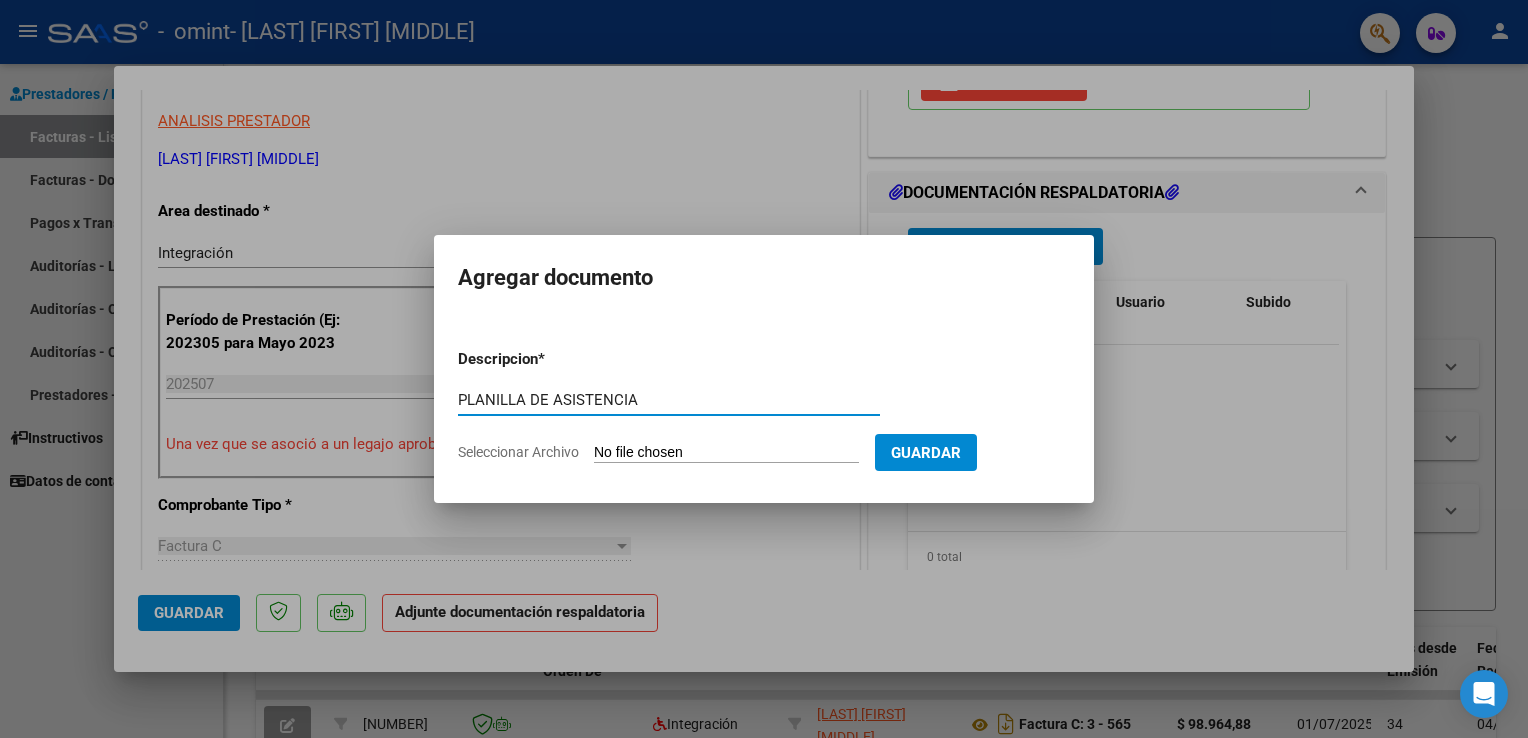 click on "Seleccionar Archivo" 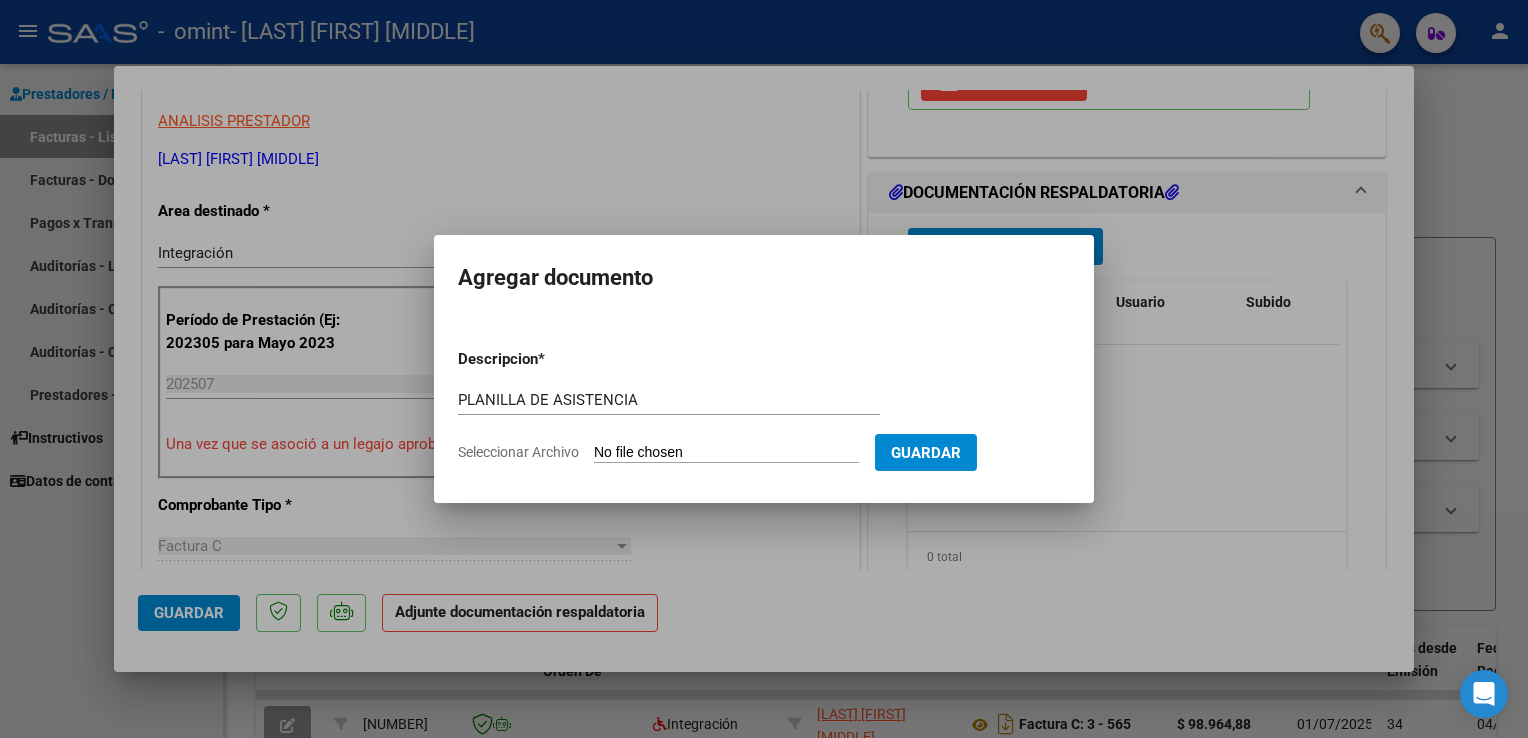 type on "C:\fakepath\QUINTERO PLANILLA.pdf" 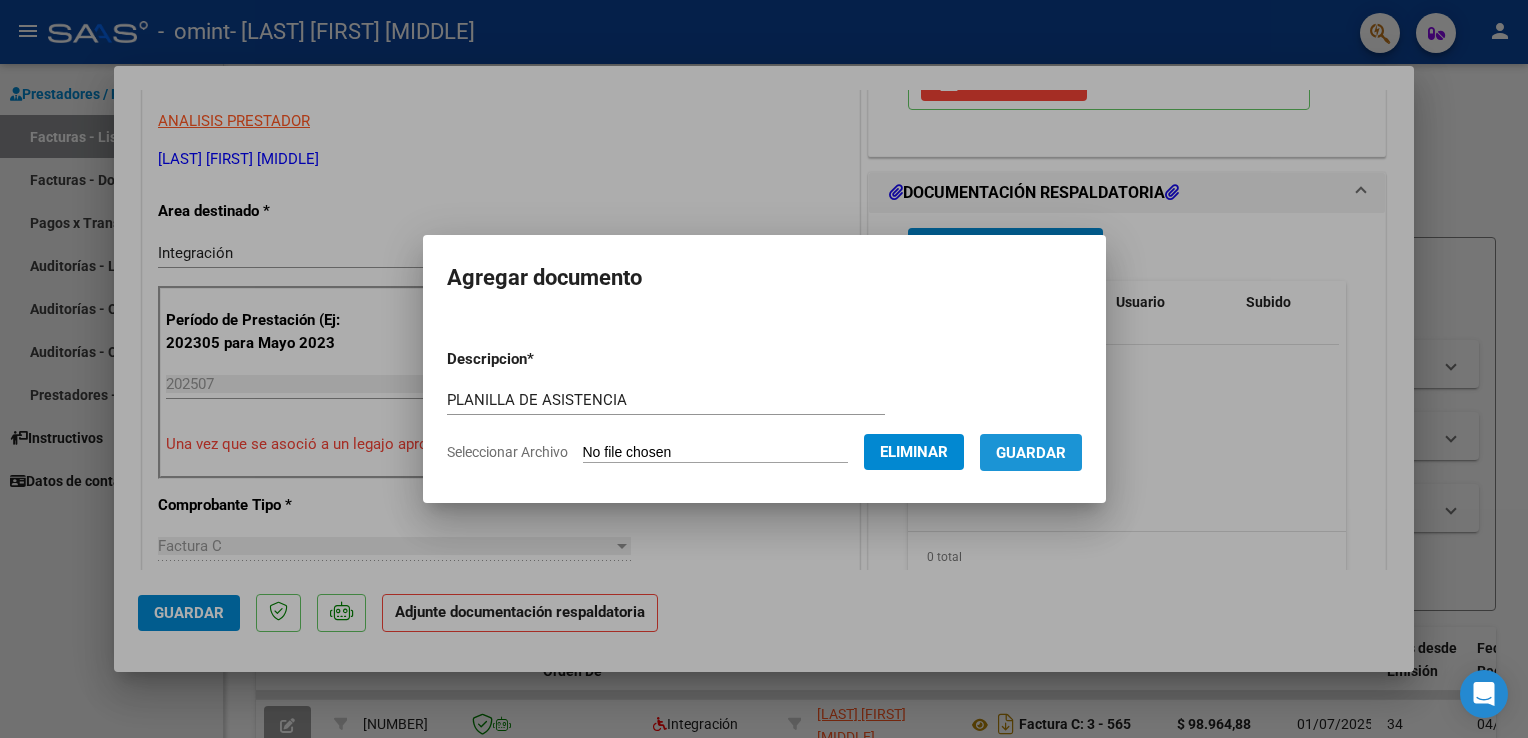 click on "Guardar" at bounding box center (1031, 452) 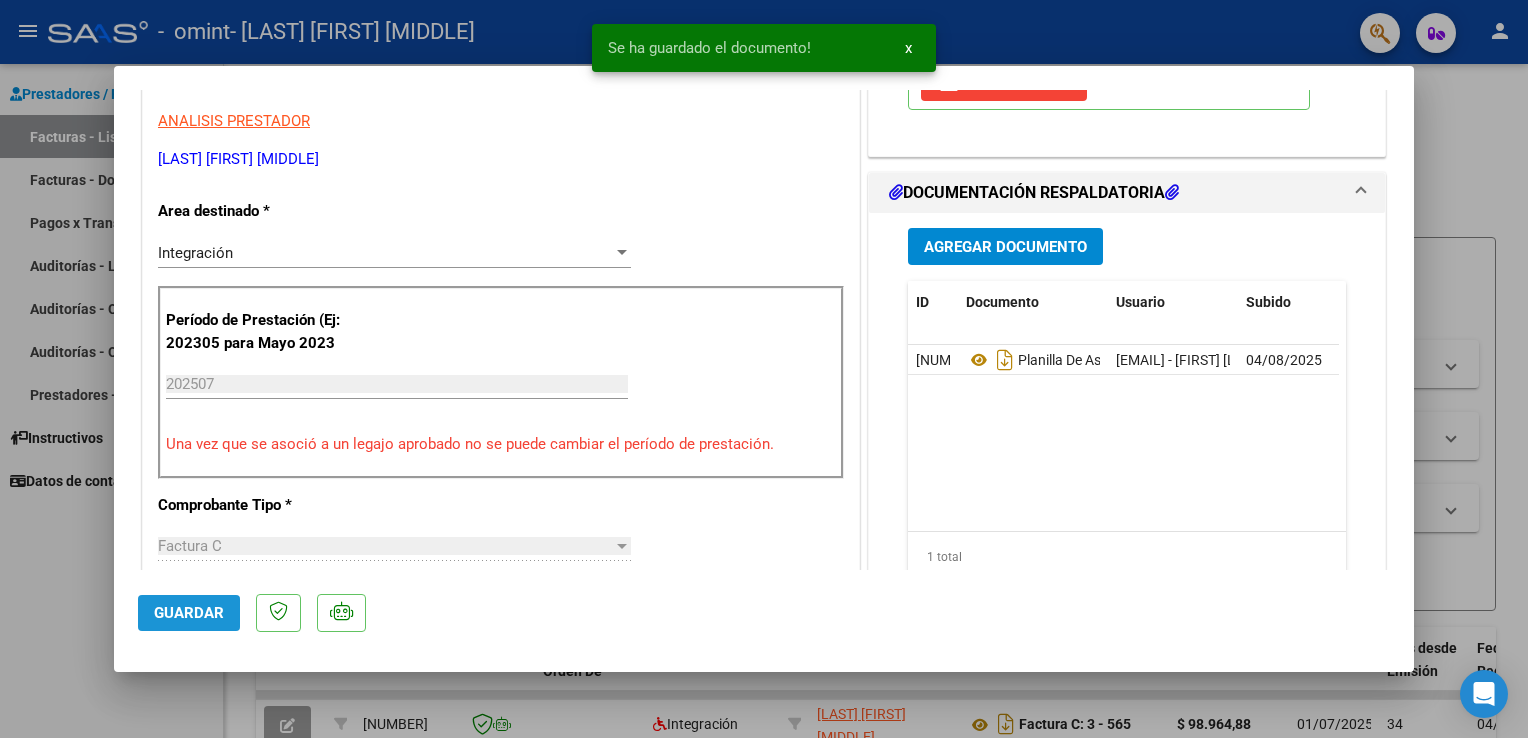 click on "Guardar" 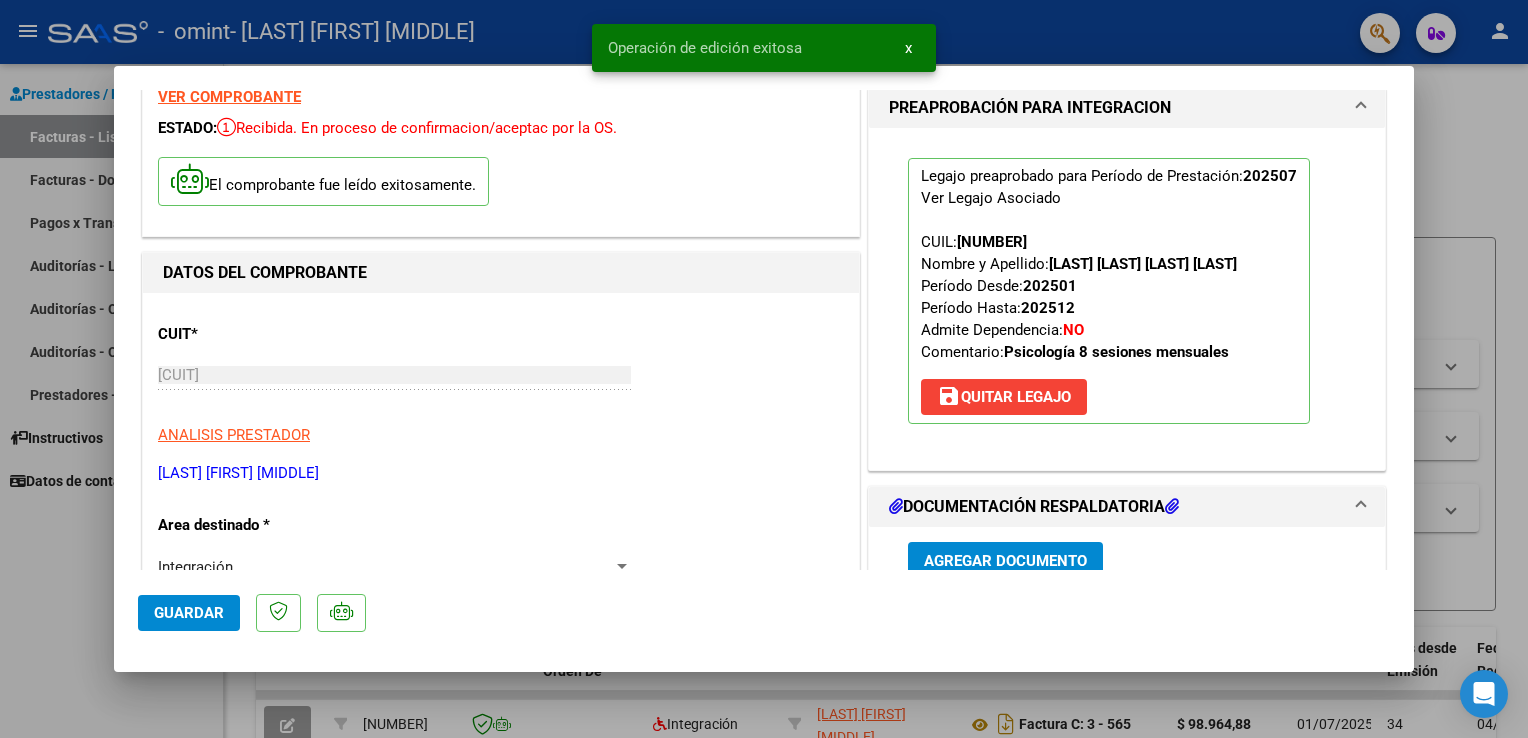 scroll, scrollTop: 0, scrollLeft: 0, axis: both 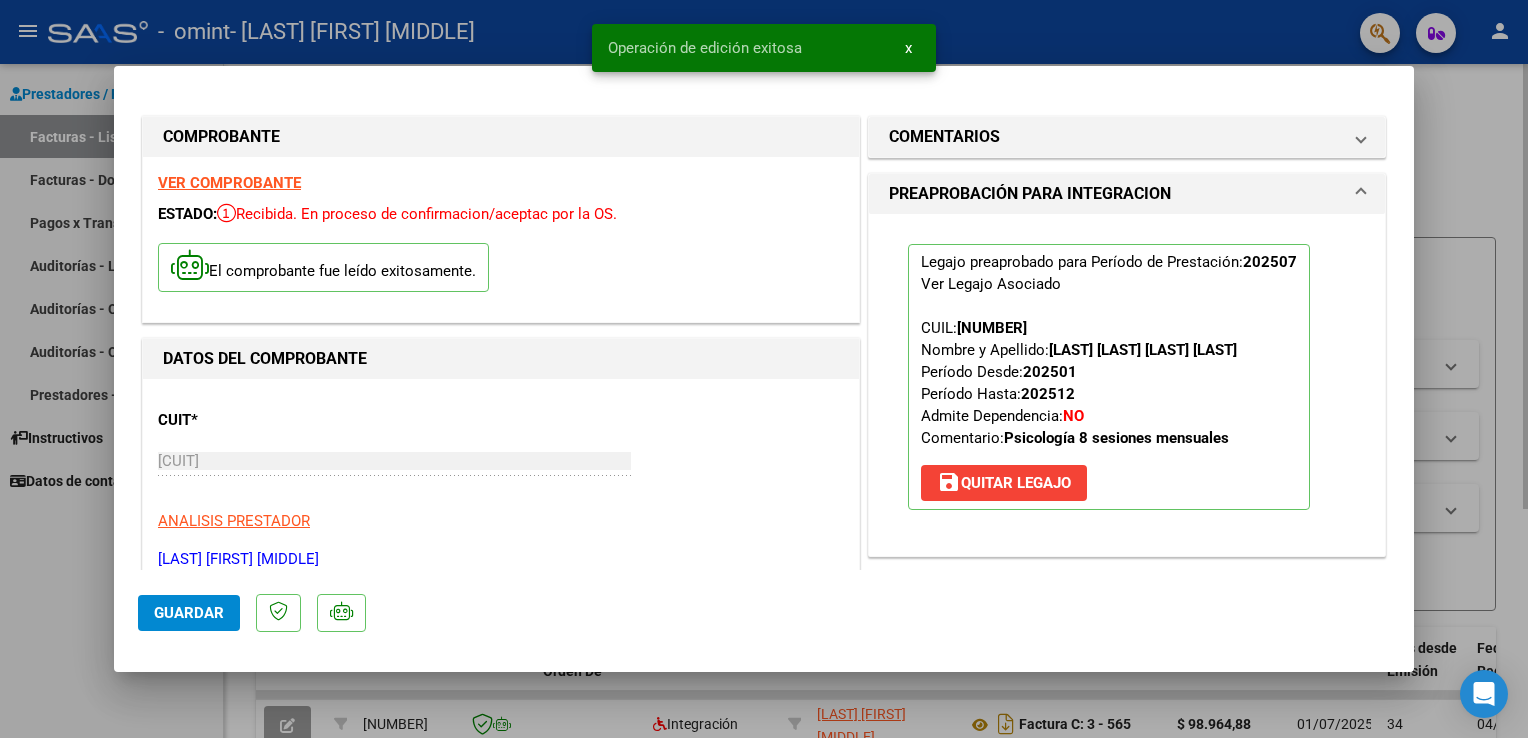 click at bounding box center [764, 369] 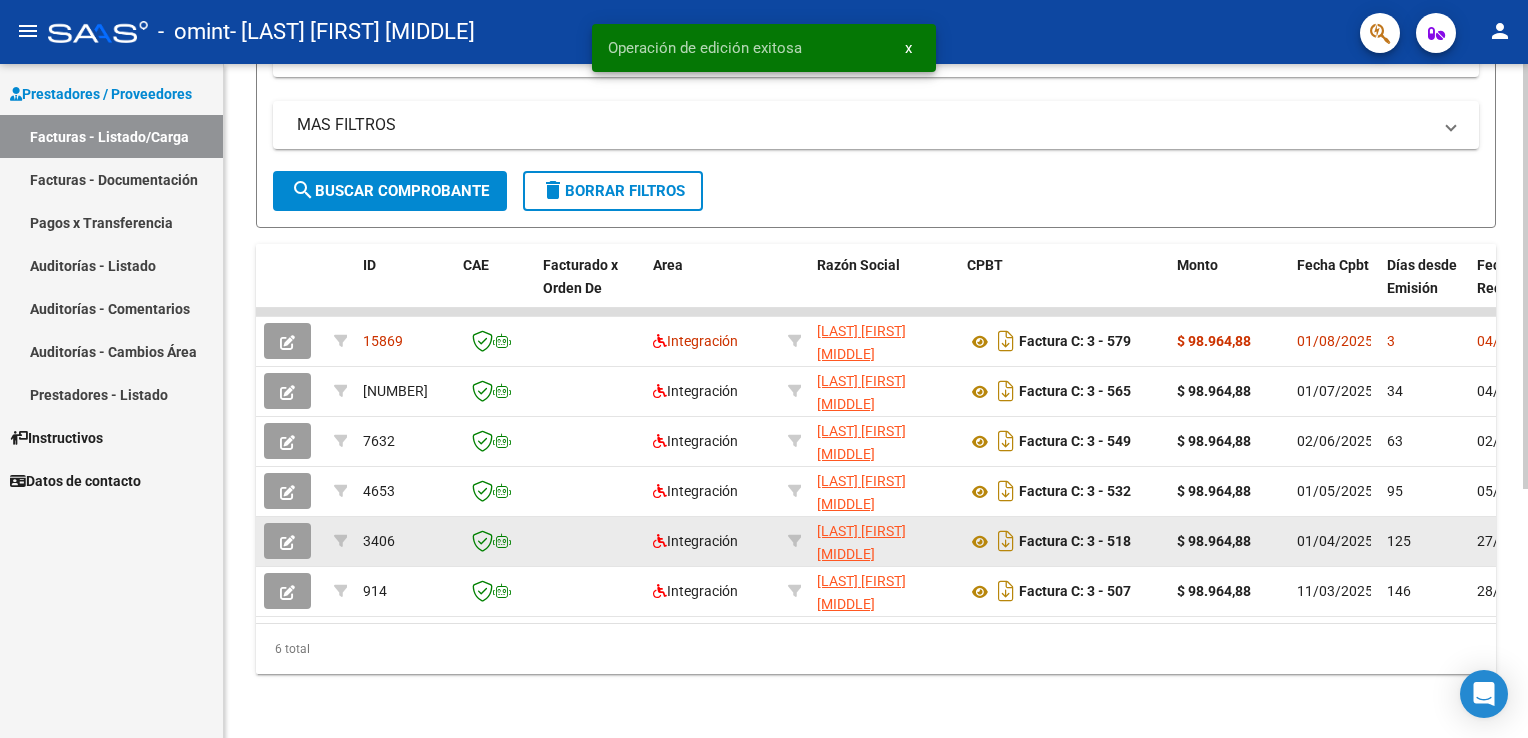 scroll, scrollTop: 395, scrollLeft: 0, axis: vertical 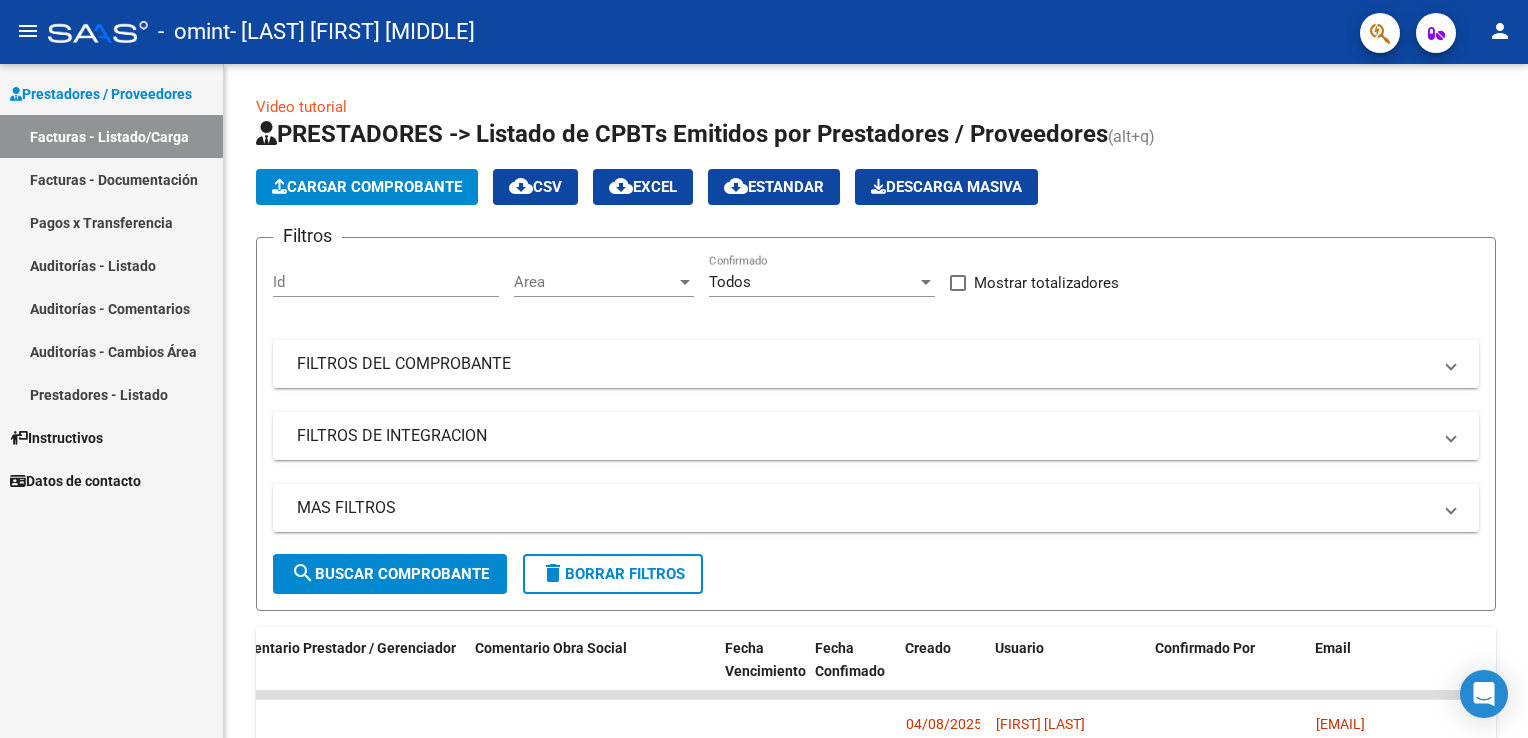 click on "person" 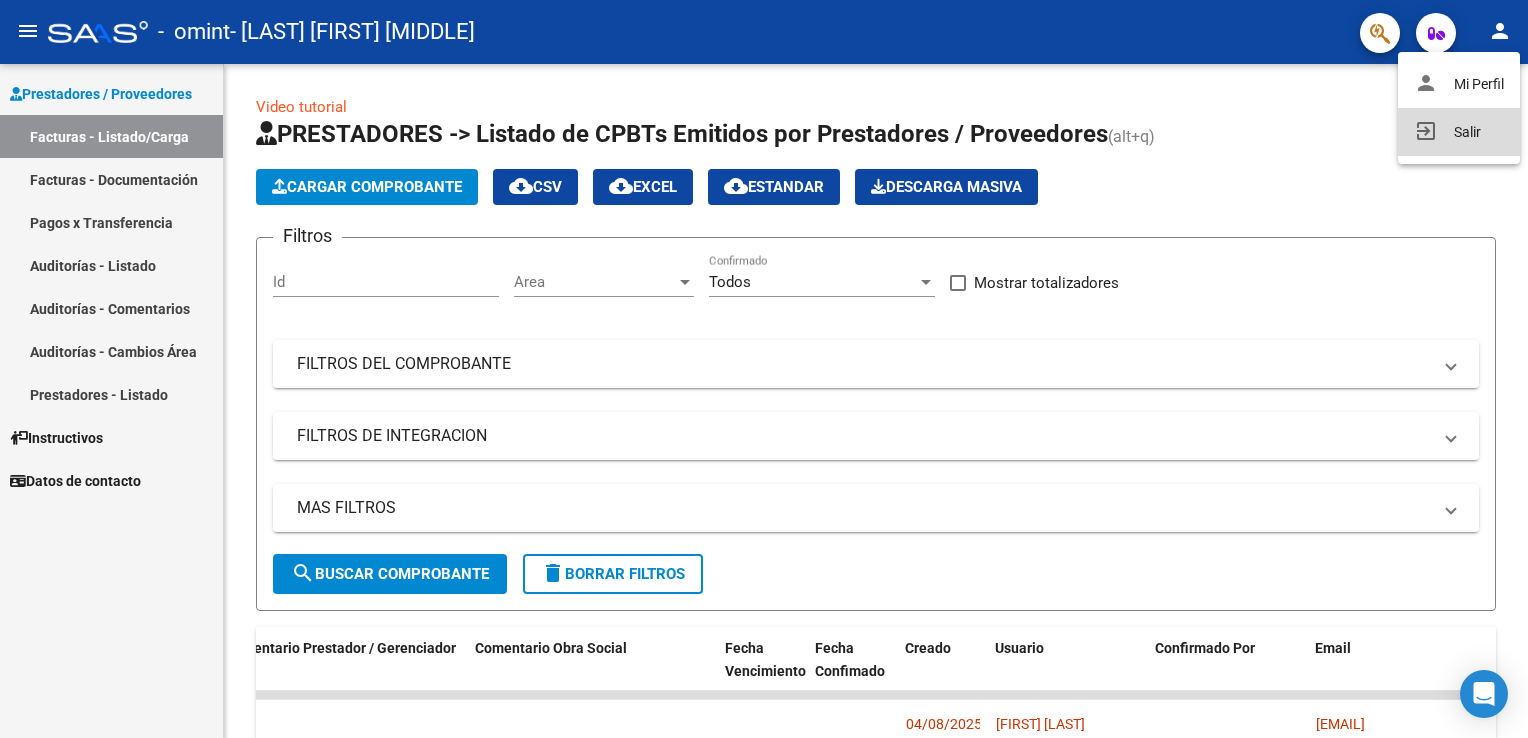 click on "exit_to_app  Salir" at bounding box center [1459, 132] 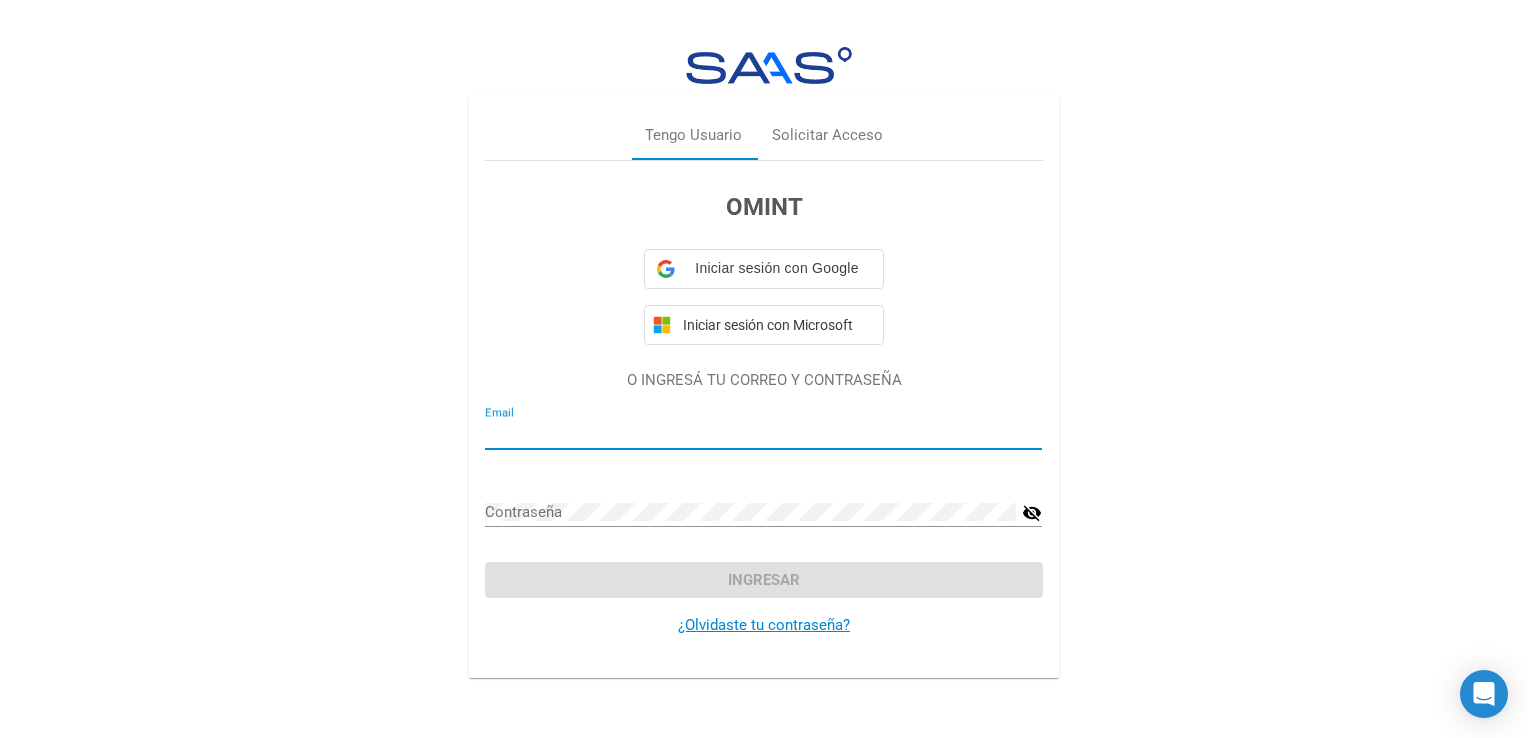 type on "julietagonzalez19@hotmail.com" 